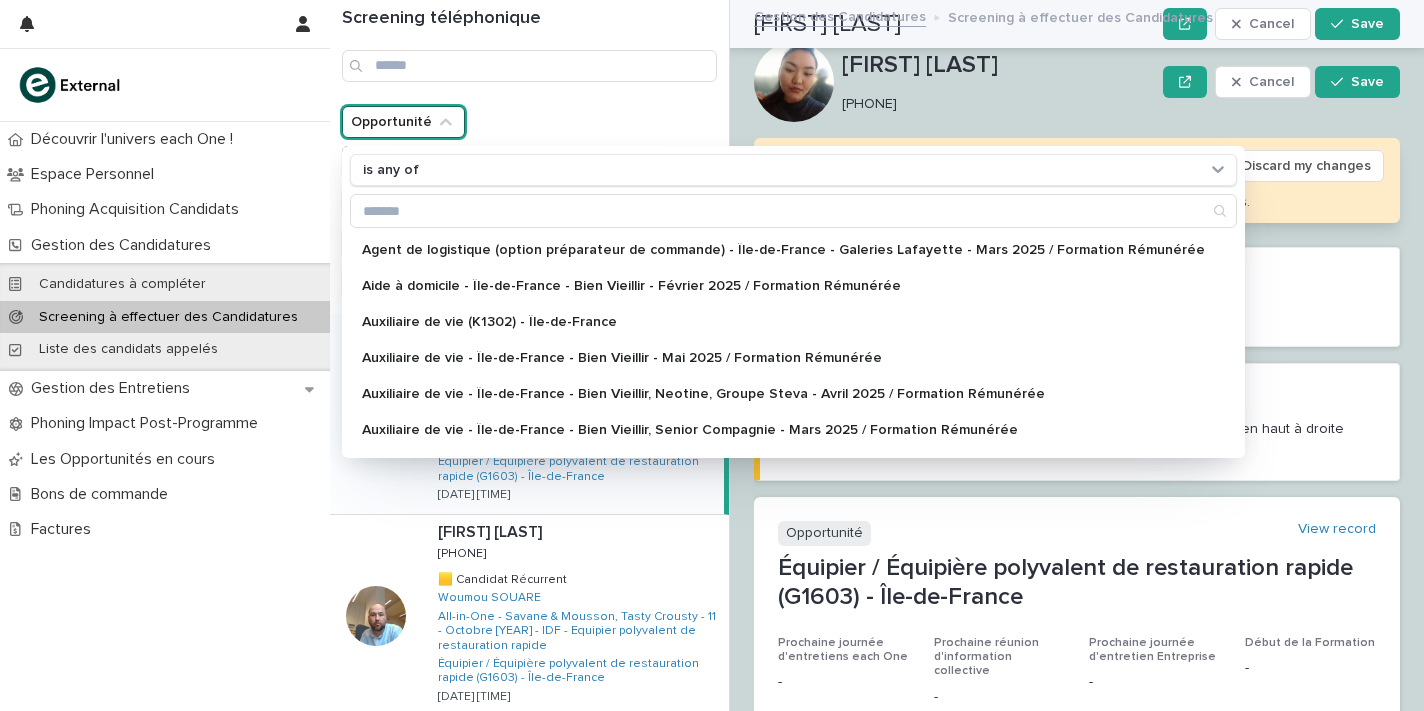 scroll, scrollTop: 0, scrollLeft: 0, axis: both 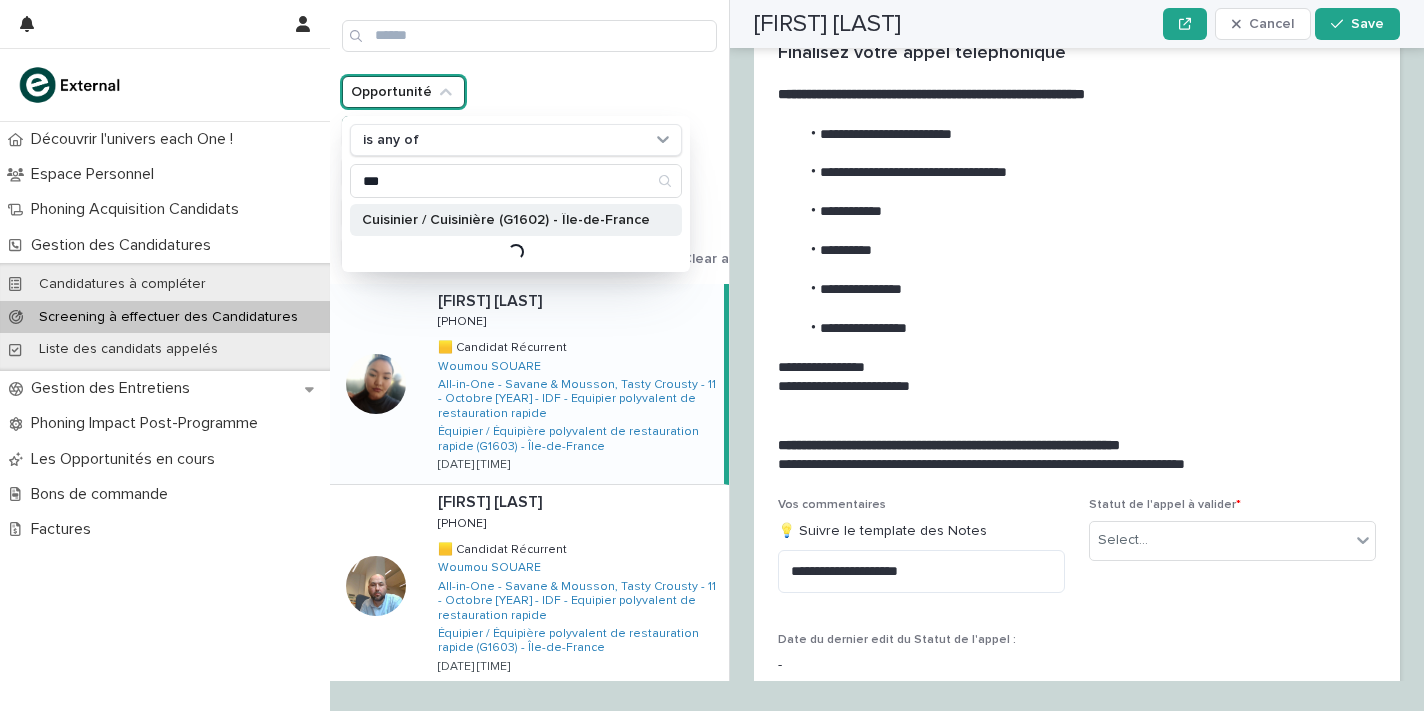 type on "***" 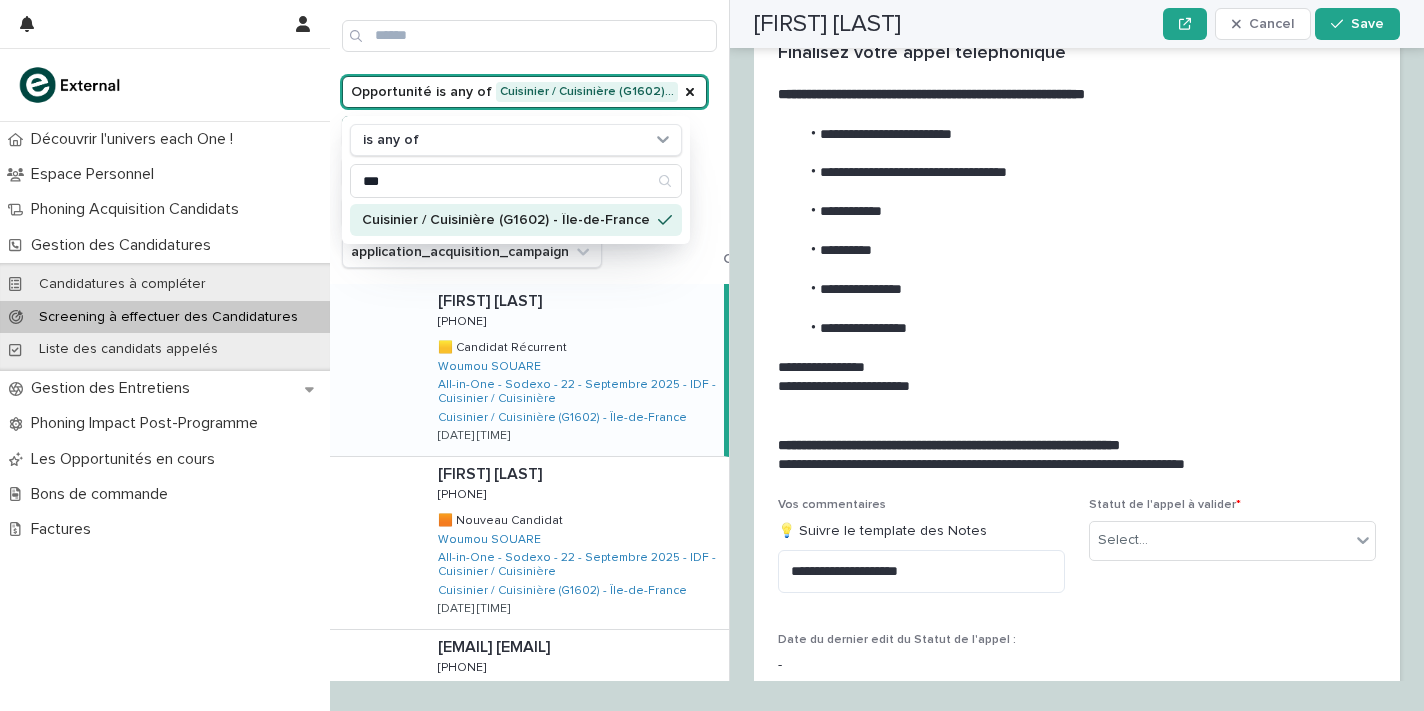 click on "Opportunité is any of Cuisinier / Cuisinière (G1602)… is any of *** Cuisinier / Cuisinière (G1602) - Île-de-France Externe staffeur is any of Woumou SOUARE Statut de l'appel recruitment_pool_opportunity_origin application_acquisition_campaign Clear all filters" at bounding box center (580, 172) 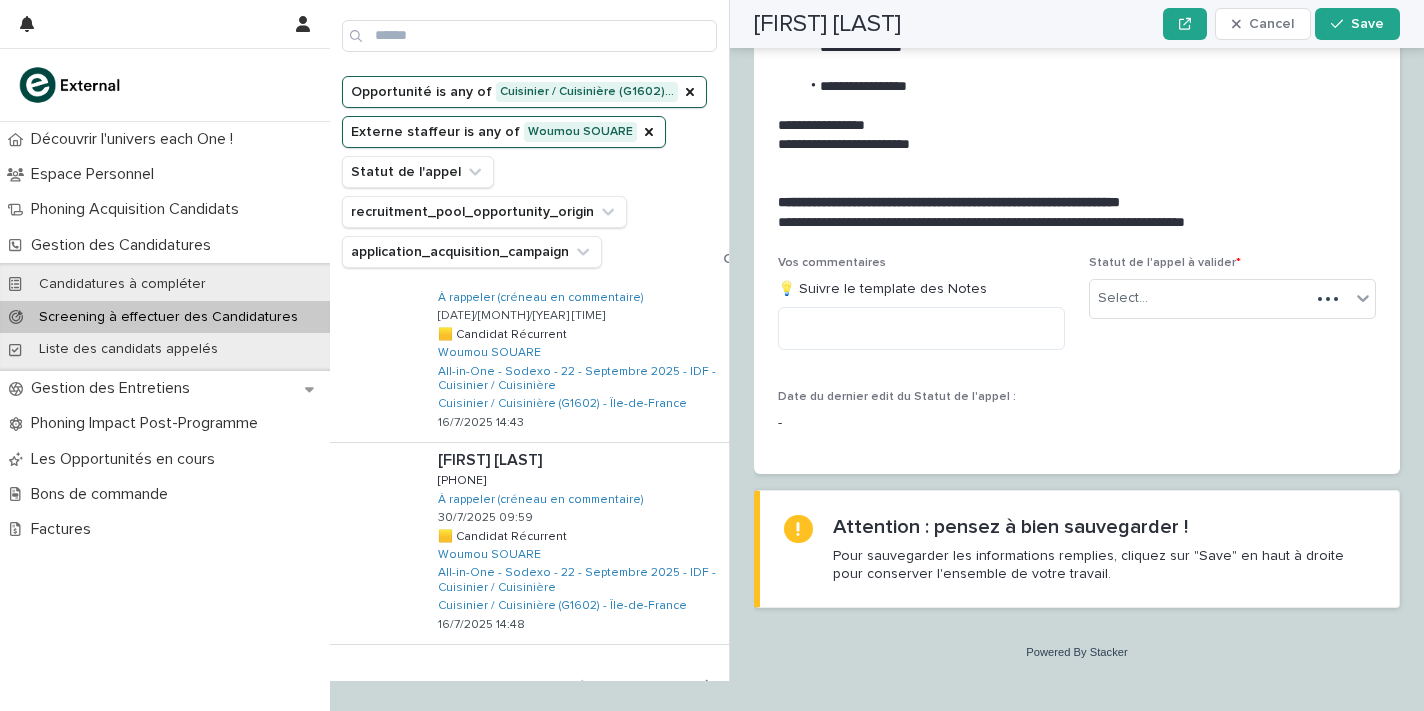 scroll, scrollTop: 0, scrollLeft: 0, axis: both 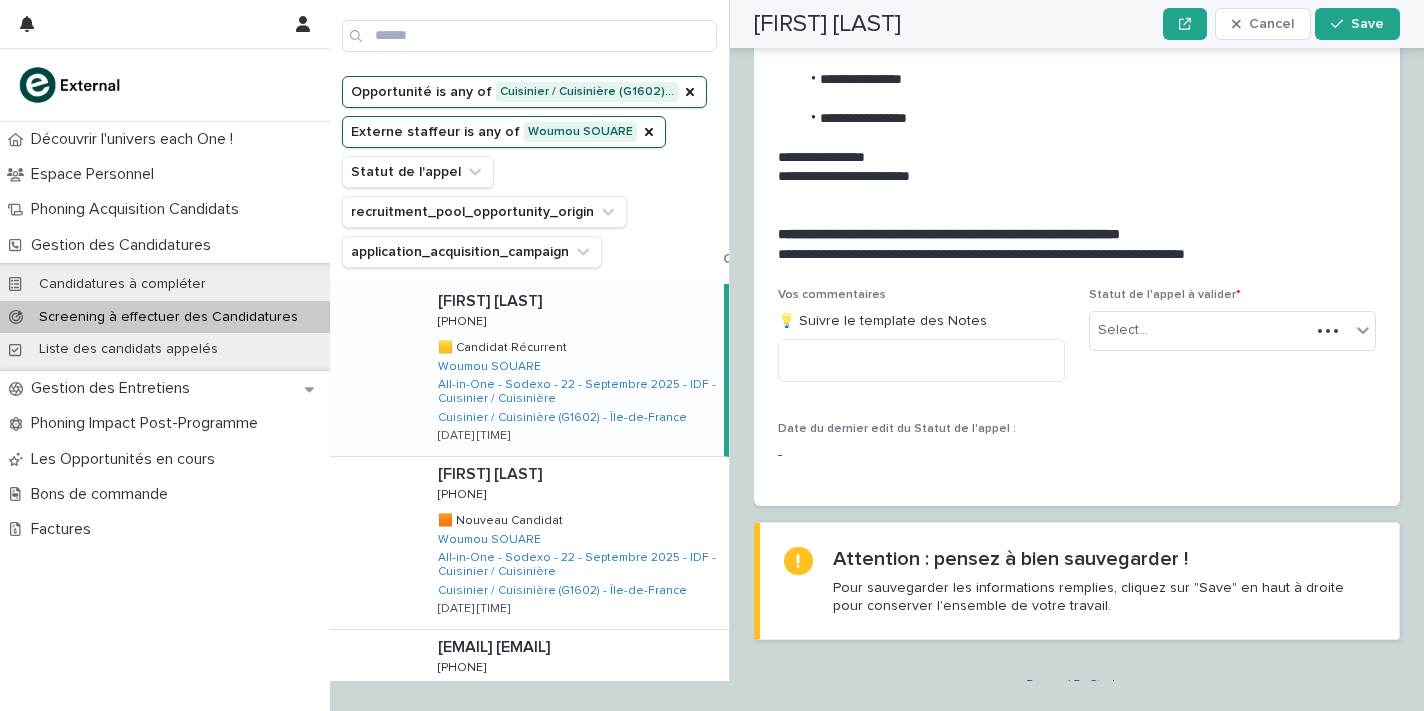 click on "[FIRST] [LAST] [FIRST] [LAST]   [PHONE] [PHONE]   🟨 Candidat Récurrent 🟨 Candidat Récurrent   [NAME] [LAST]   All-in-One - Sodexo - 22 - Septembre [YEAR] - IDF - Cuisinier / Cuisinière   Cuisinier / Cuisinière (G1602) - Île-de-France   [DATE]/[MONTH]/[YEAR] [TIME]" at bounding box center [573, 370] 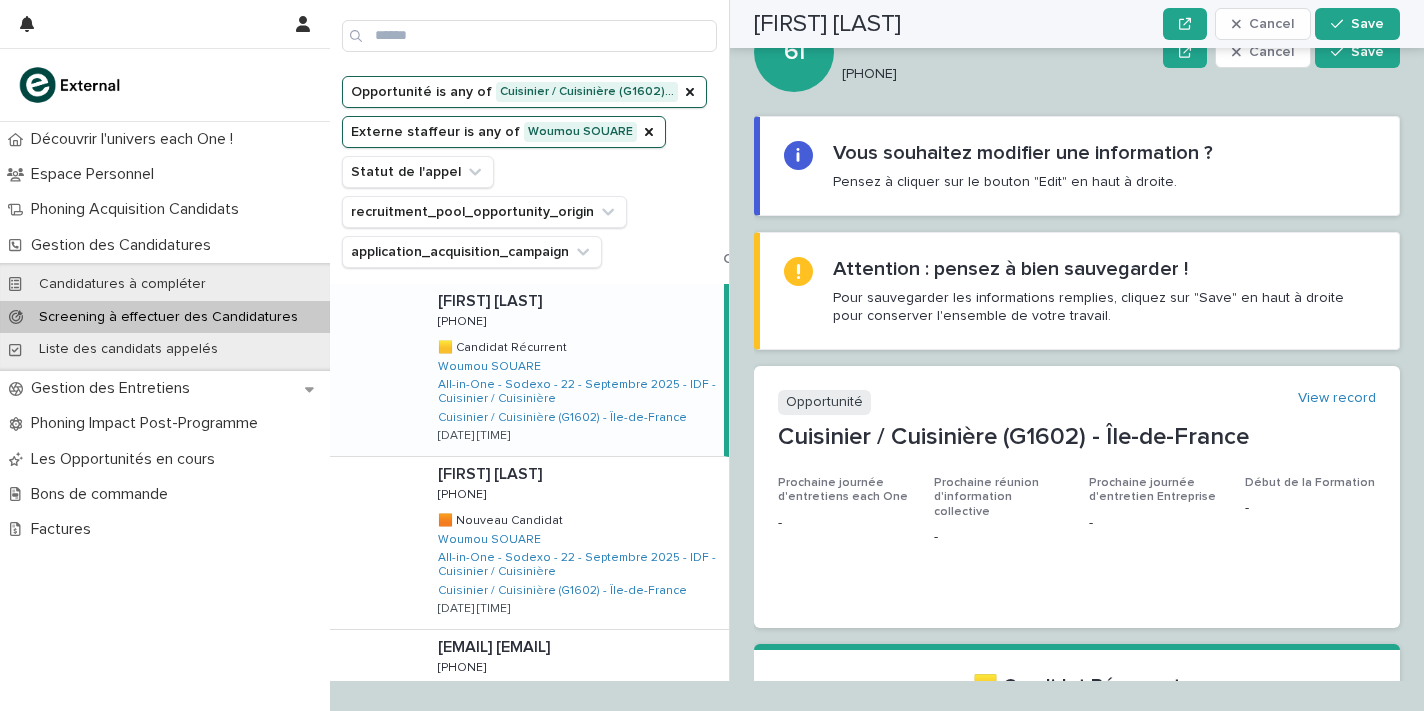 scroll, scrollTop: 0, scrollLeft: 0, axis: both 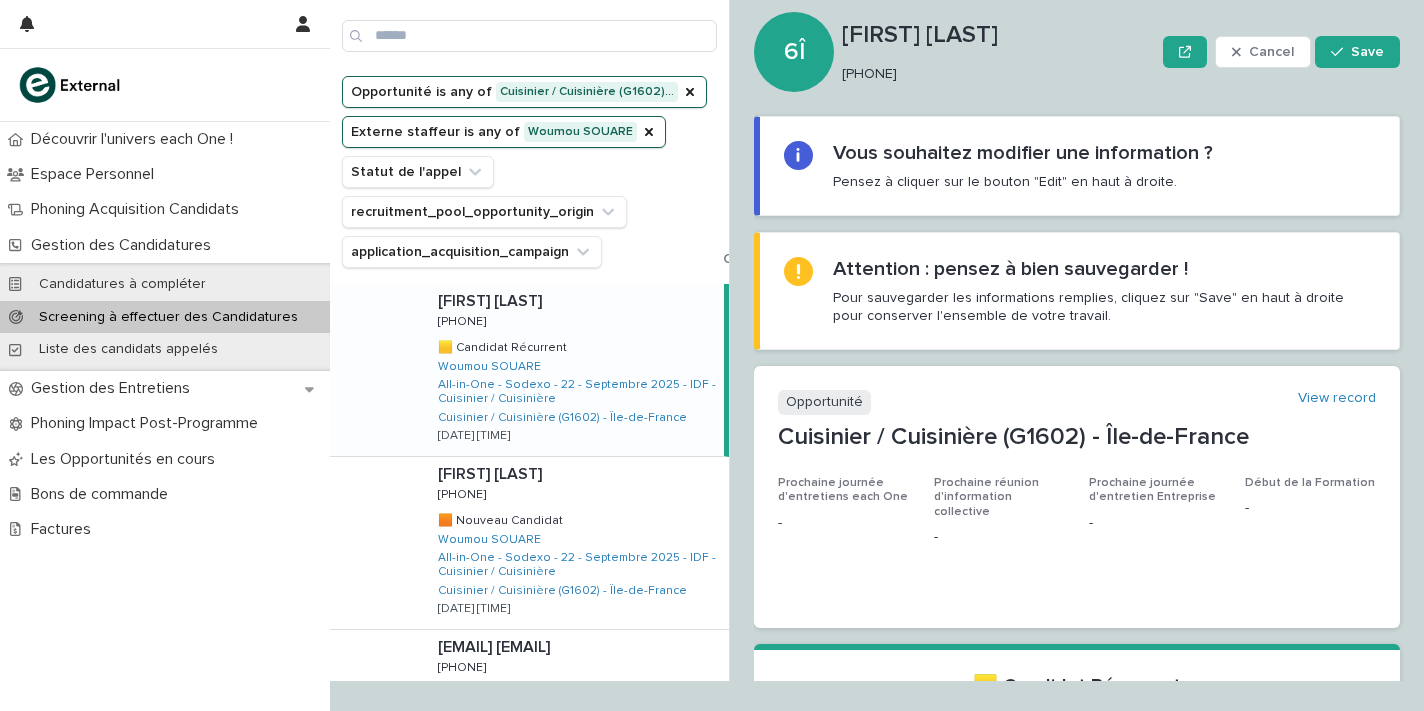 click on "[PHONE]" at bounding box center [994, 74] 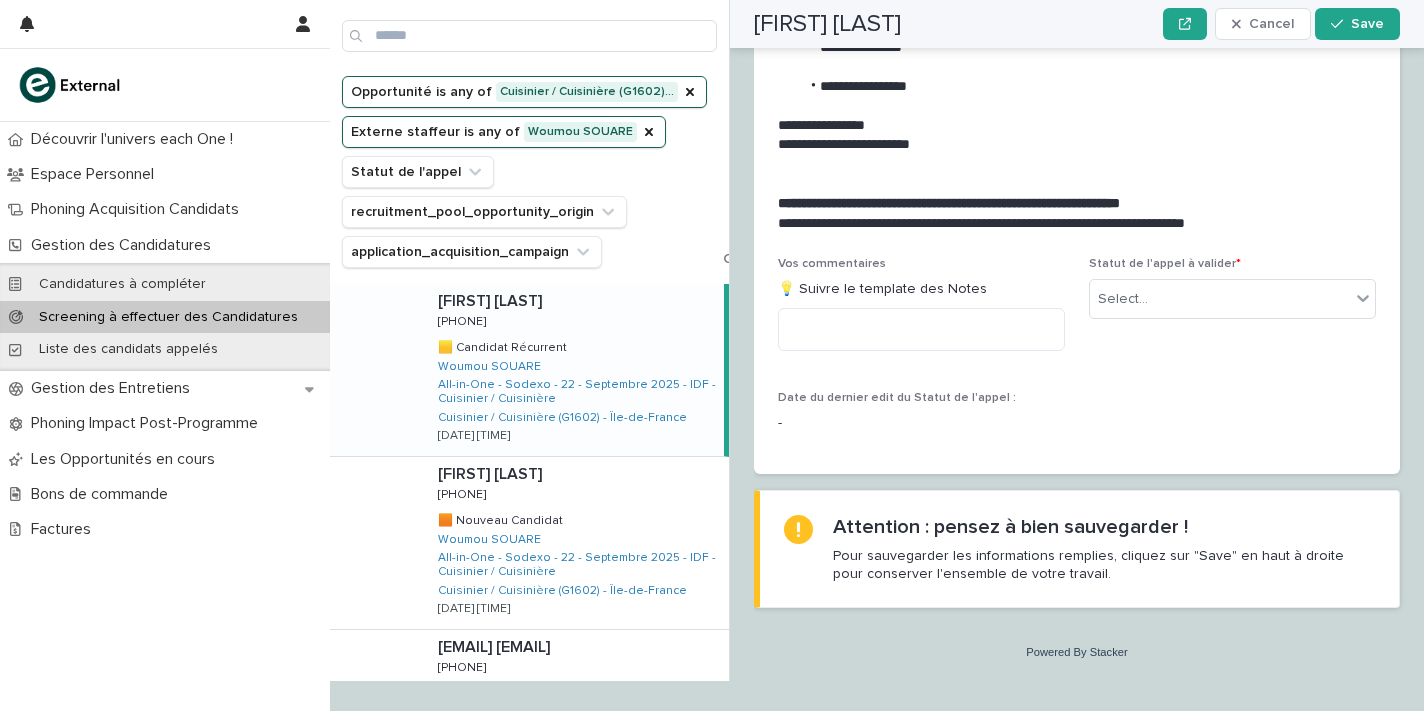 scroll, scrollTop: 2607, scrollLeft: 0, axis: vertical 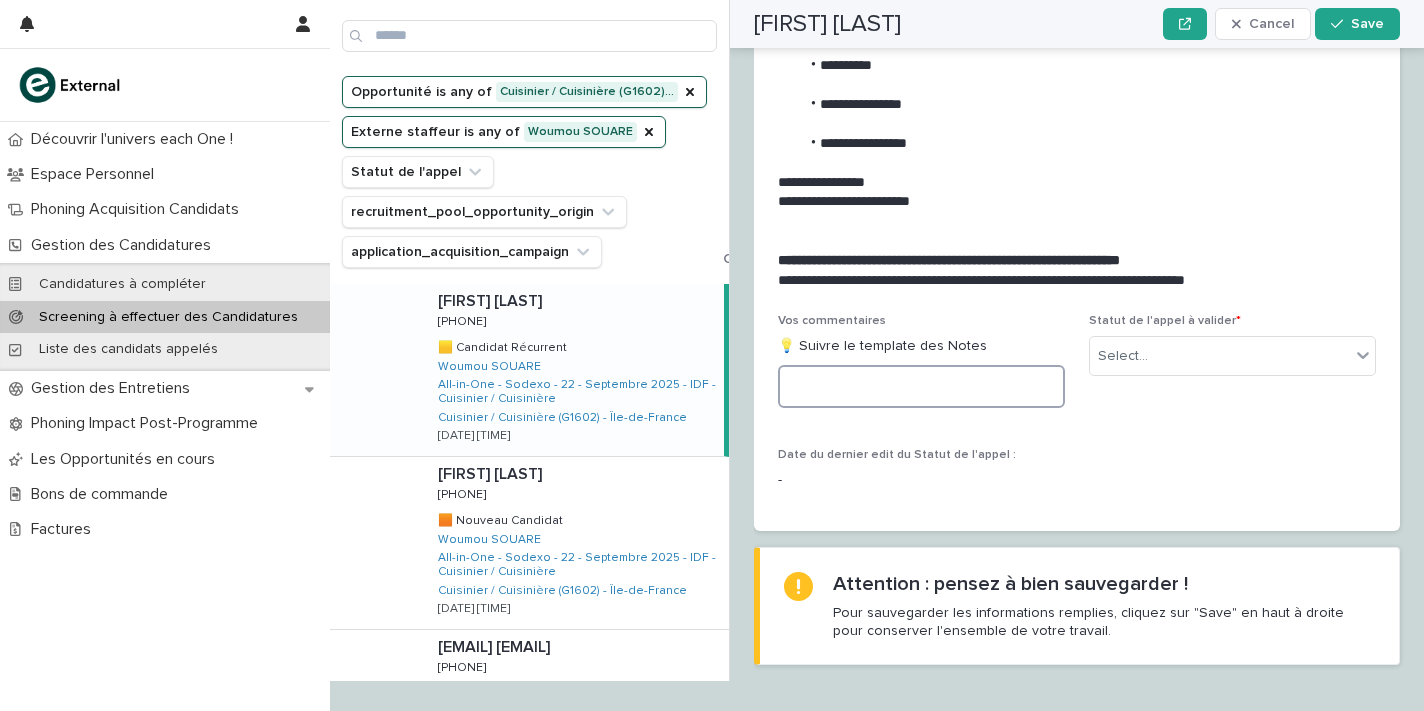 click at bounding box center [921, 386] 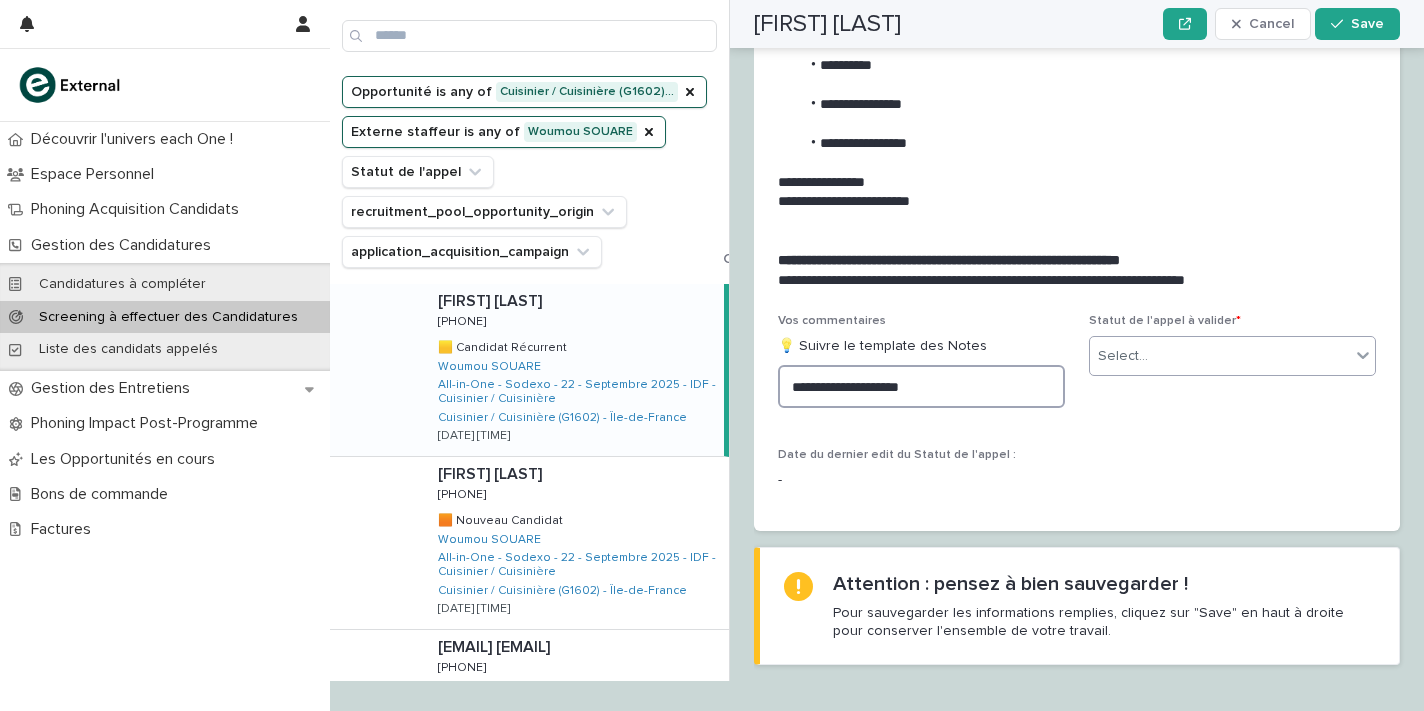 type on "**********" 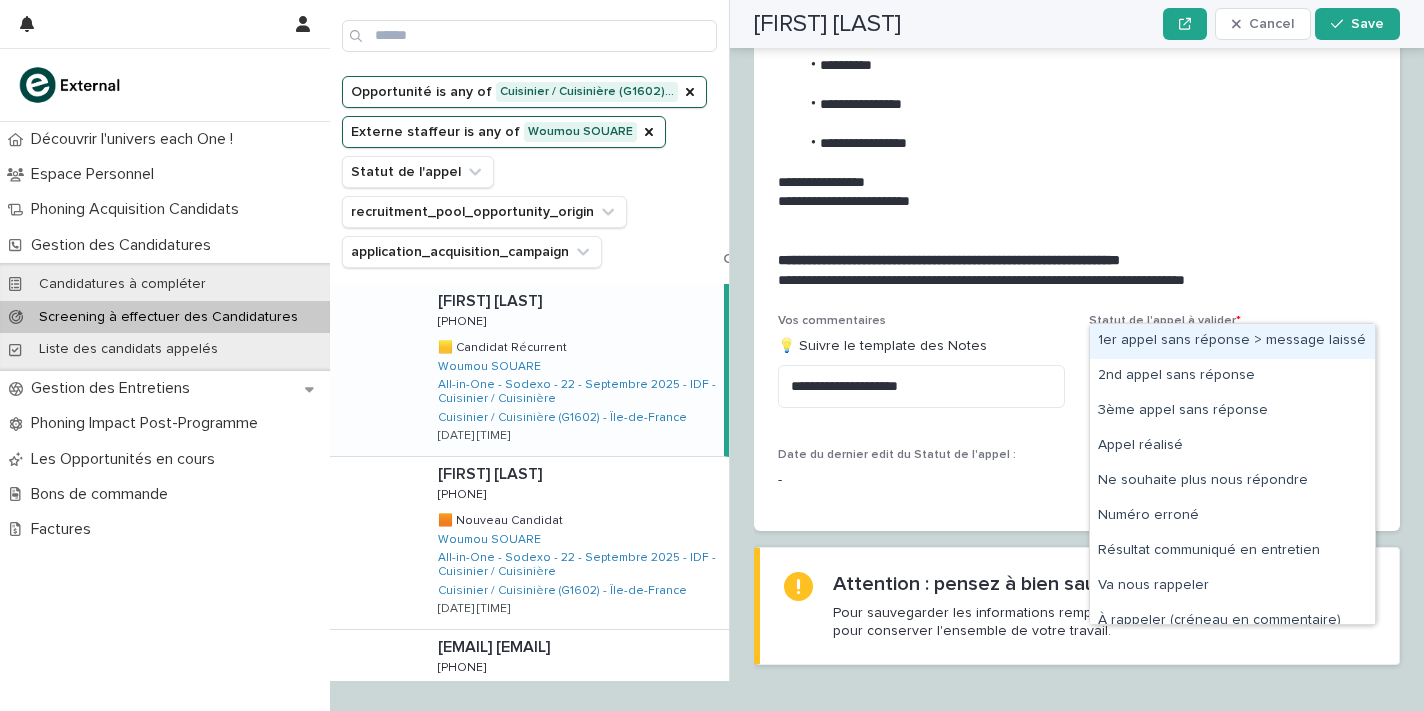 click on "Select..." at bounding box center [1220, 356] 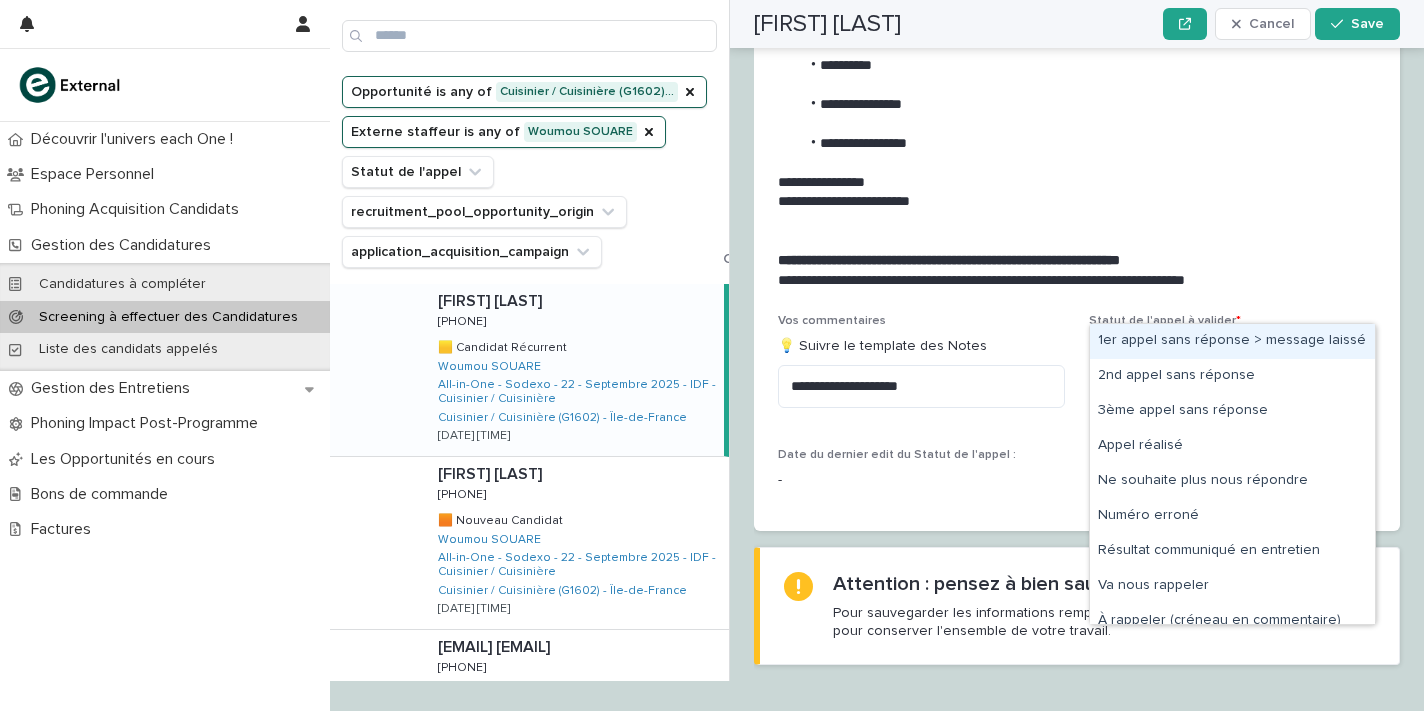 click on "1er appel sans réponse > message laissé" at bounding box center [1232, 341] 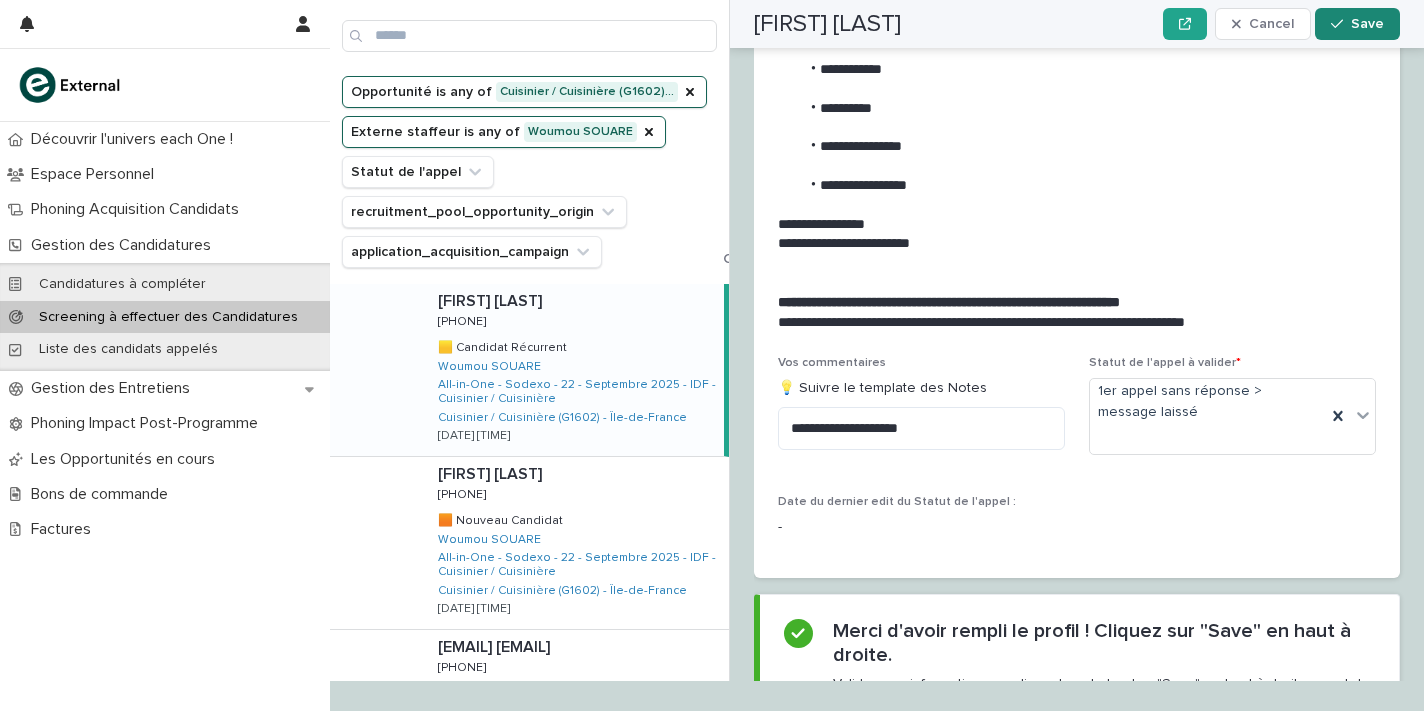 click on "Save" at bounding box center (1357, 24) 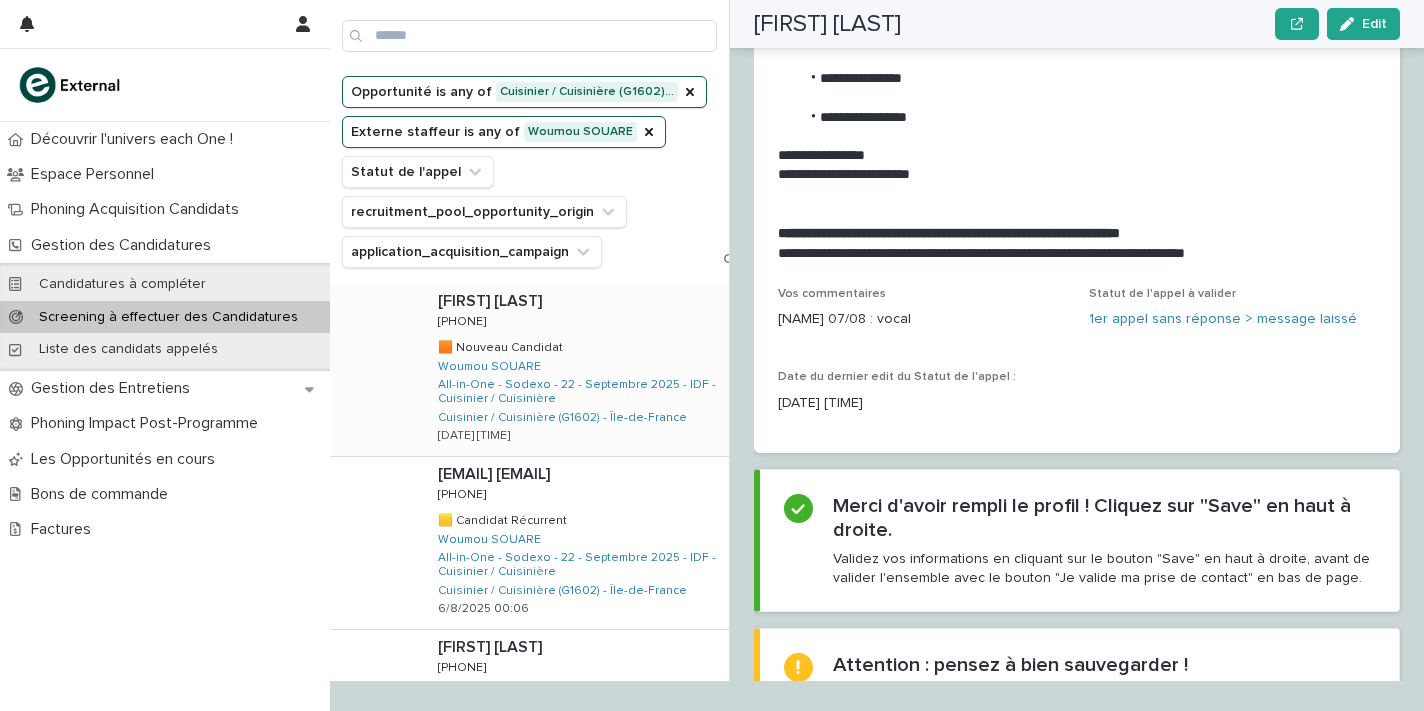 click on "[FIRST] [LAST] [FIRST] [LAST]   [PHONE] [PHONE]   🟧 Nouveau Candidat 🟧 Nouveau Candidat   [FIRST] [LAST]   All-in-One - Sodexo - 22 - Septembre 2025 - IDF - Cuisinier / Cuisinière   Cuisinier / Cuisinière (G1602) - Île-de-France   [DATE] [TIME]" at bounding box center [575, 370] 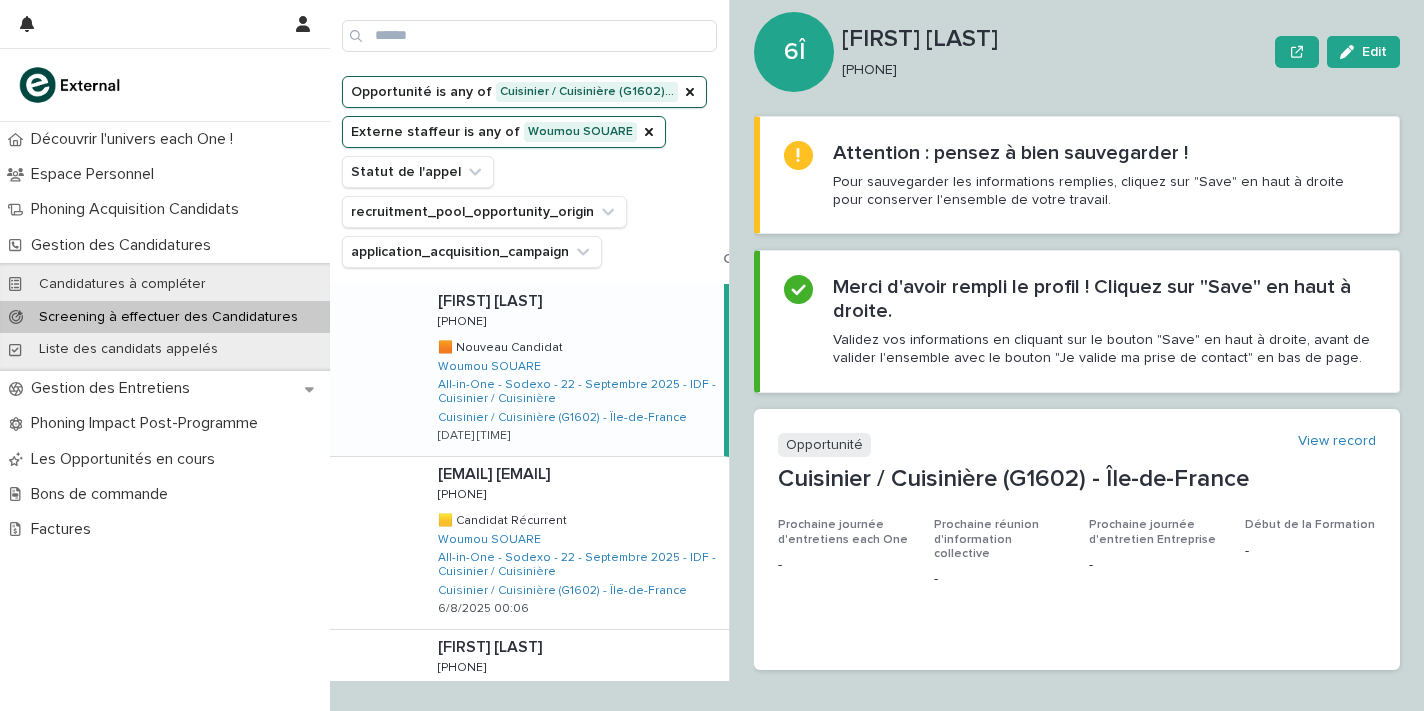 scroll, scrollTop: 0, scrollLeft: 0, axis: both 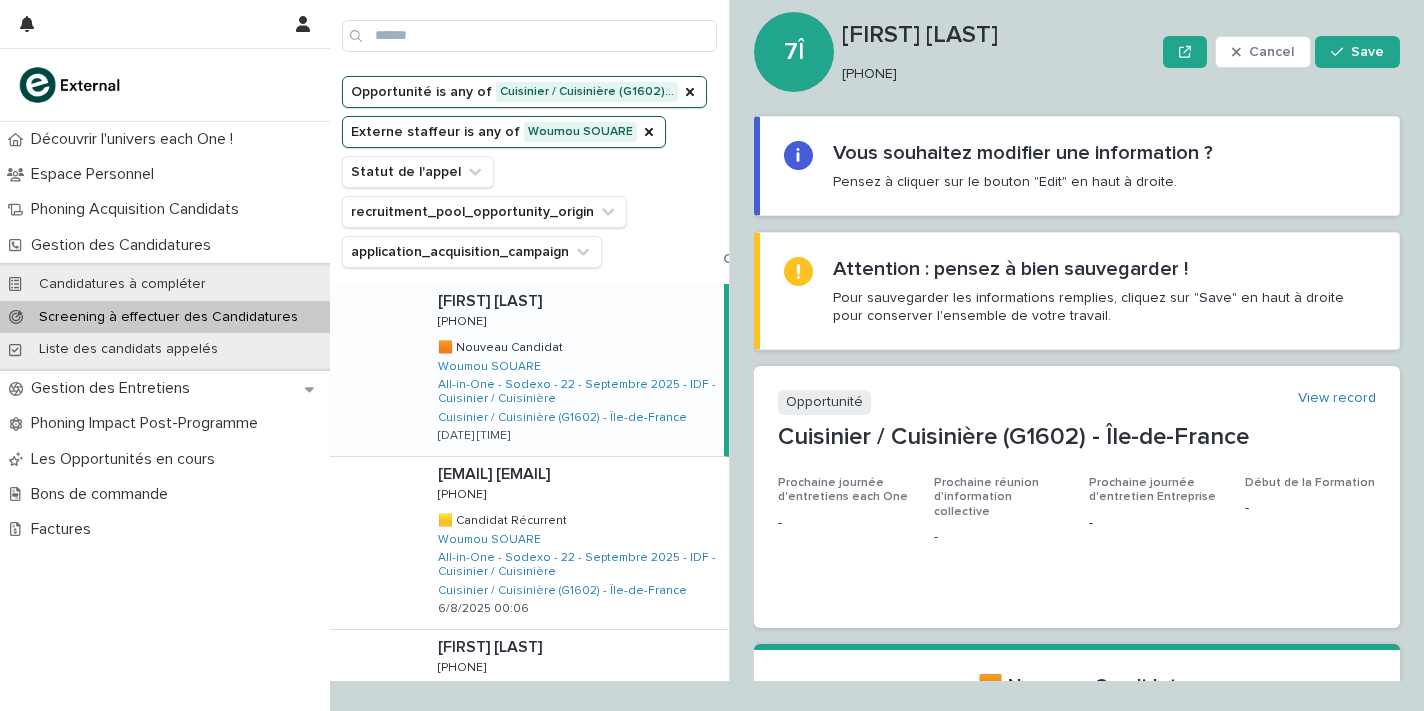 click on "[PHONE]" at bounding box center [994, 74] 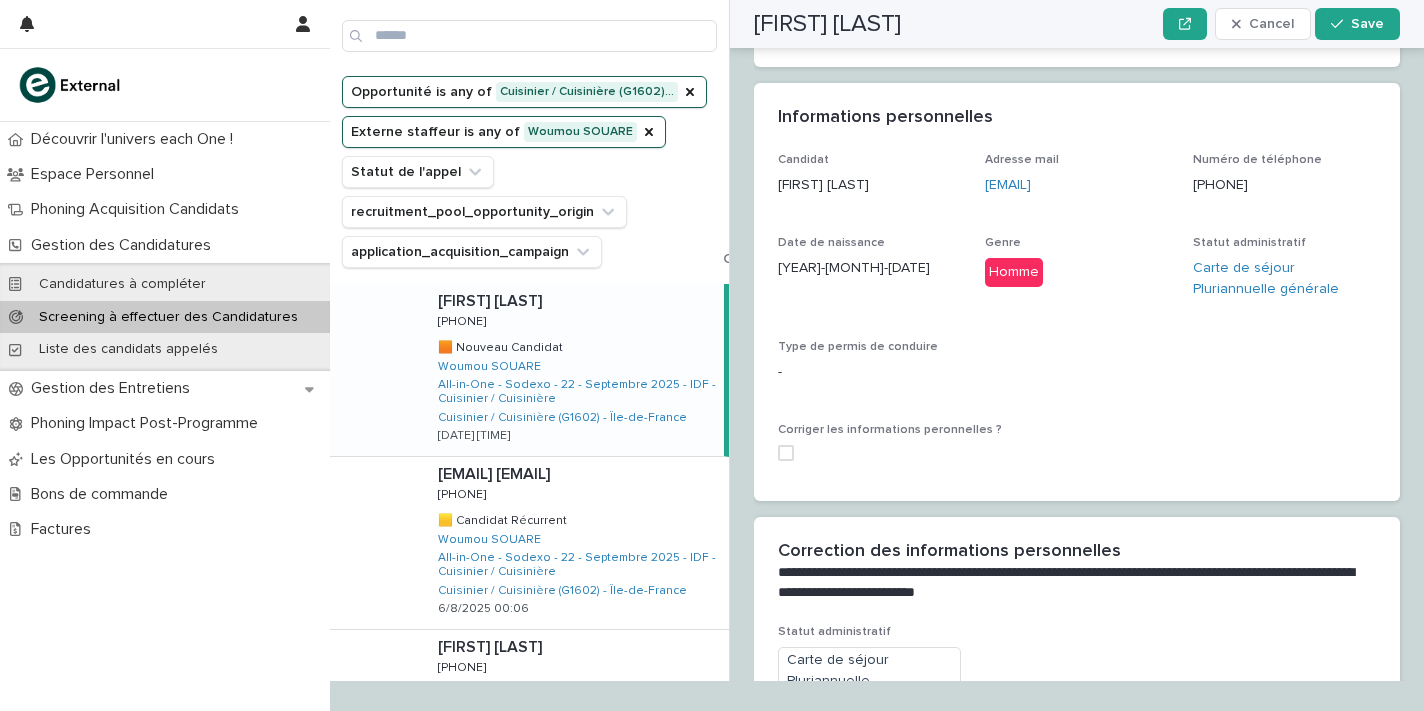 scroll, scrollTop: 667, scrollLeft: 0, axis: vertical 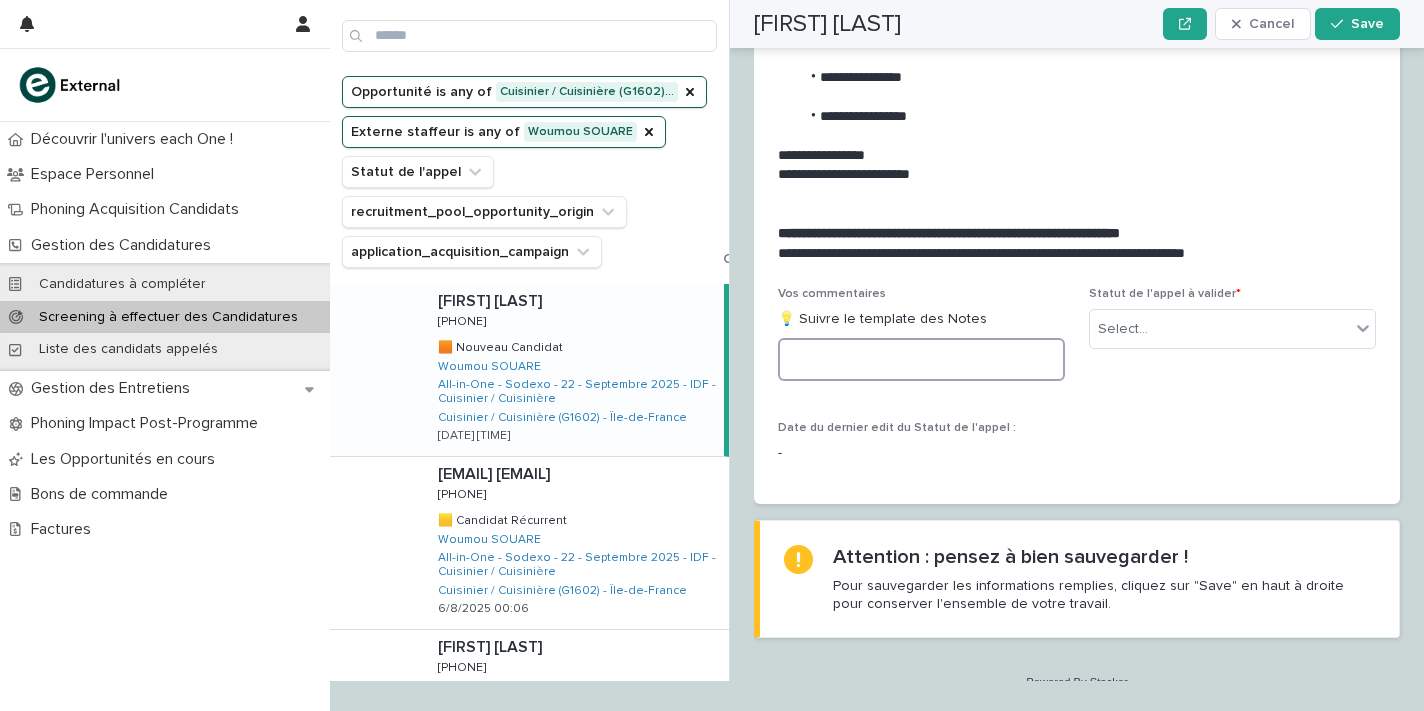 click at bounding box center [921, 359] 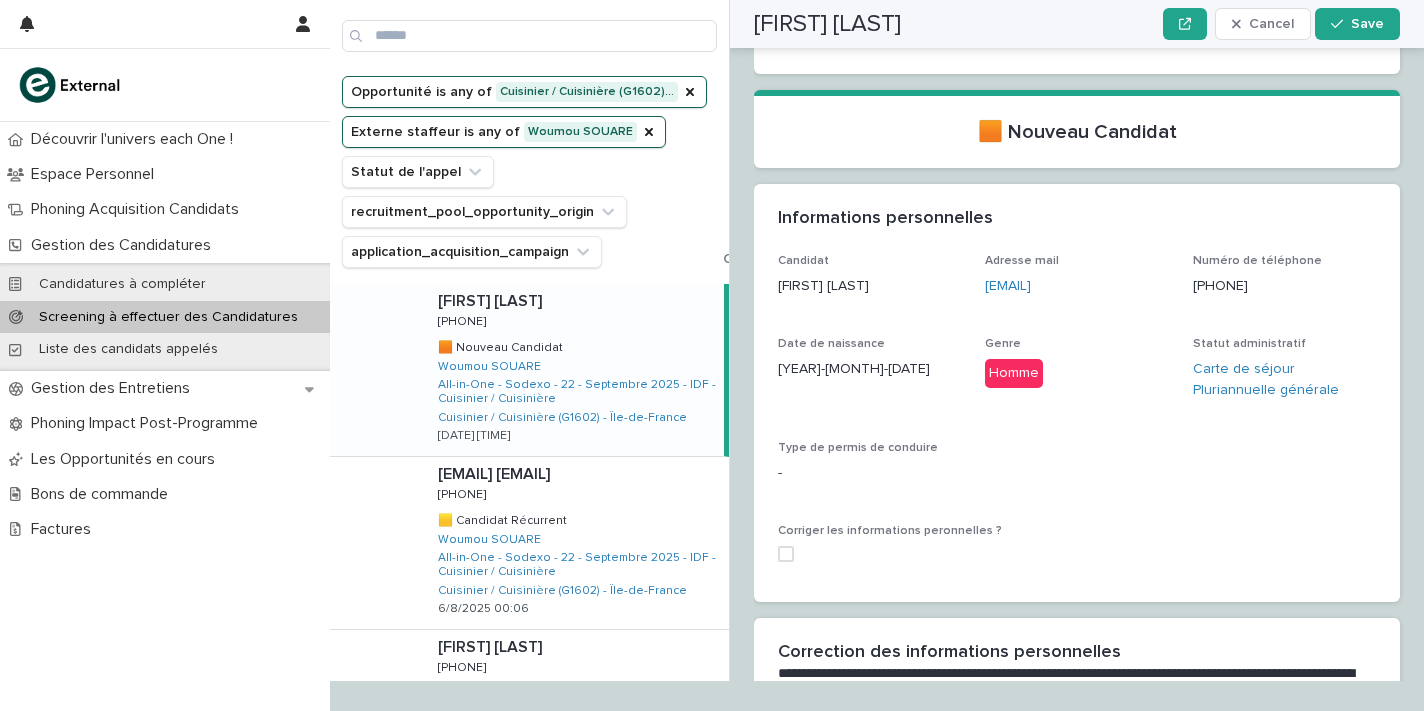 scroll, scrollTop: 499, scrollLeft: 0, axis: vertical 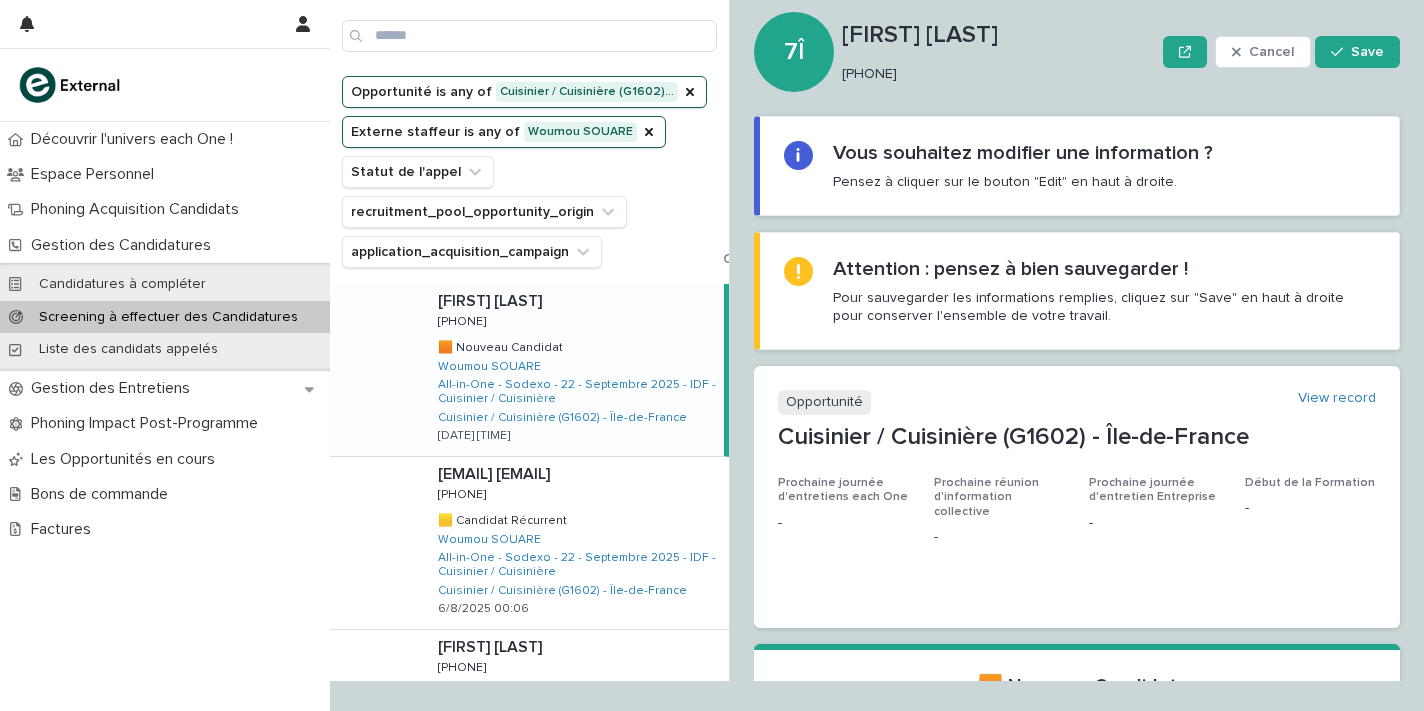 click on "[PHONE]" at bounding box center (994, 74) 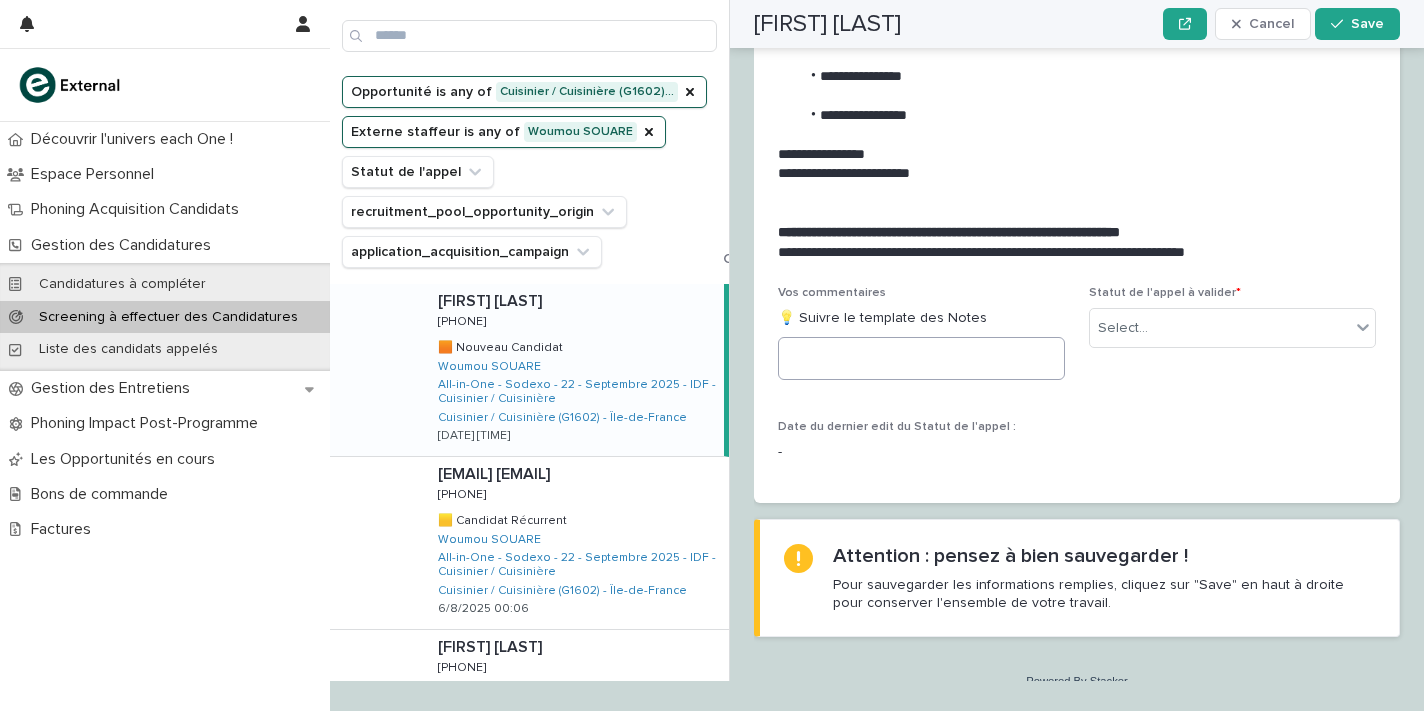 scroll, scrollTop: 2135, scrollLeft: 0, axis: vertical 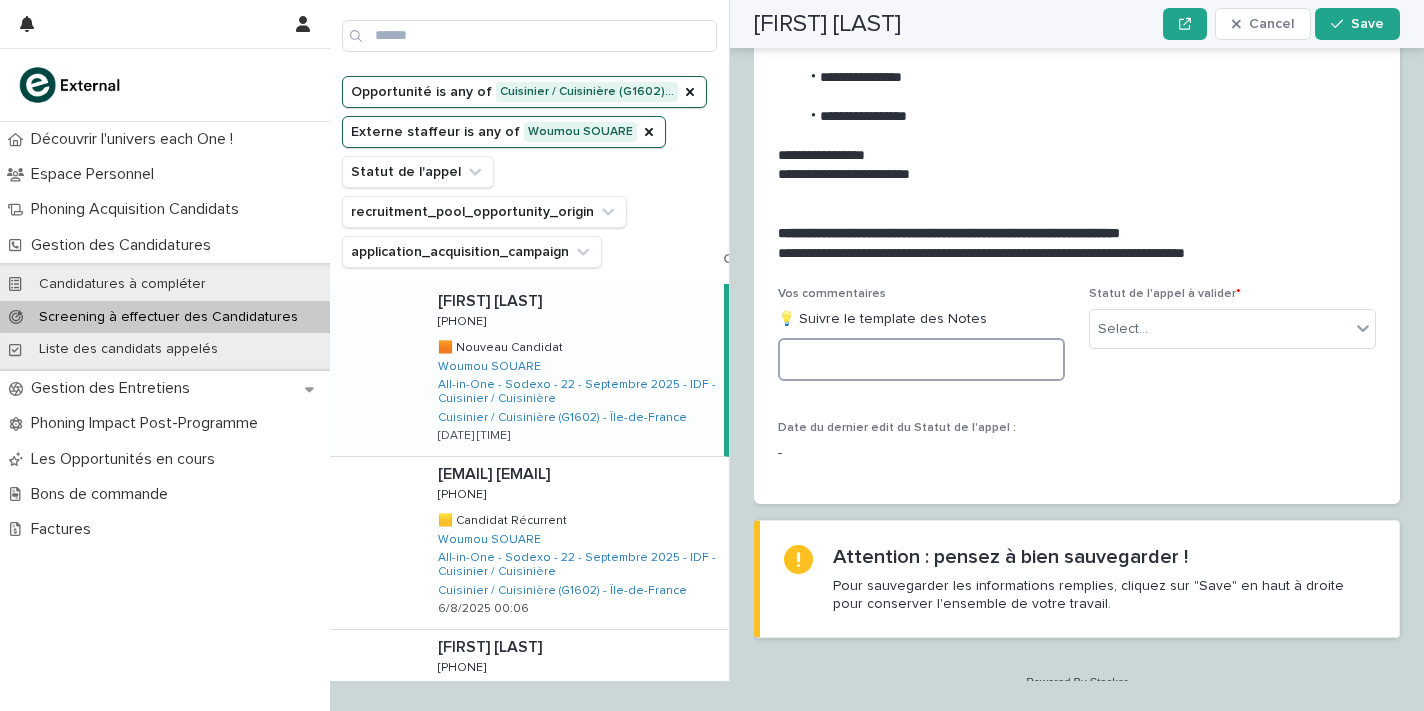click at bounding box center (921, 359) 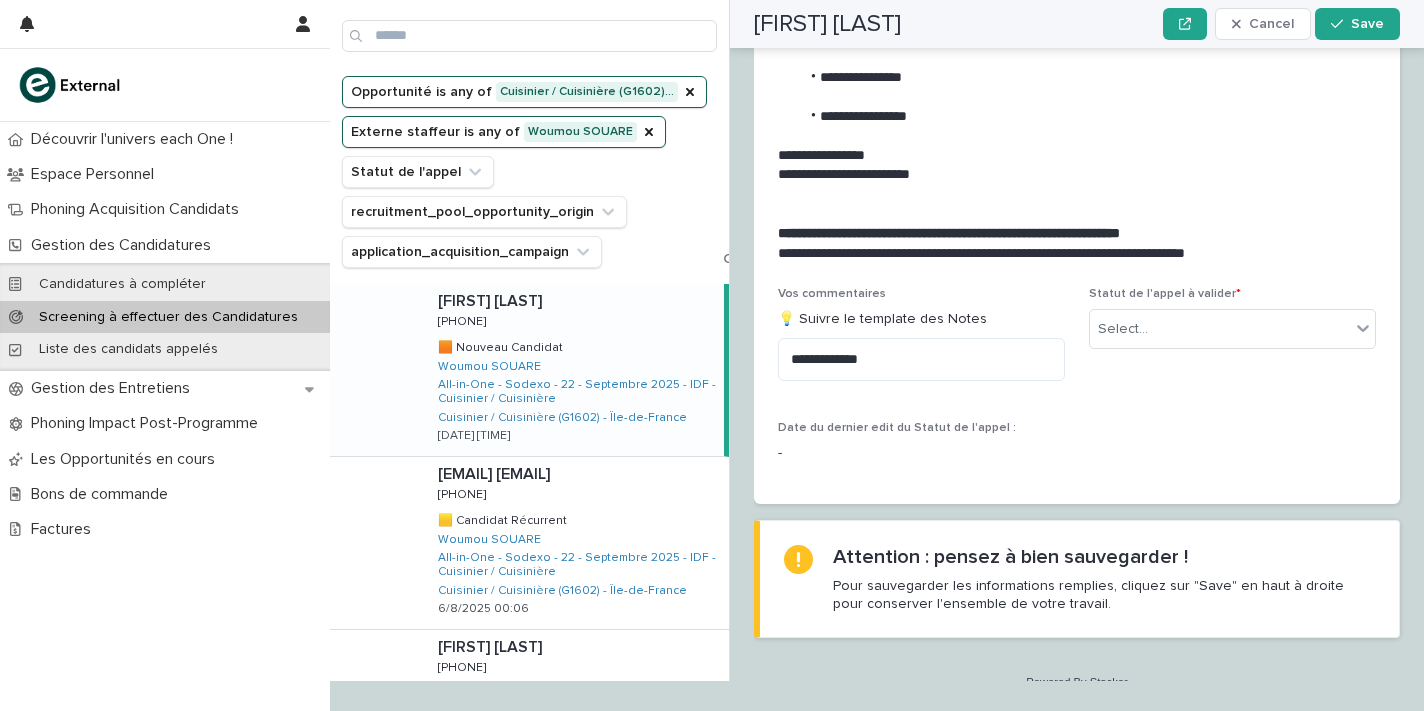 click on "[FIRST] [LAST]" at bounding box center (827, 24) 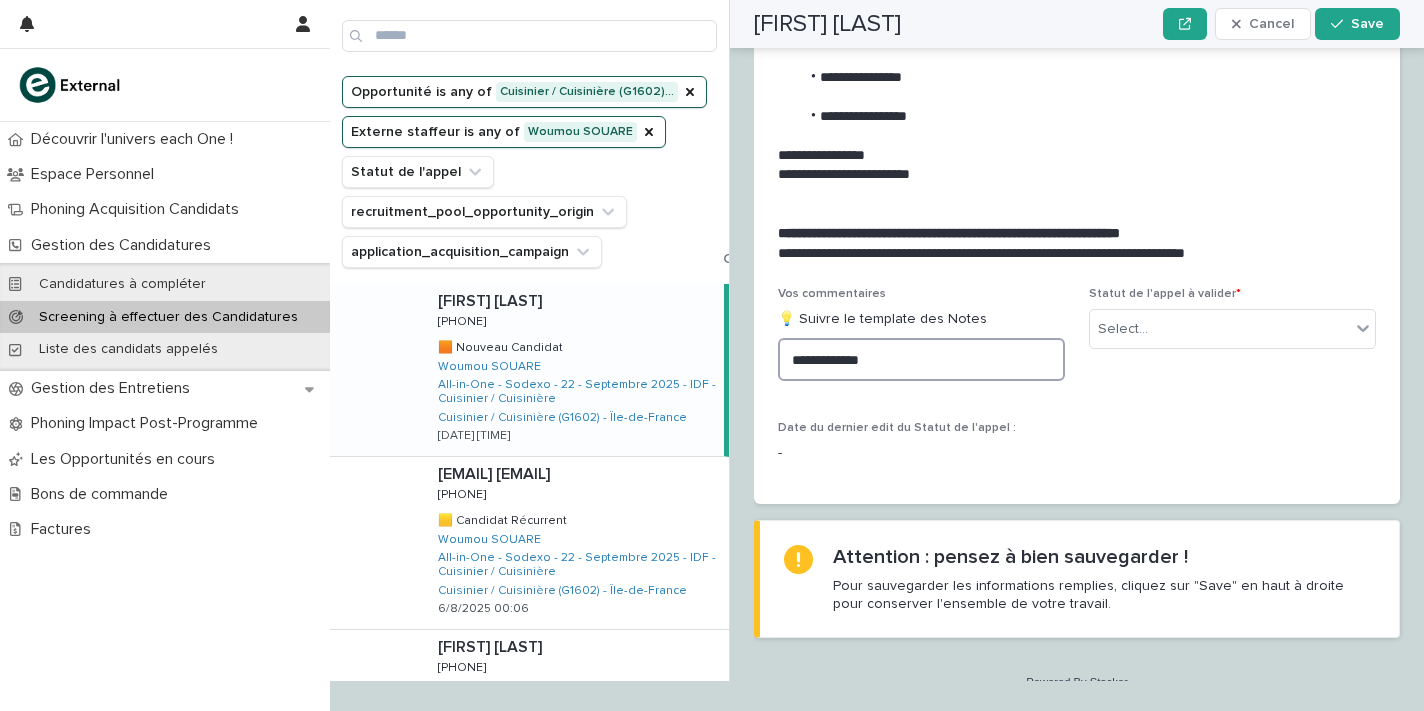 click on "**********" at bounding box center (921, 359) 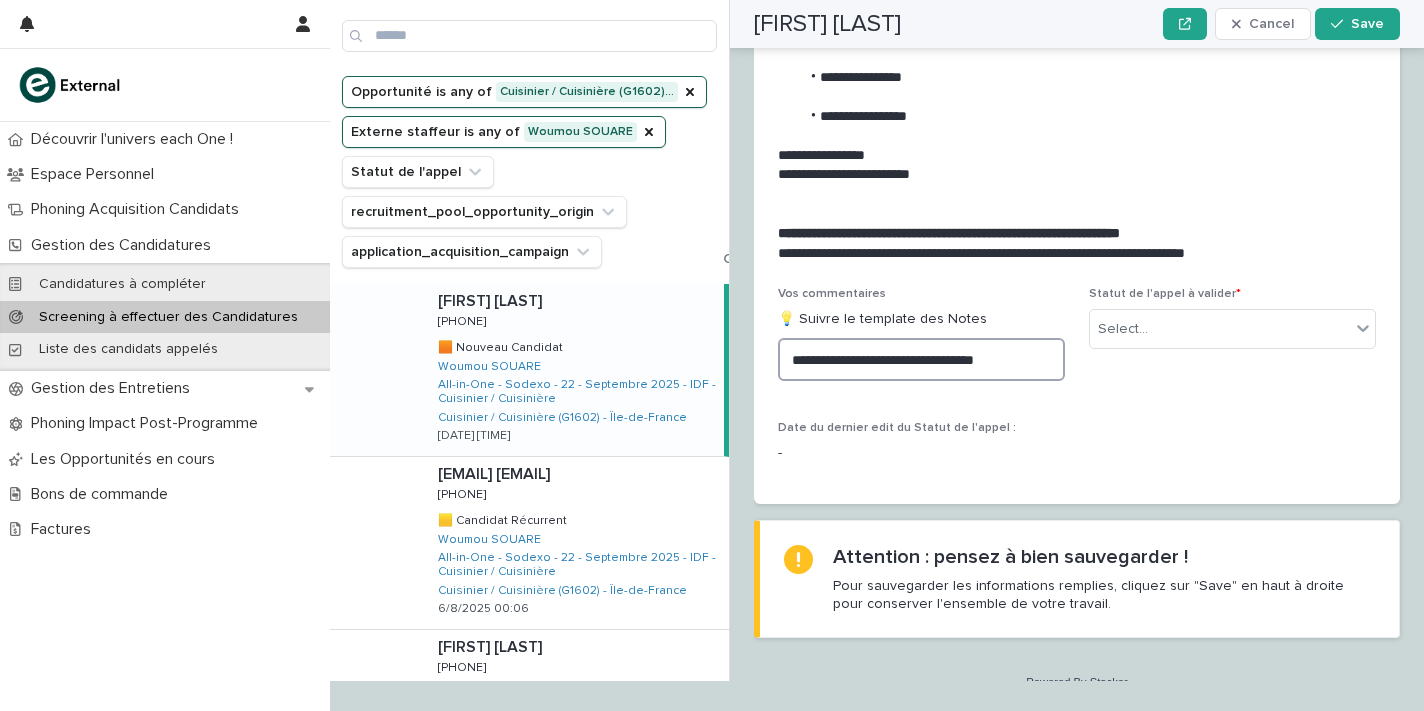 click on "**********" at bounding box center (921, 359) 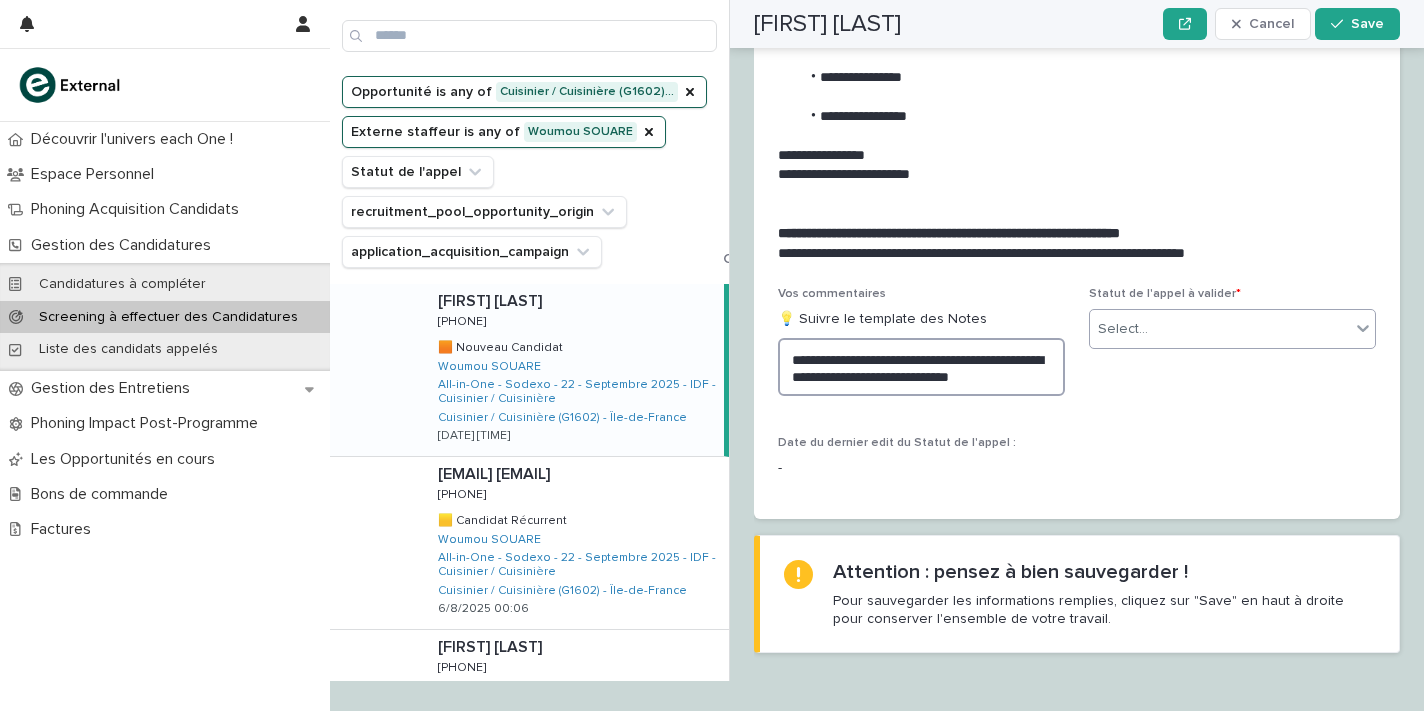 type on "**********" 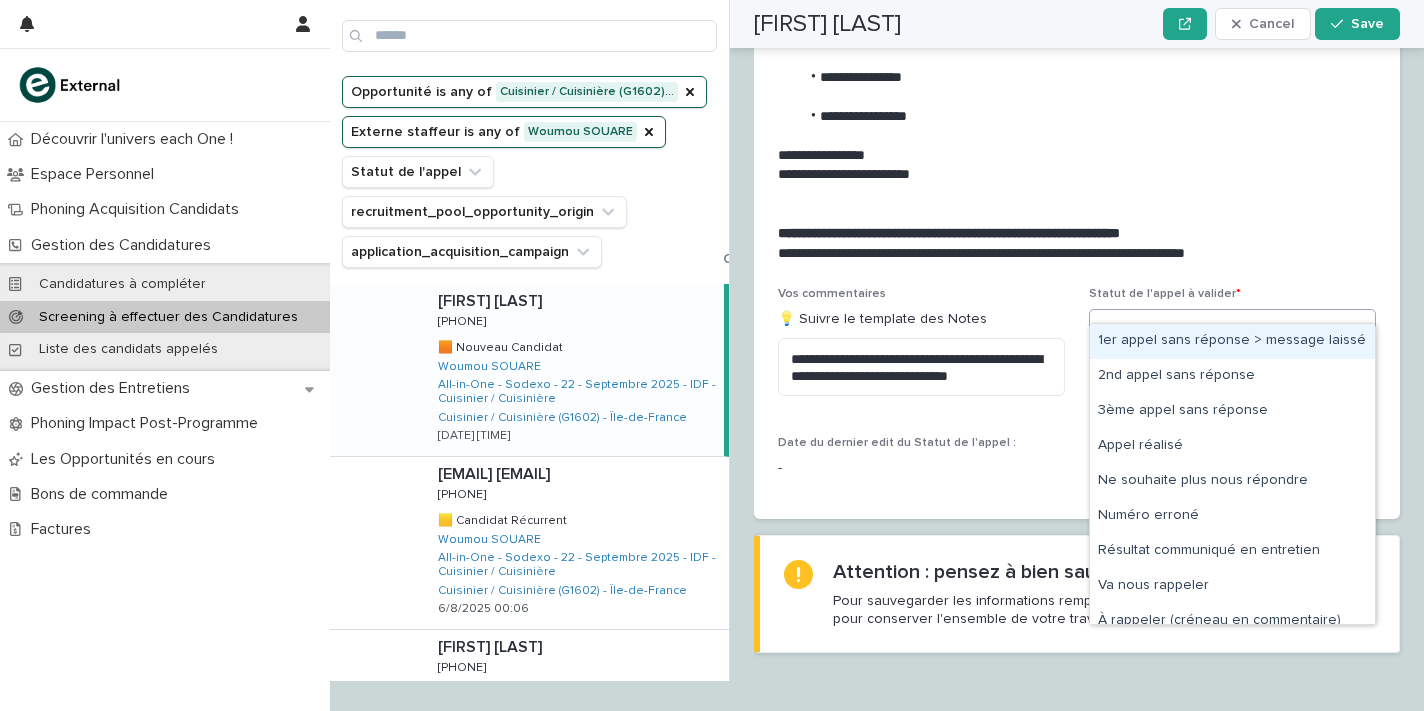 click on "Select..." at bounding box center (1220, 329) 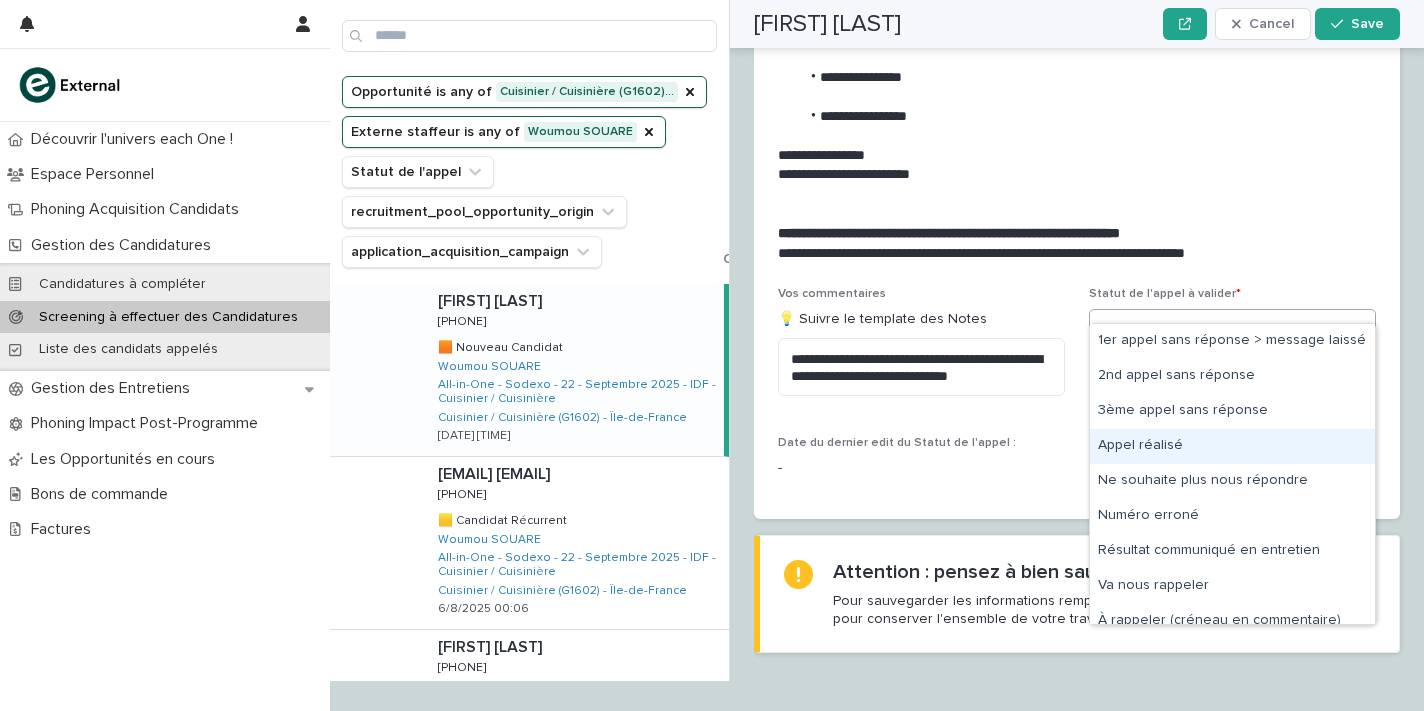 click on "Appel réalisé" at bounding box center (1232, 446) 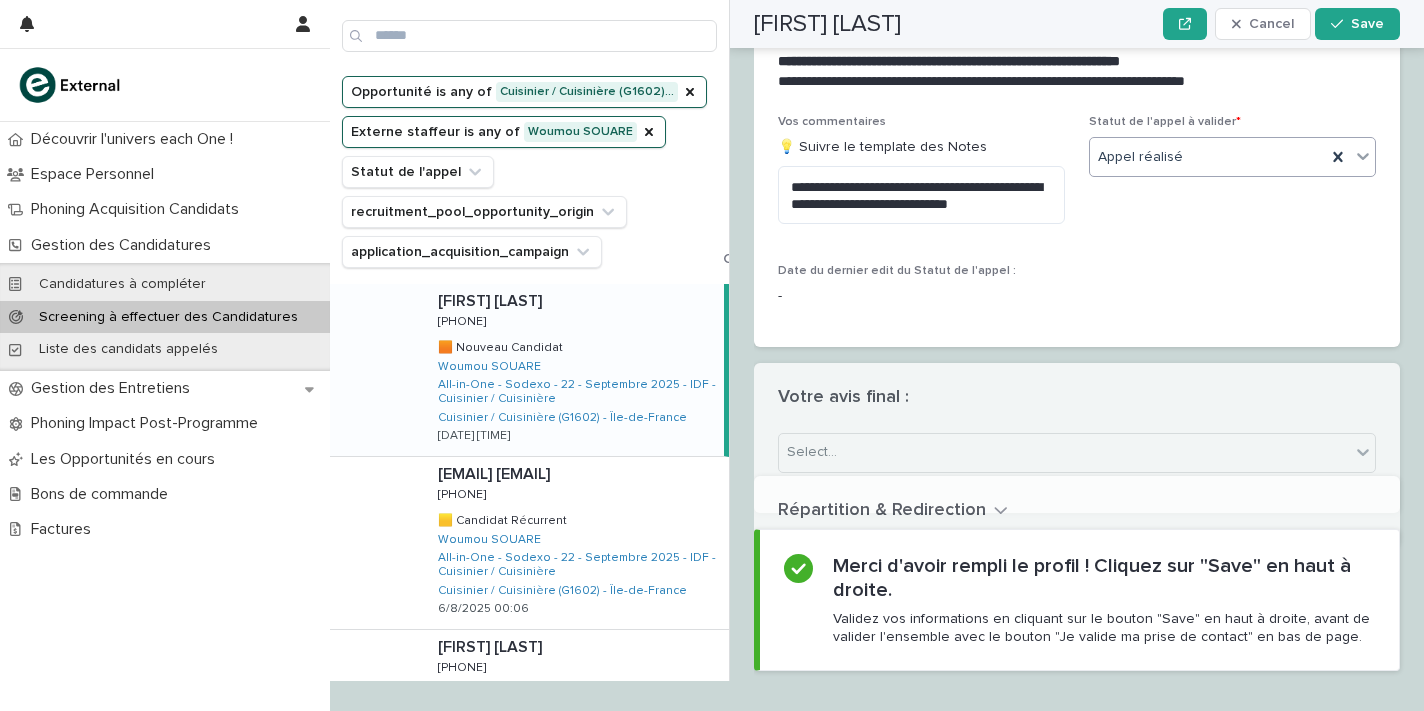 scroll, scrollTop: 2353, scrollLeft: 0, axis: vertical 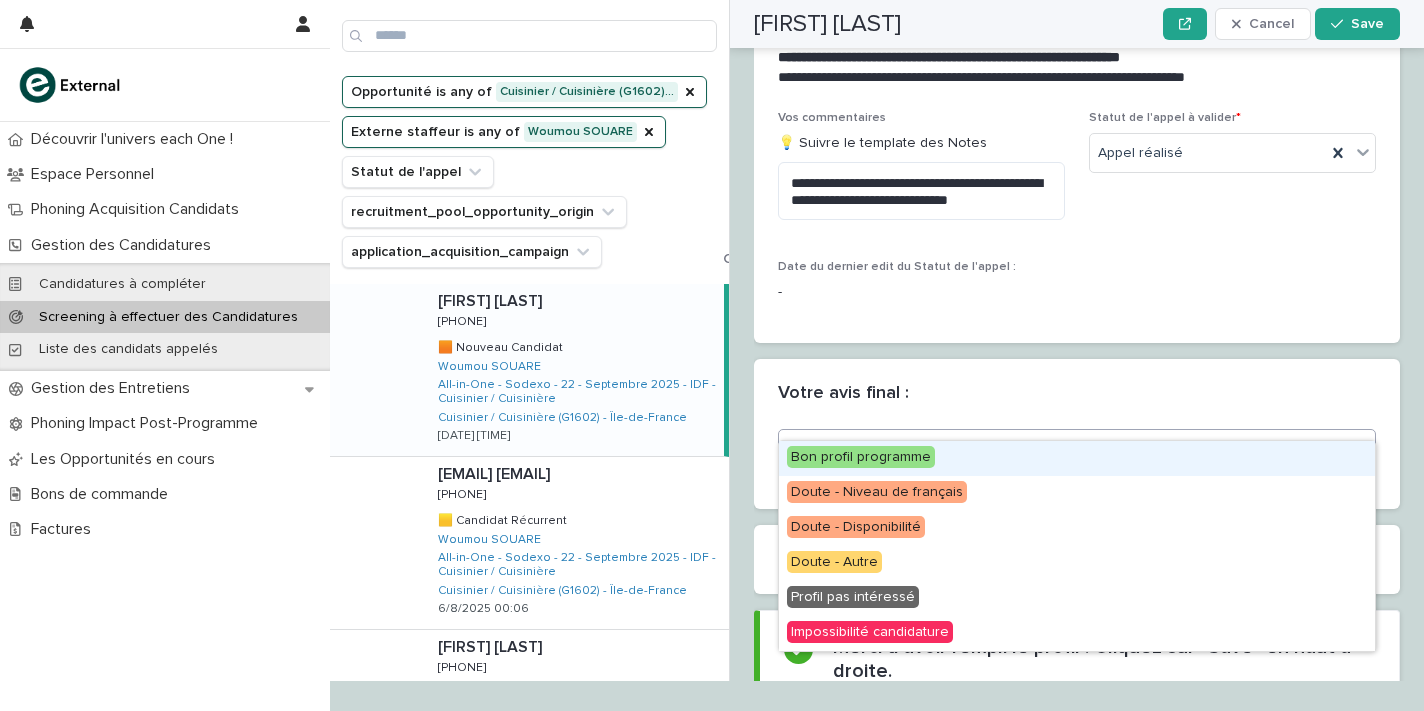 click on "Select..." at bounding box center (1064, 448) 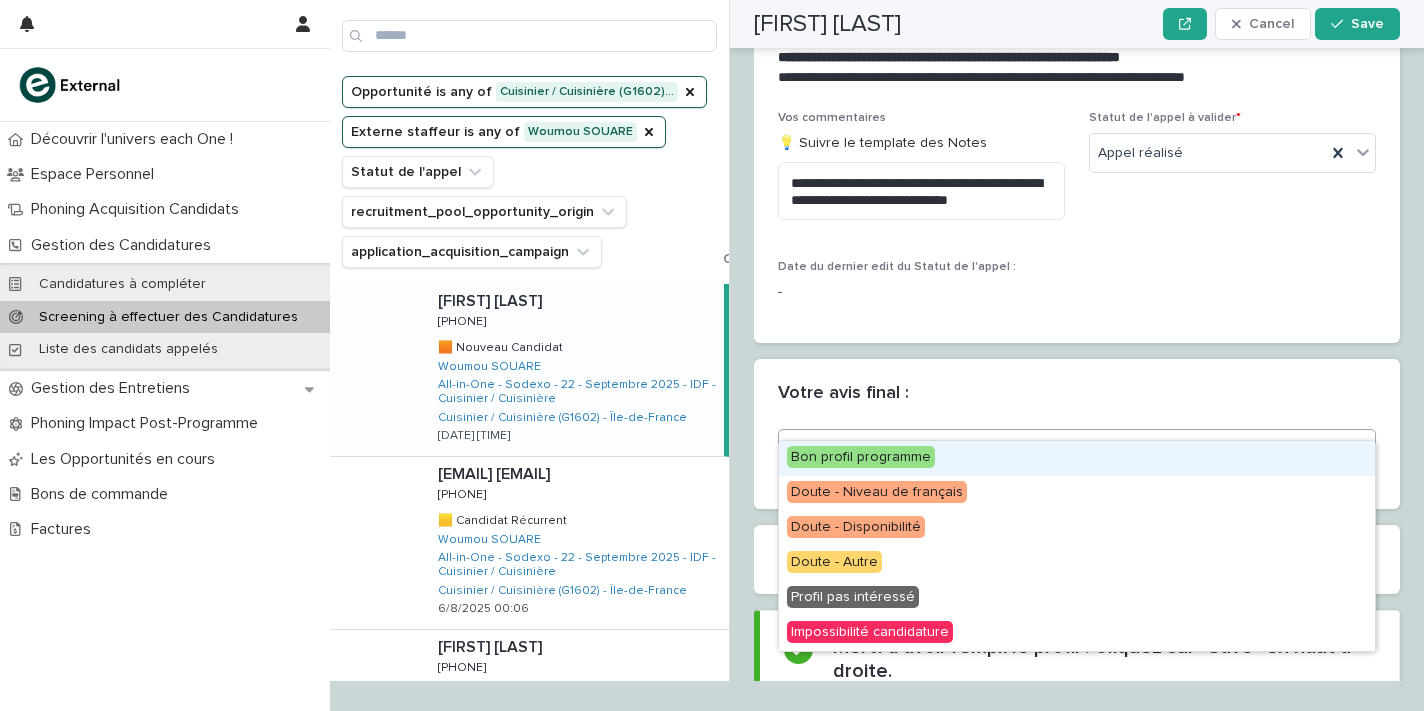 click on "Bon profil programme" at bounding box center (1077, 458) 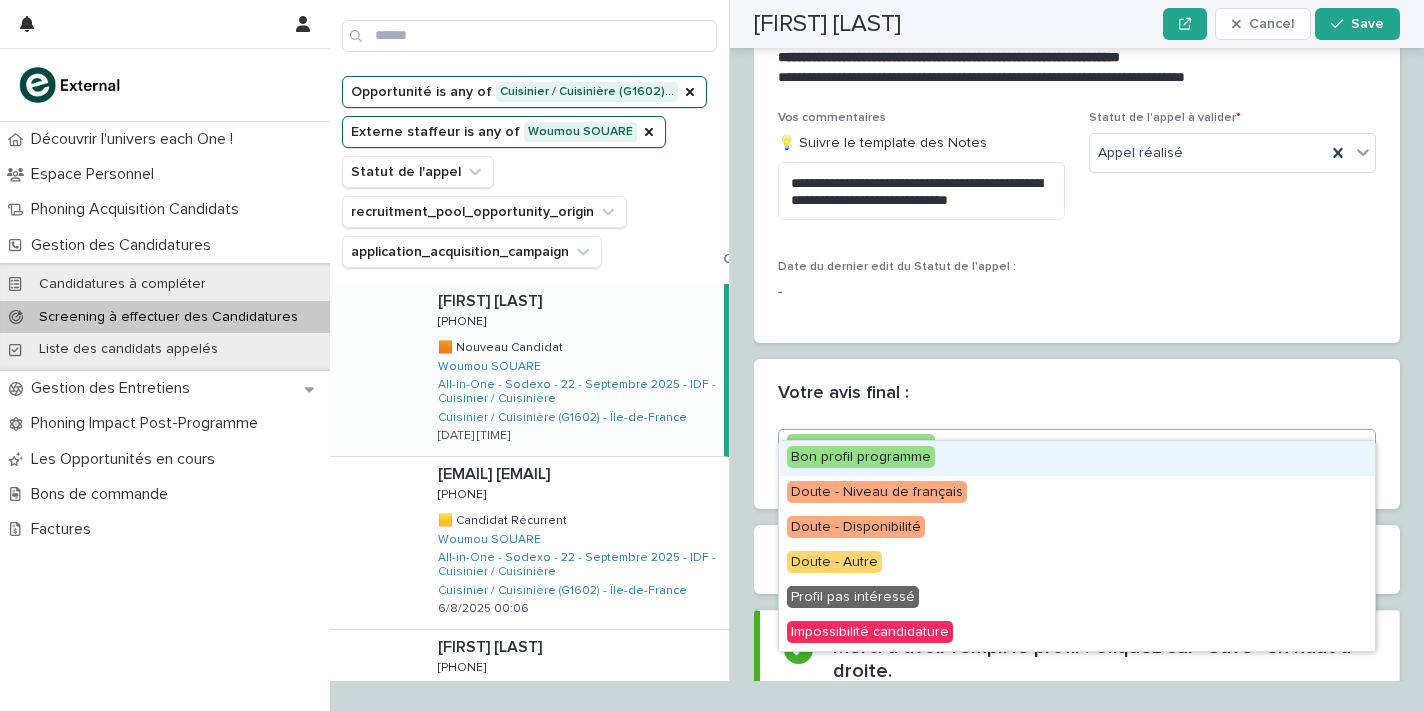 click on "Bon profil programme" at bounding box center (1052, 448) 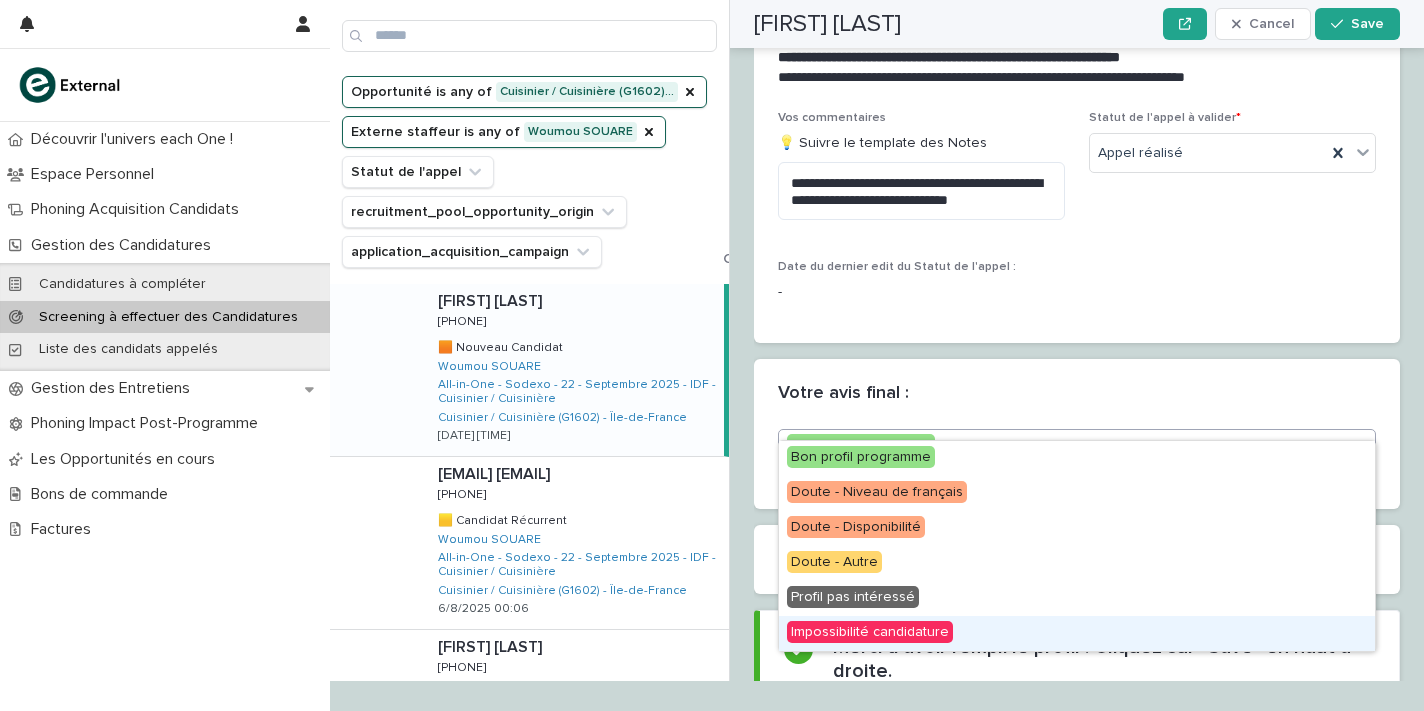 click on "Impossibilité candidature" at bounding box center (1077, 633) 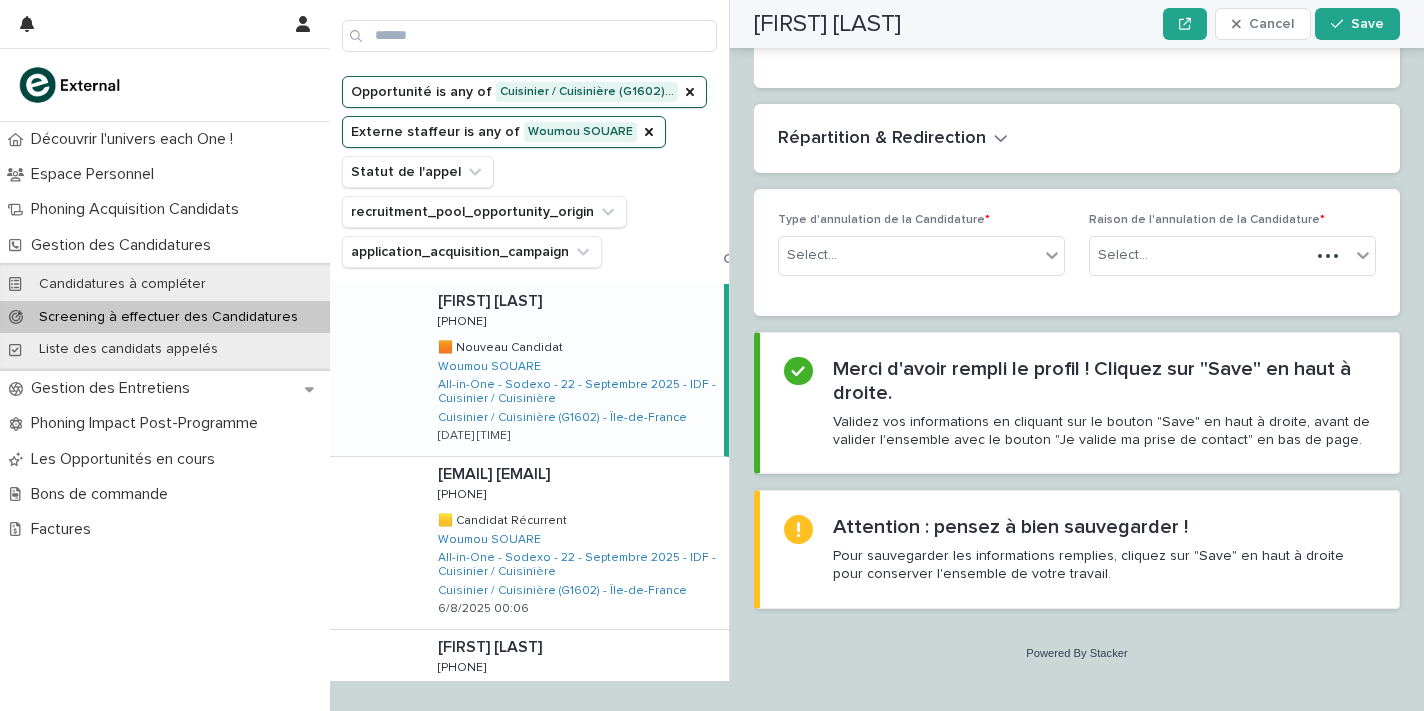 click on "Loading... Saving… Type d'annulation de la Candidature * Select... Raison de l'annulation de la Candidature * Select..." at bounding box center (1077, 260) 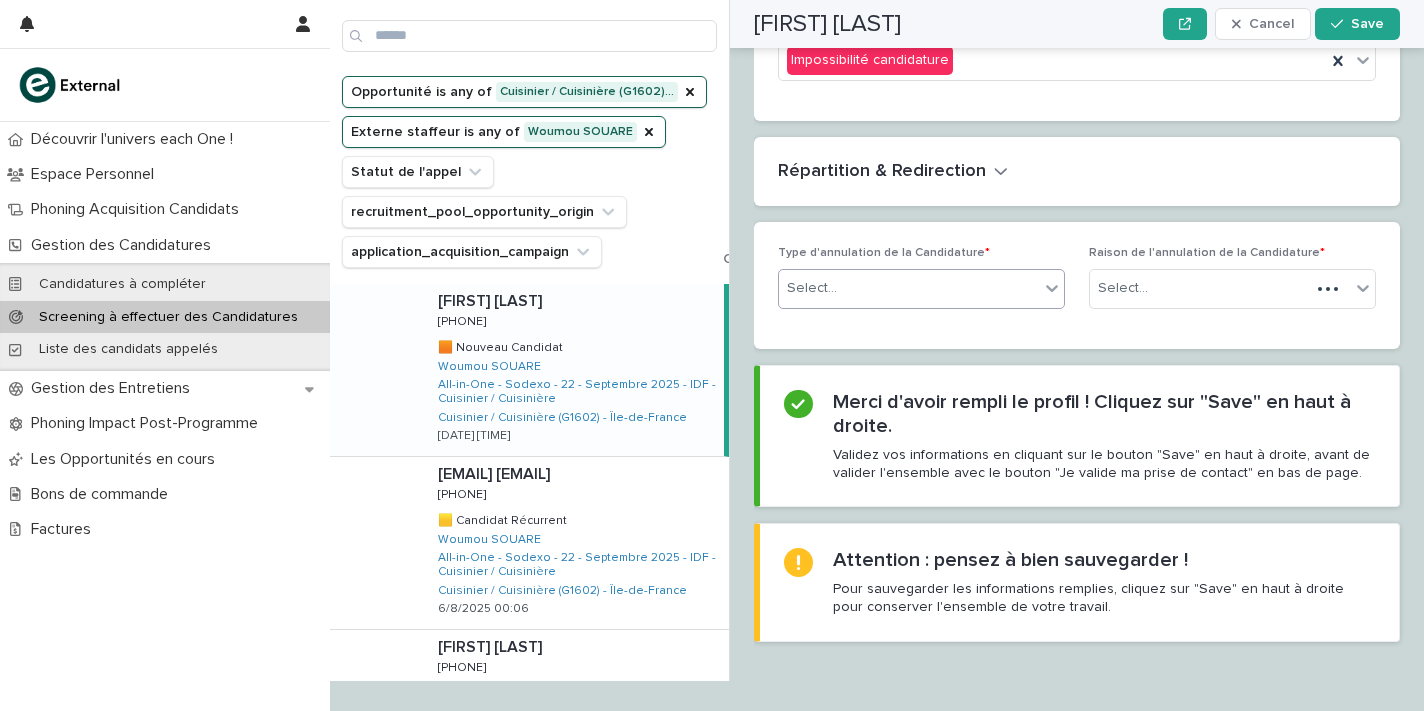 click on "Select..." at bounding box center [909, 288] 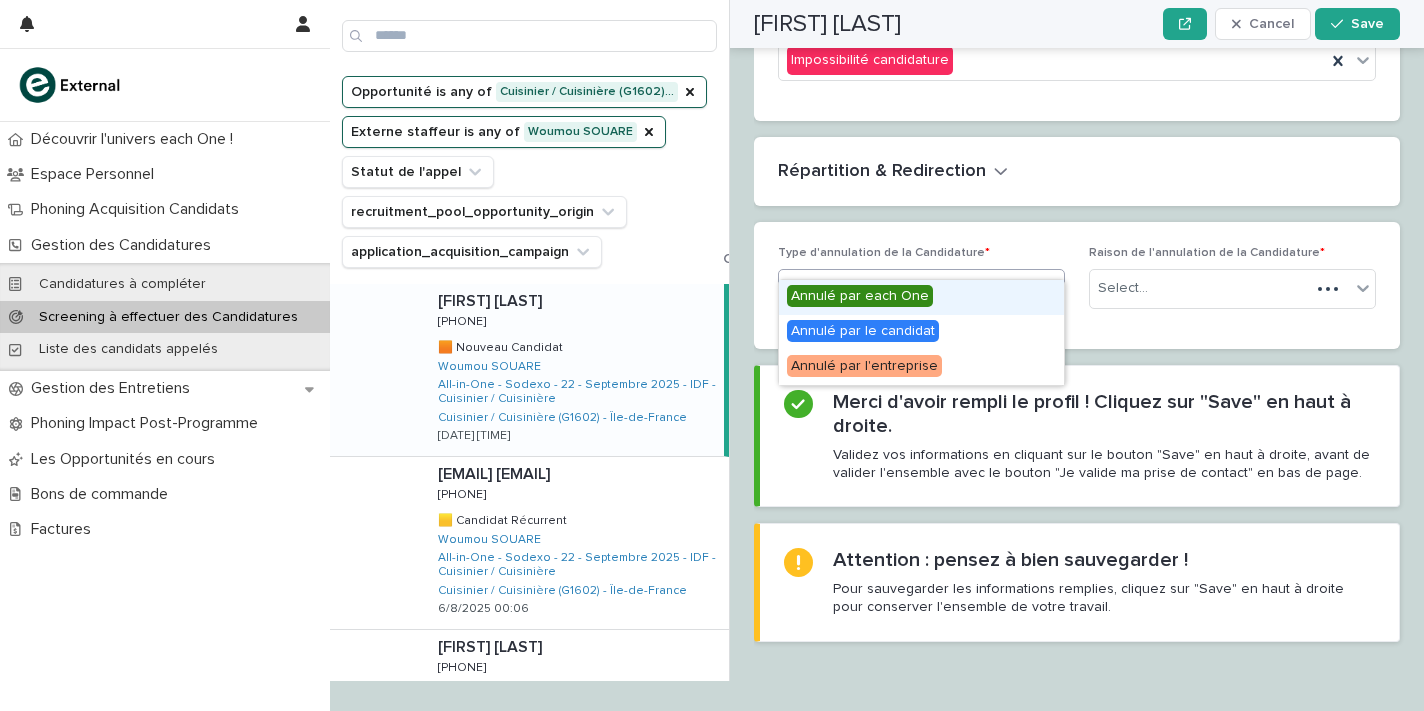 click on "Annulé par each One" at bounding box center (921, 297) 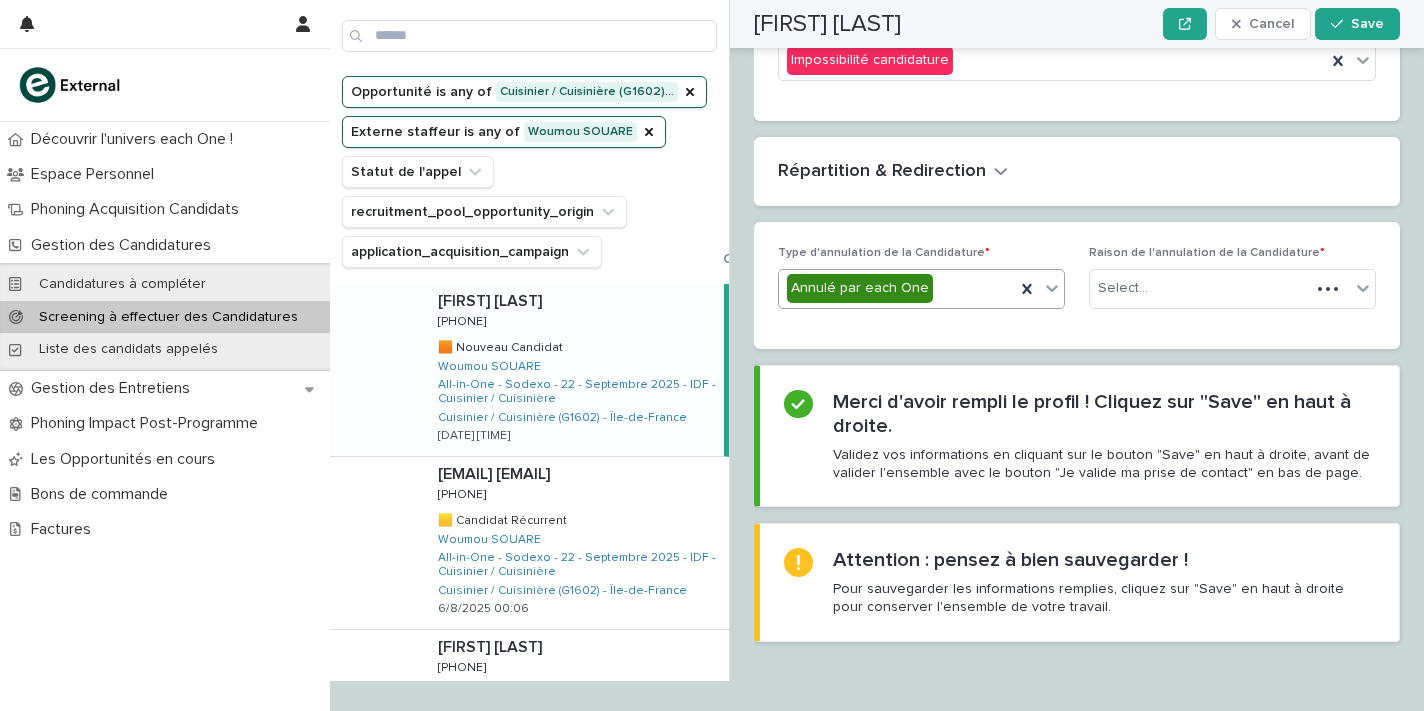 scroll, scrollTop: 2741, scrollLeft: 0, axis: vertical 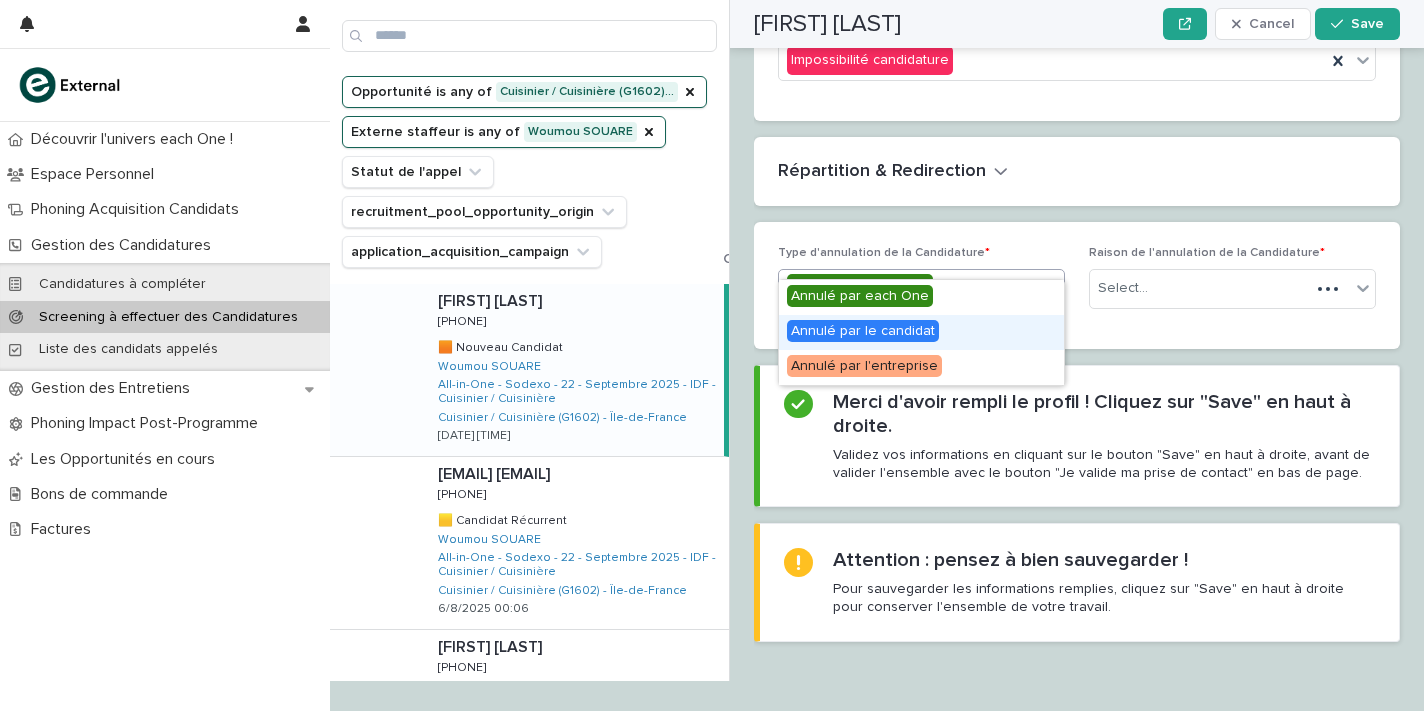 click on "Annulé par le candidat" at bounding box center (863, 331) 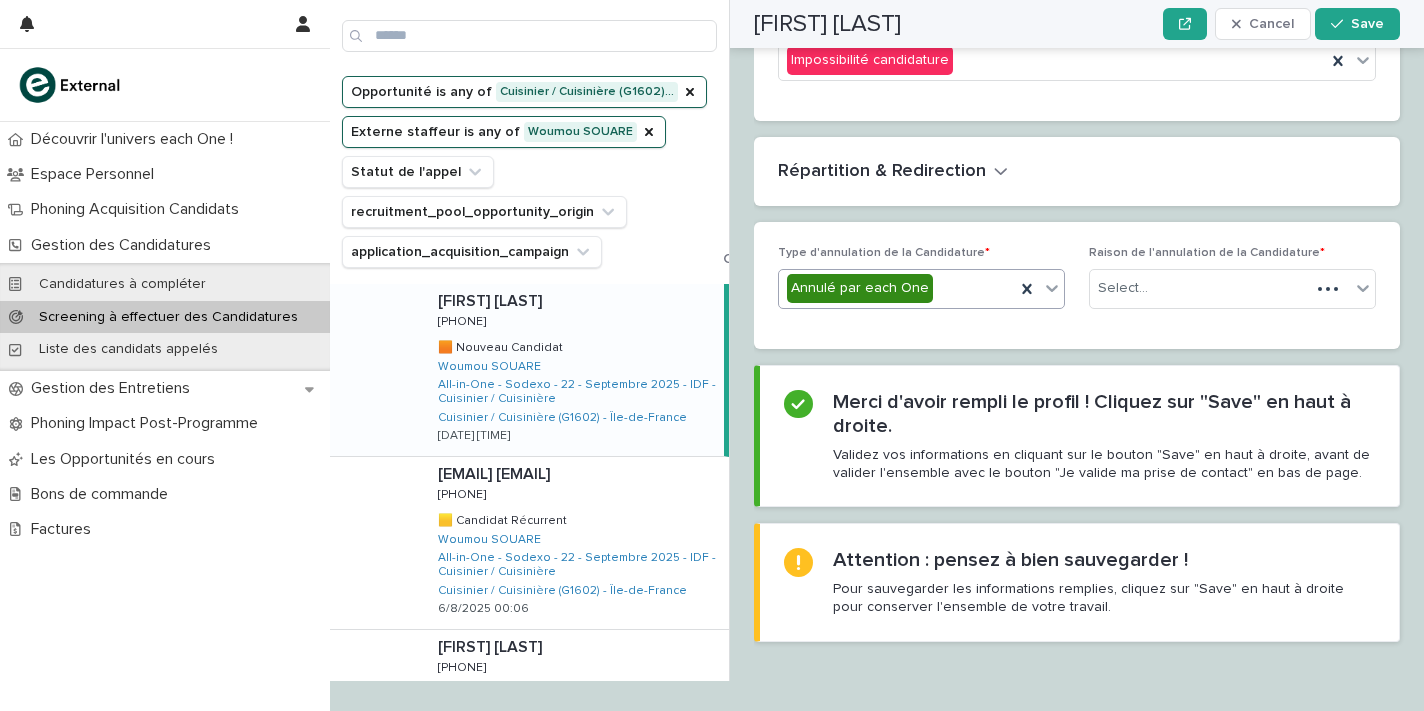 scroll, scrollTop: 2741, scrollLeft: 0, axis: vertical 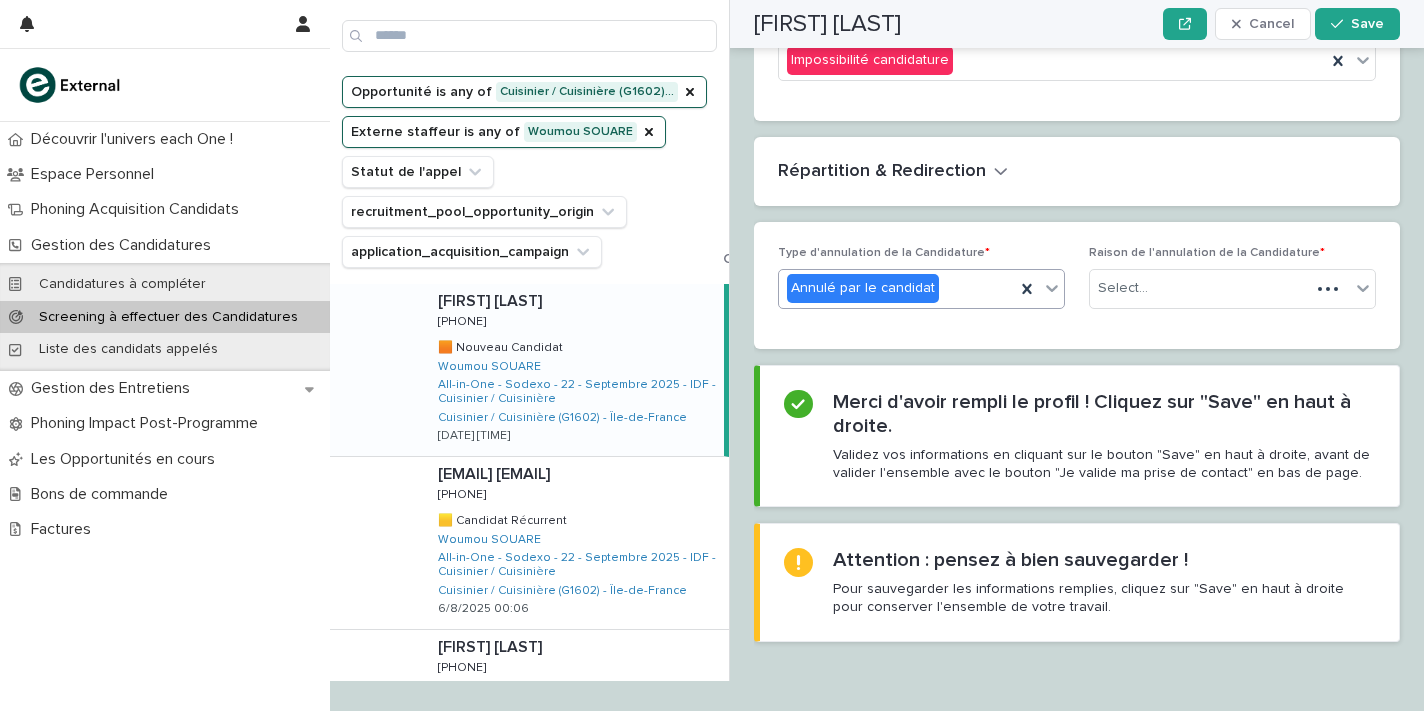 click on "Annulé par le candidat" at bounding box center [897, 288] 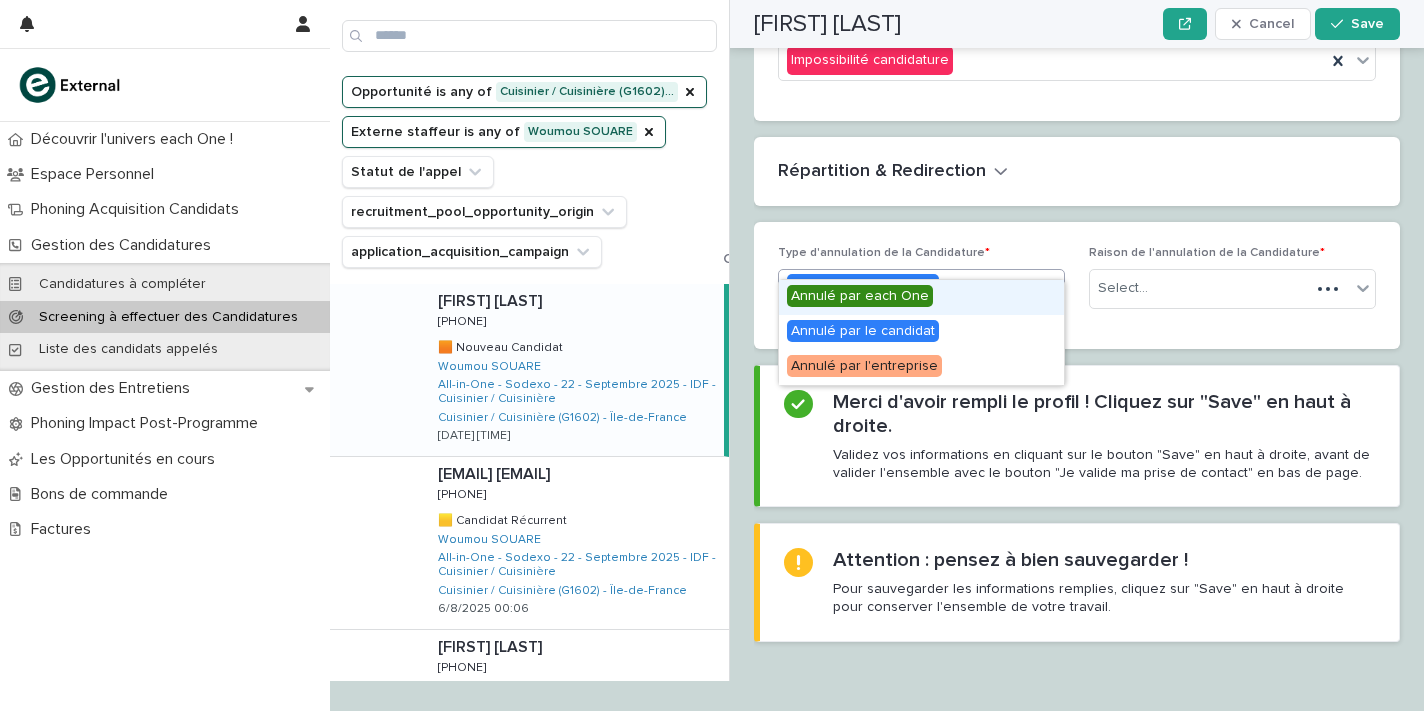 click on "Annulé par each One" at bounding box center [921, 297] 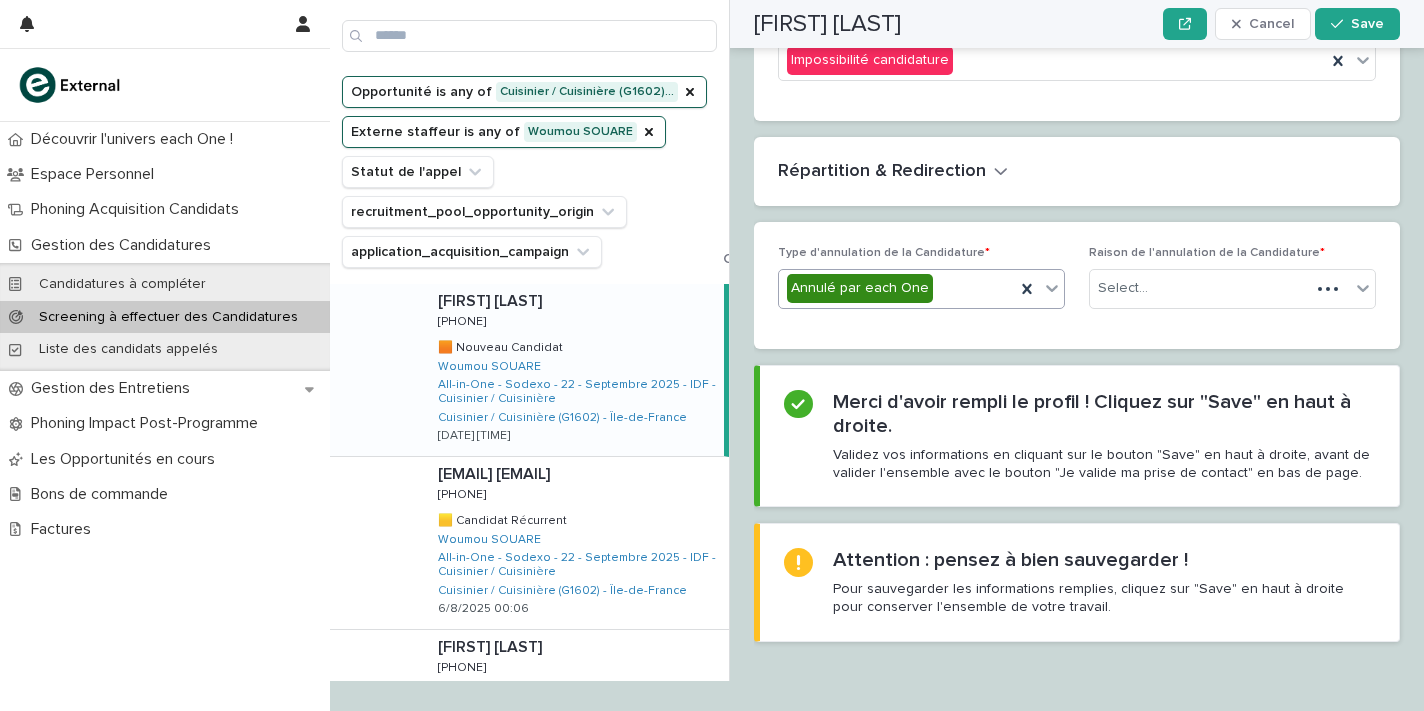 scroll, scrollTop: 2741, scrollLeft: 0, axis: vertical 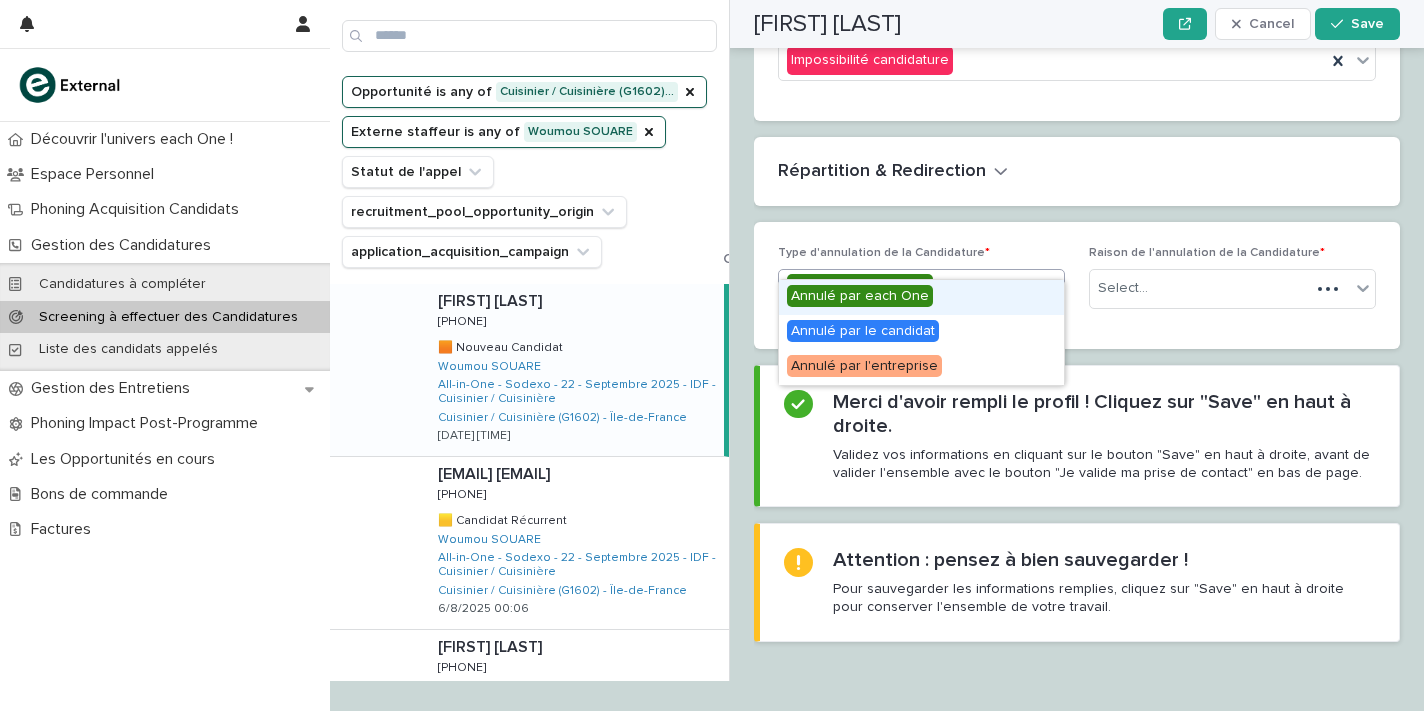 click on "Annulé par each One" at bounding box center [921, 297] 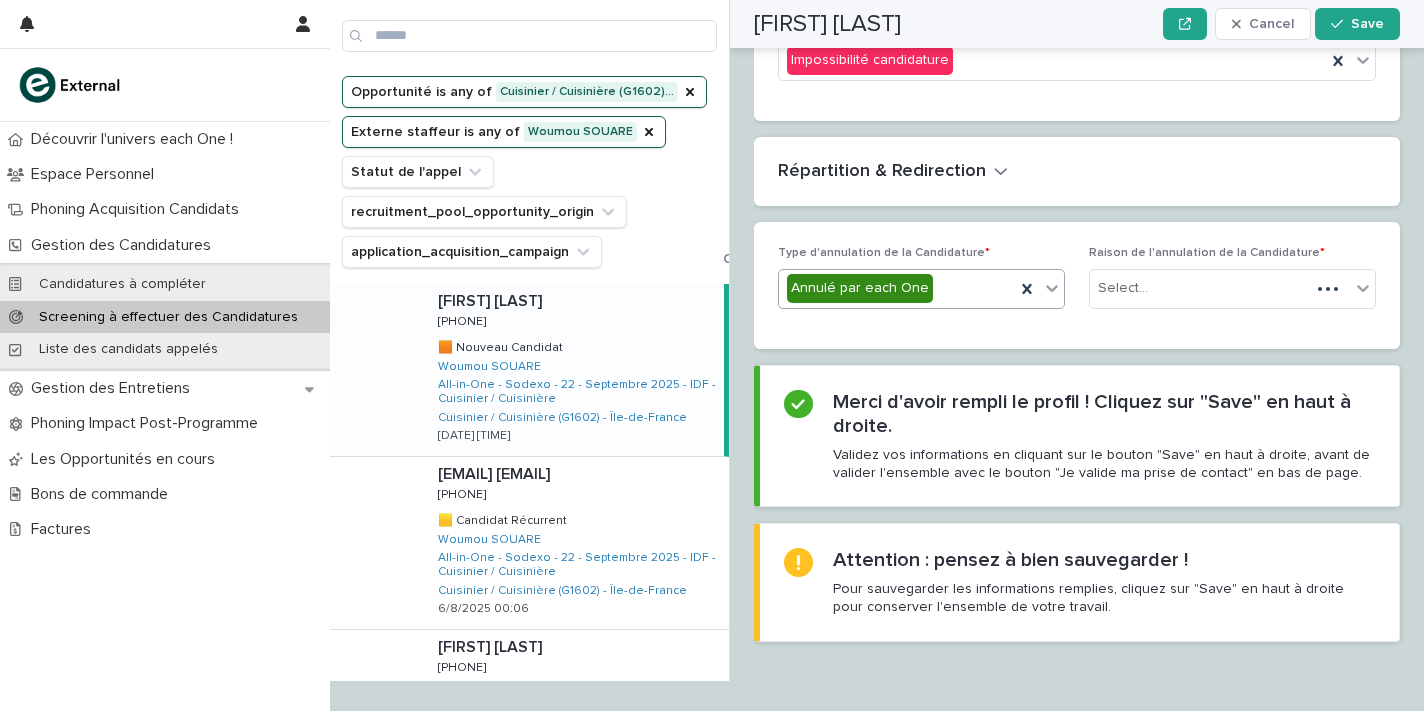 scroll, scrollTop: 2741, scrollLeft: 0, axis: vertical 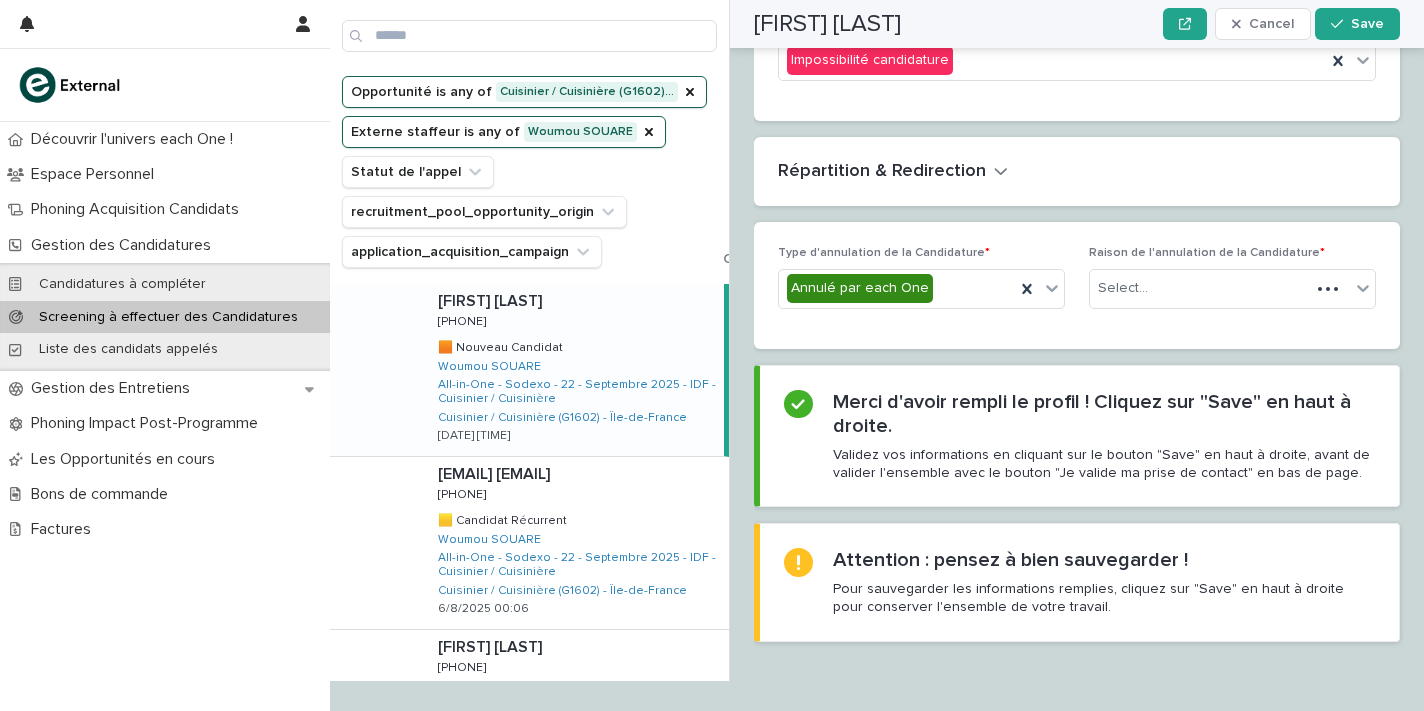 click on "Raison de l'annulation de la Candidature * Select..." at bounding box center [1232, 285] 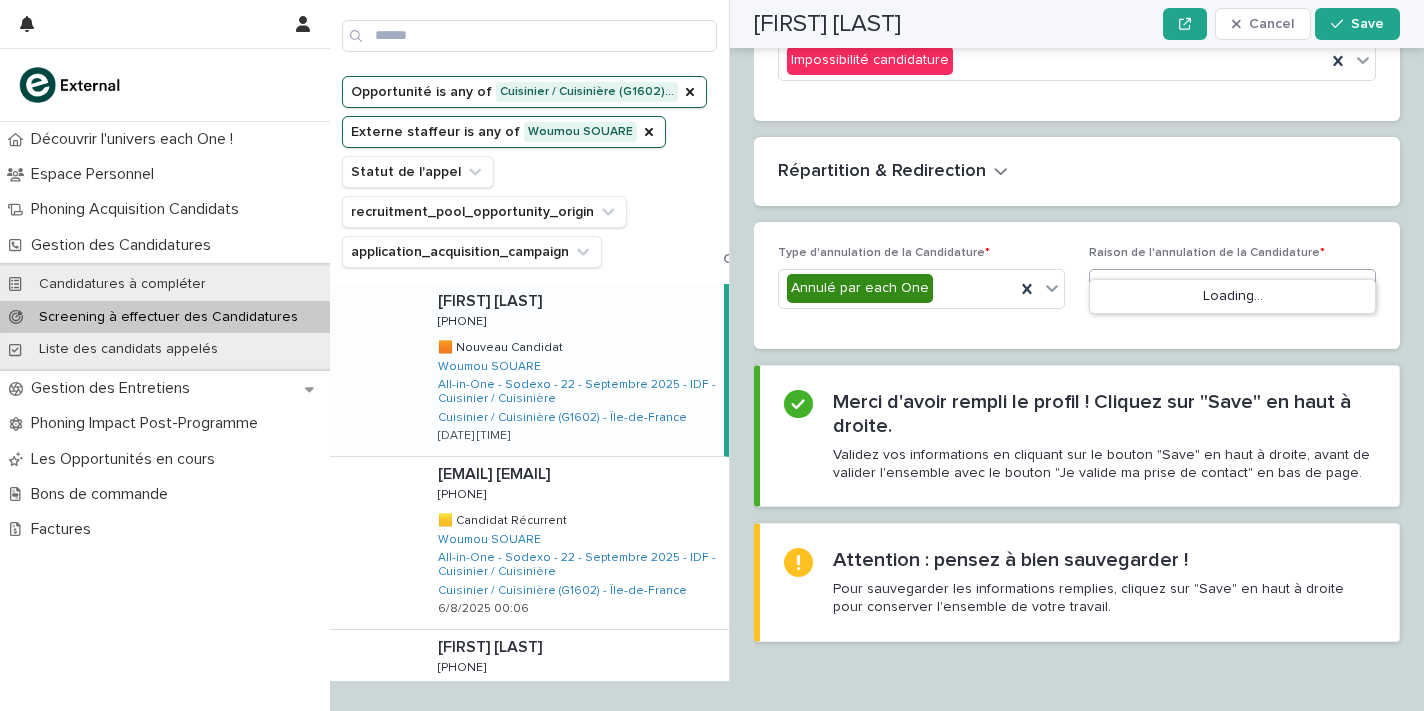 click on "Select..." at bounding box center [1200, 288] 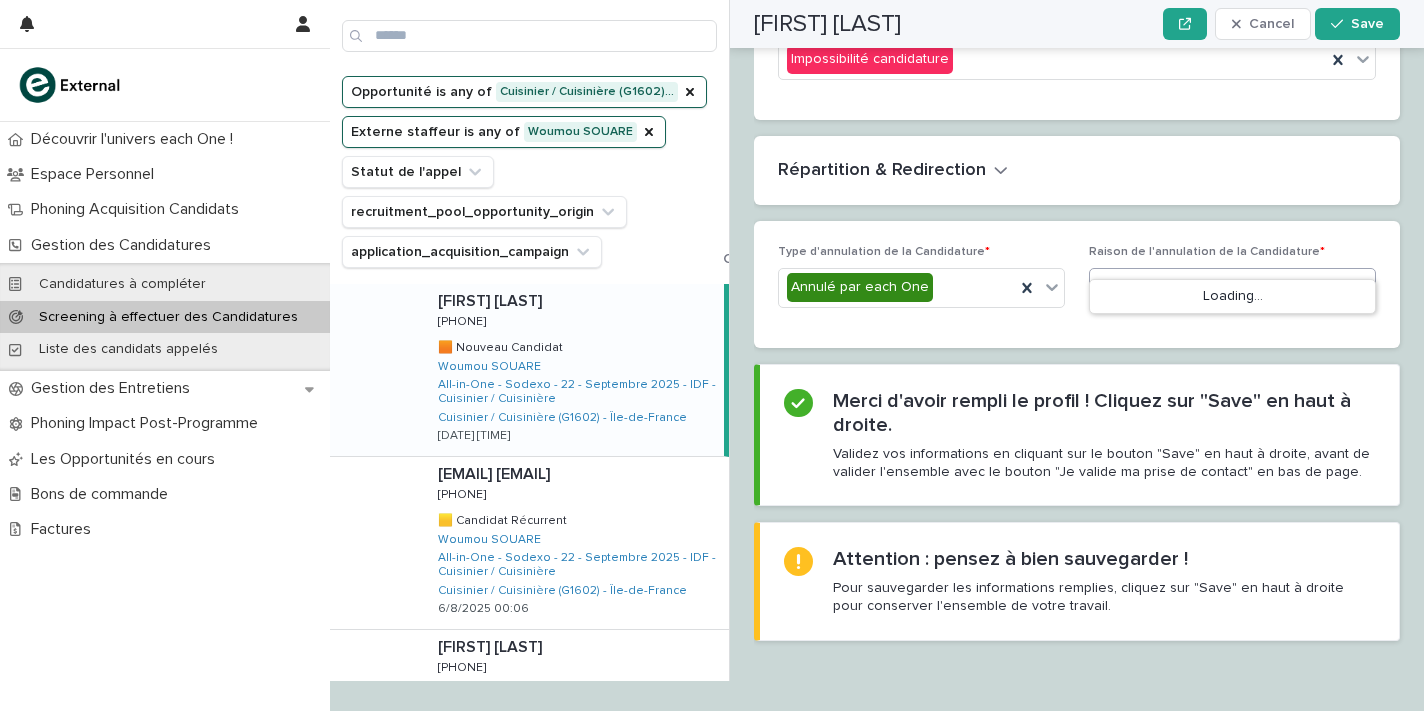 scroll, scrollTop: 2741, scrollLeft: 0, axis: vertical 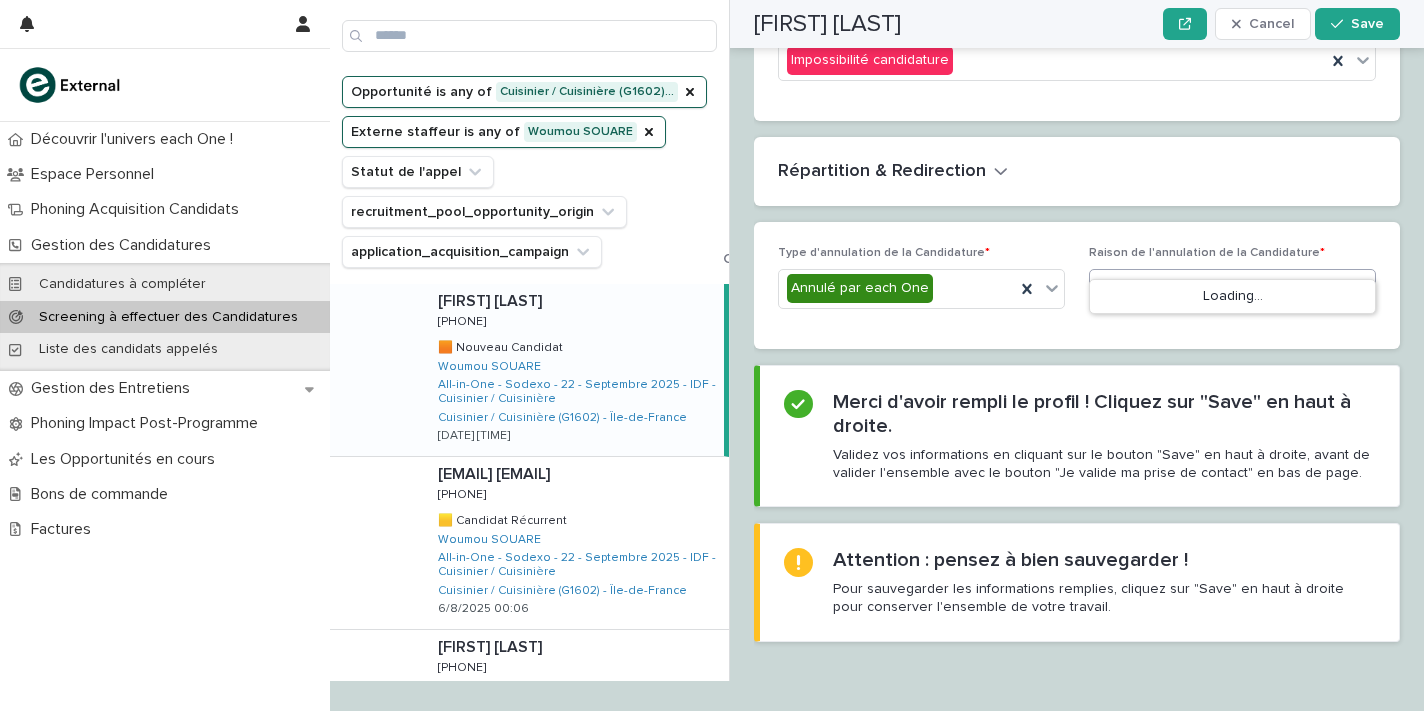 type on "****" 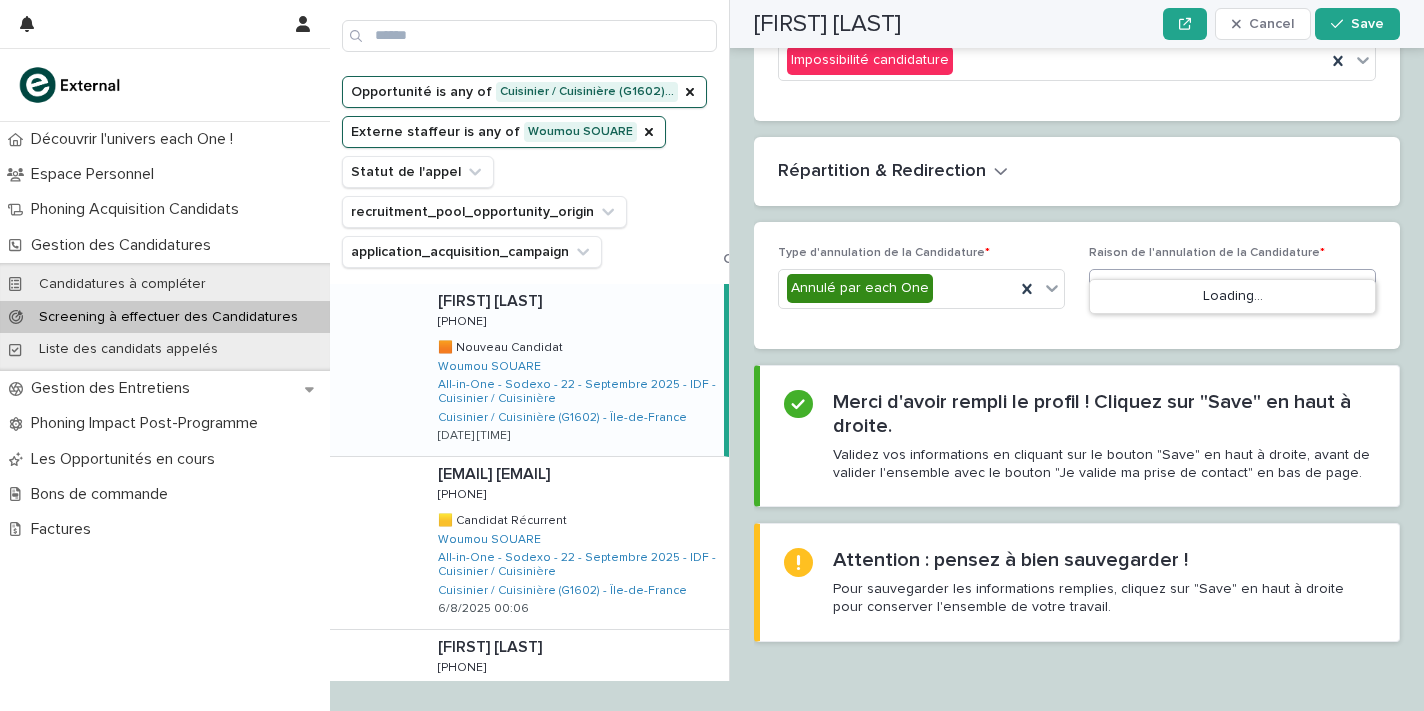 click on "Répartition & Redirection" at bounding box center (1077, 172) 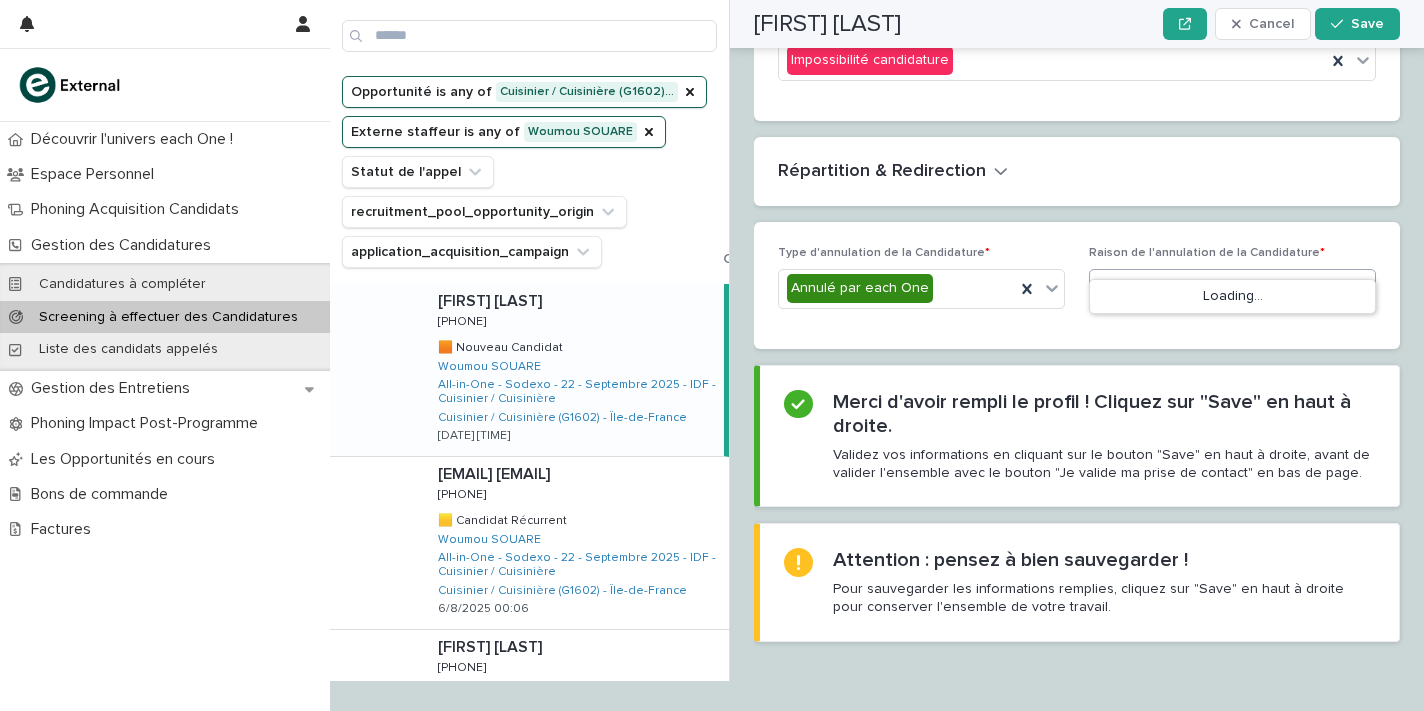 type on "****" 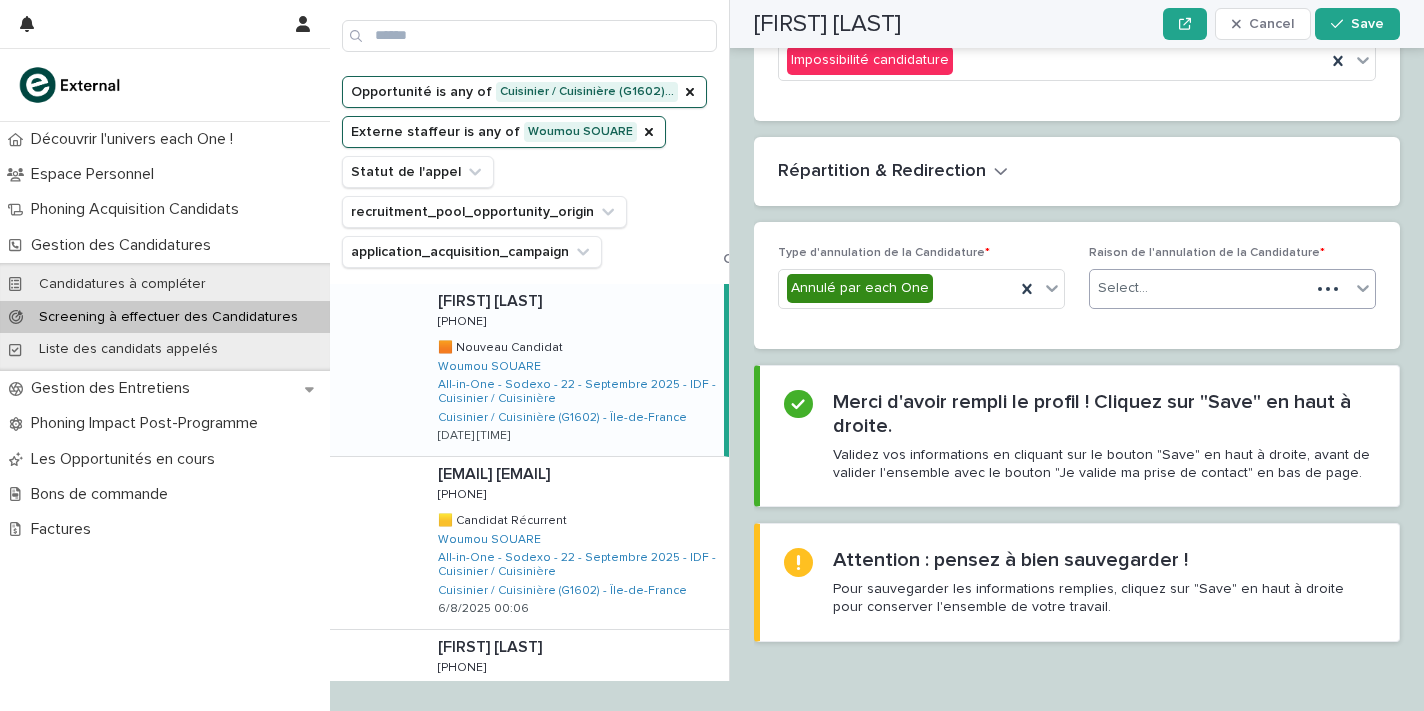 click on "Select..." at bounding box center [1200, 288] 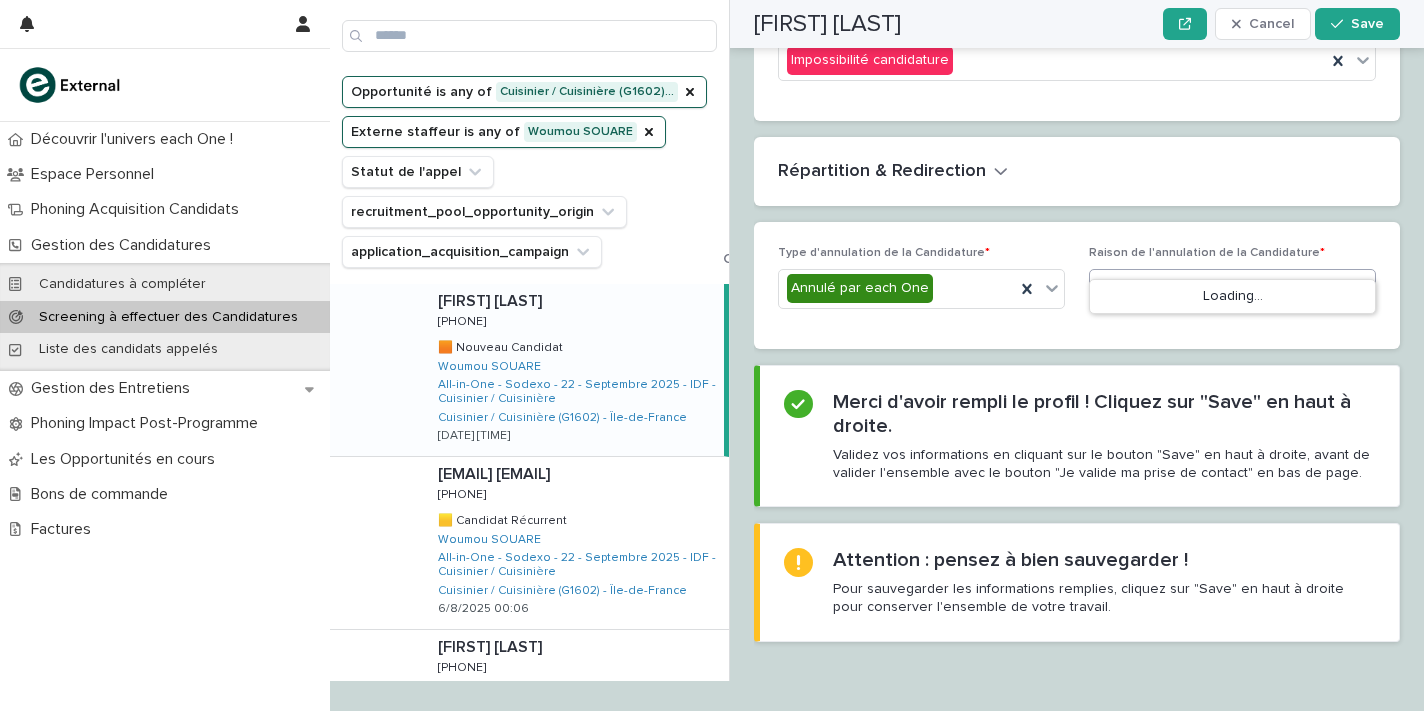 type on "*" 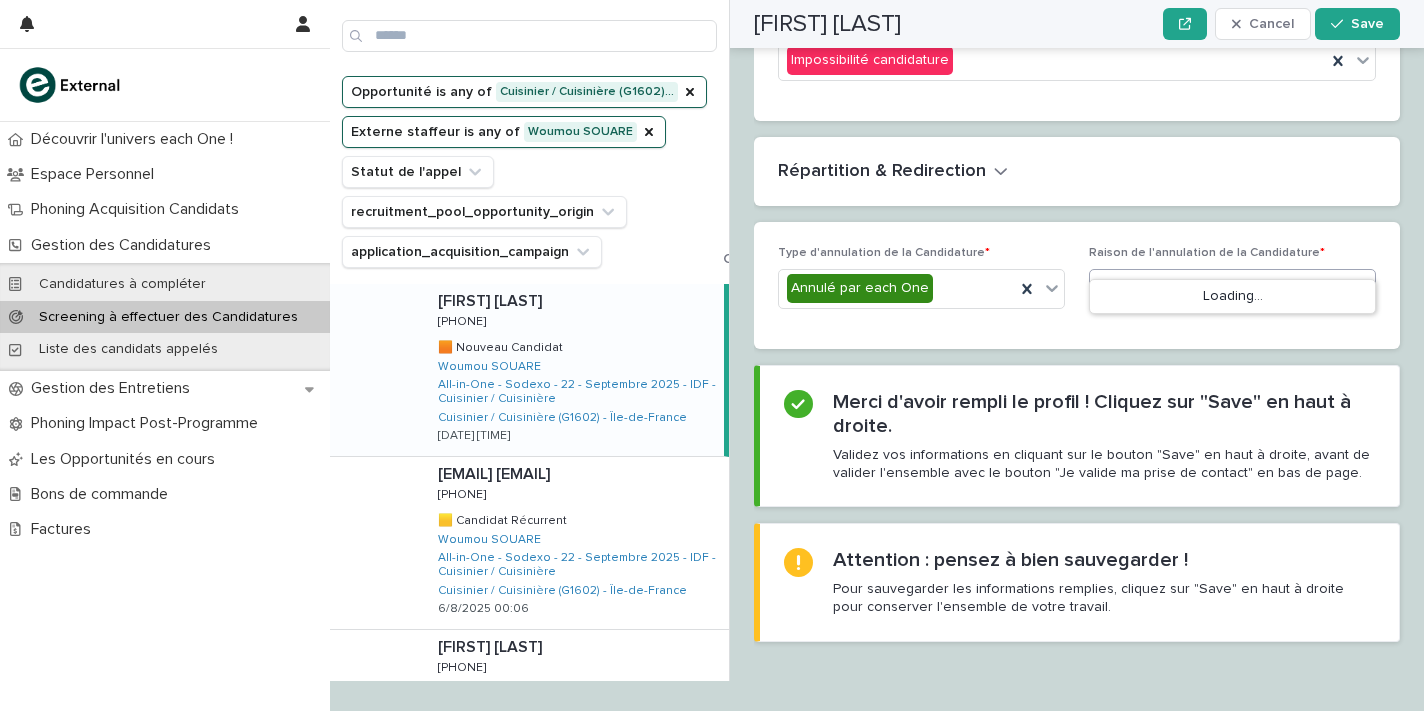 scroll, scrollTop: 2741, scrollLeft: 0, axis: vertical 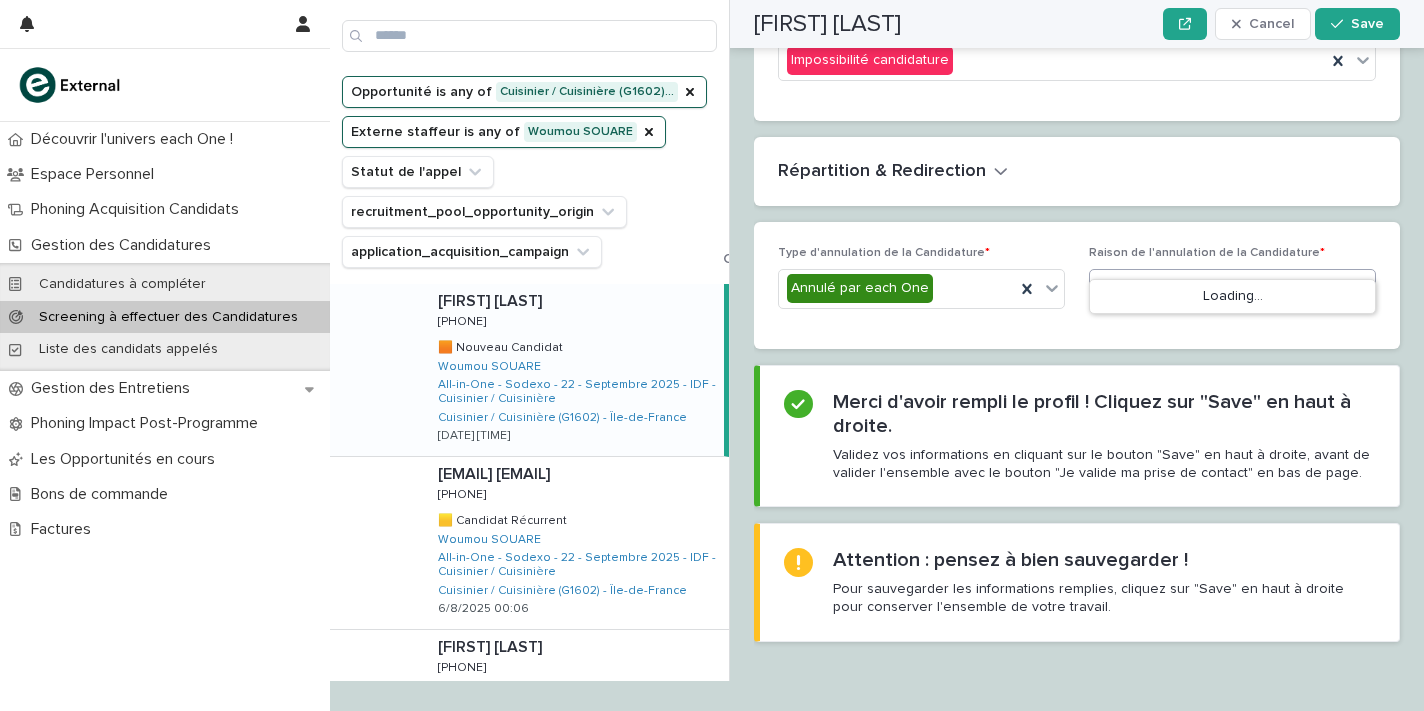 type on "*" 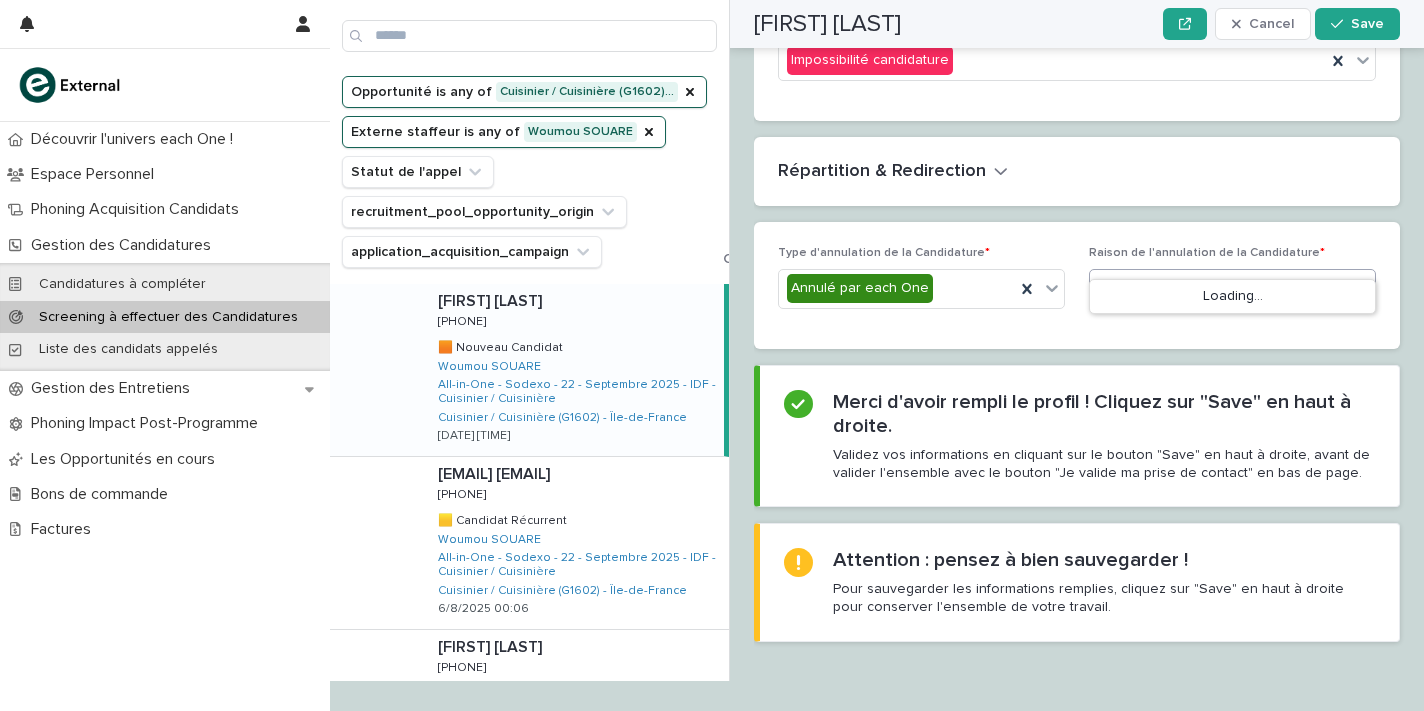 type on "*" 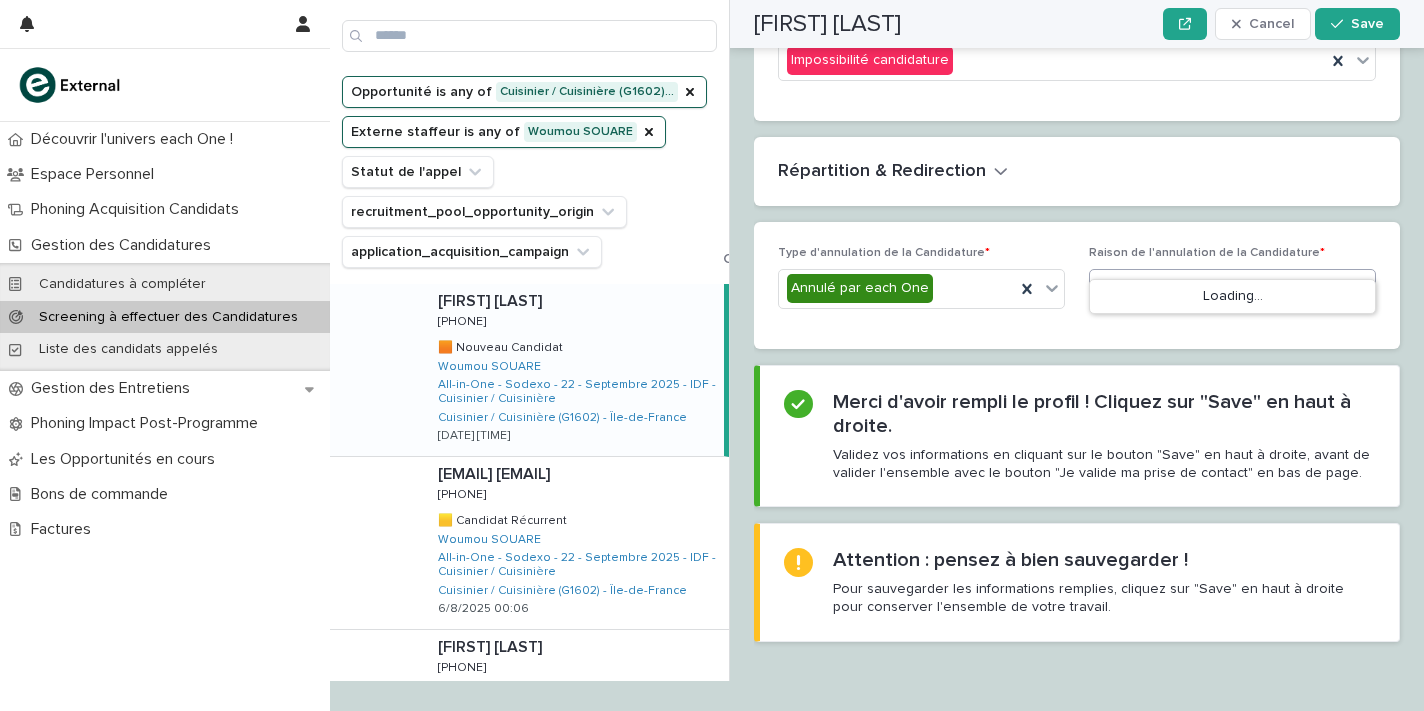 scroll, scrollTop: 2741, scrollLeft: 0, axis: vertical 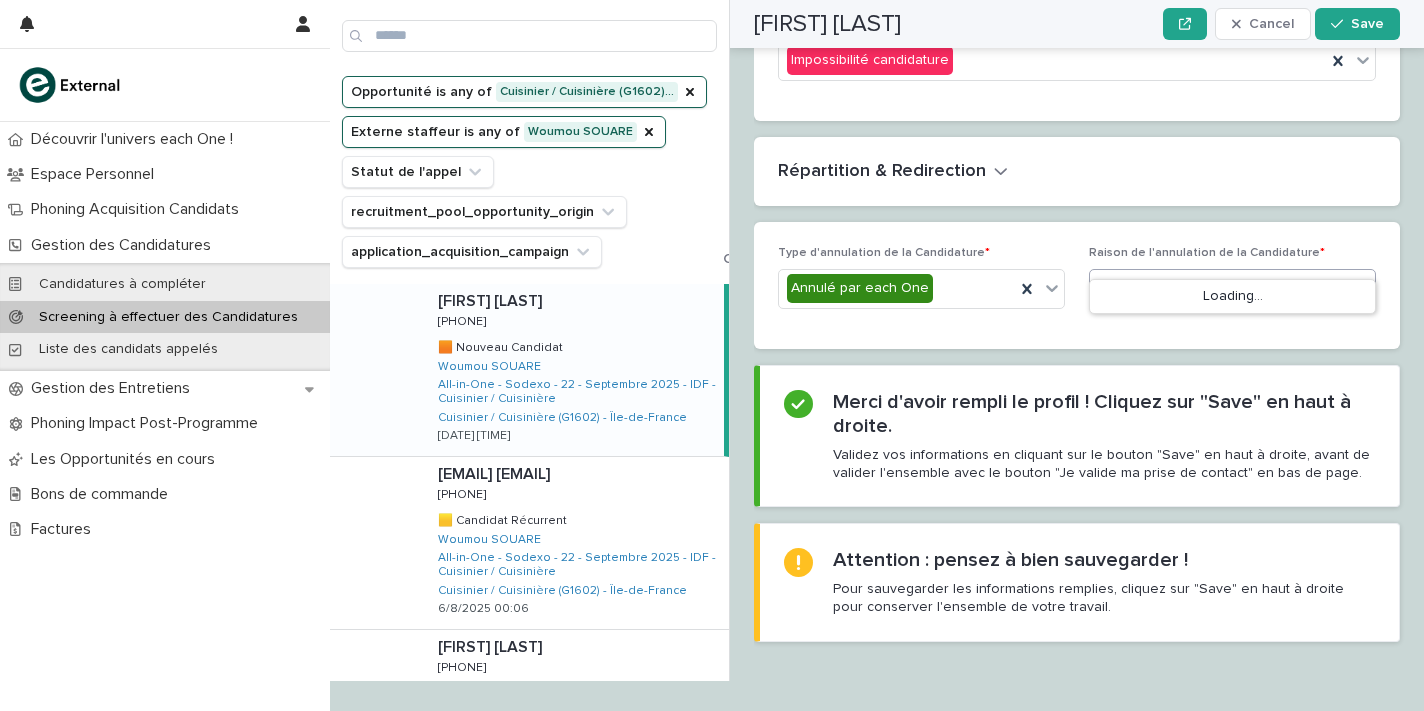 type on "*" 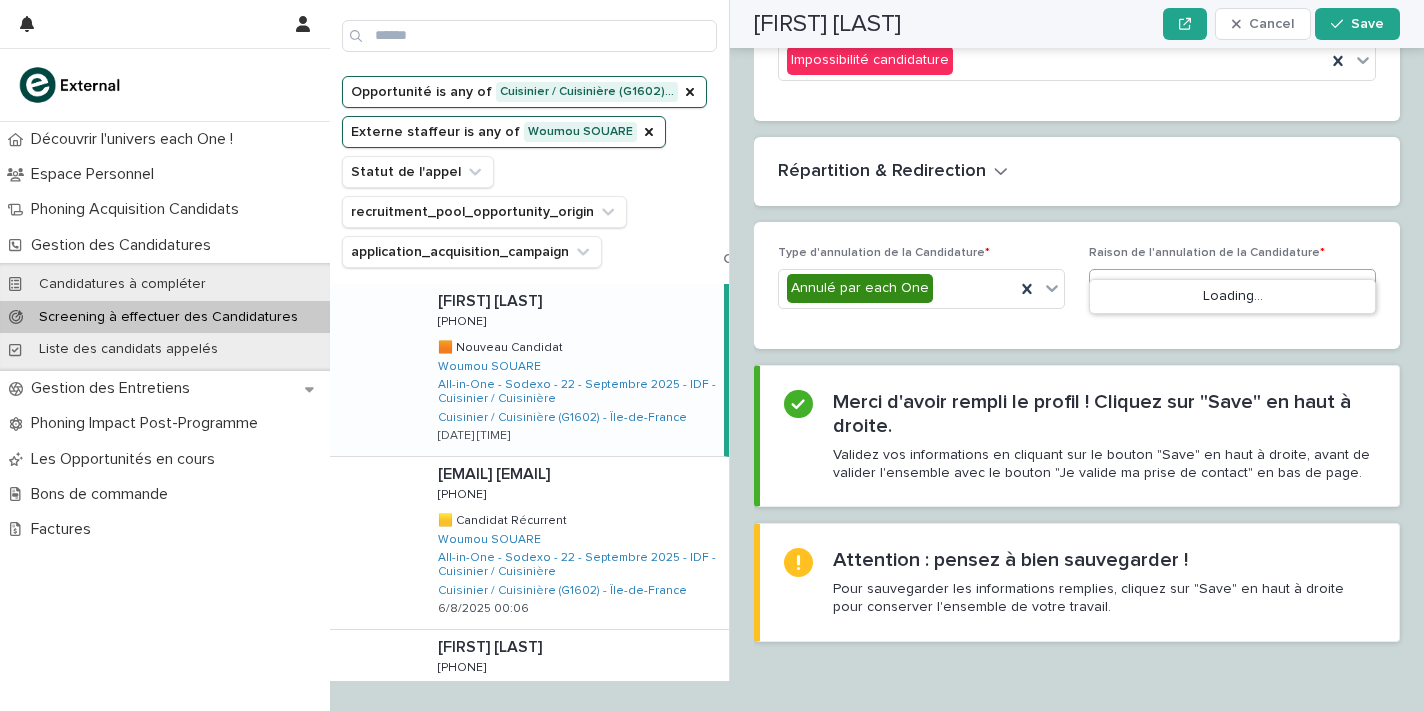 scroll, scrollTop: 2741, scrollLeft: 0, axis: vertical 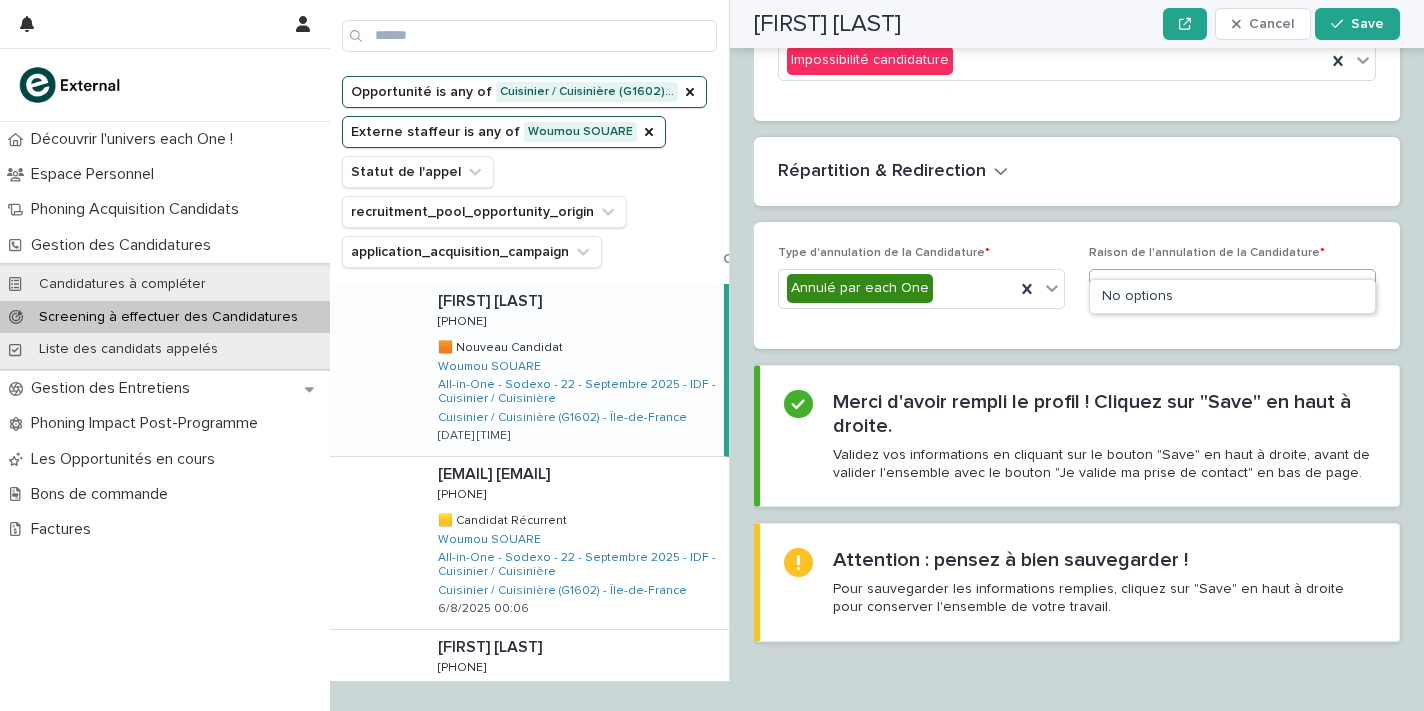 type on "****" 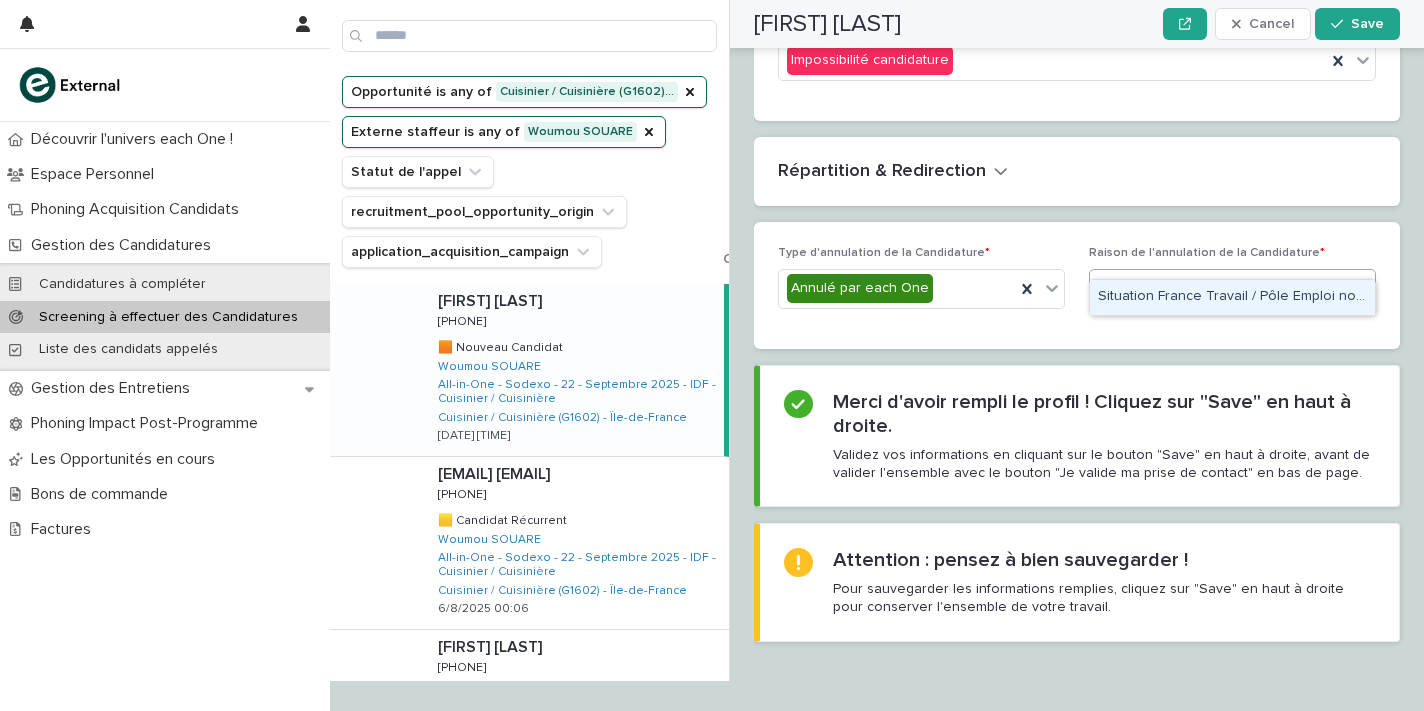 click on "Situation France Travail / Pôle Emploi non conforme" at bounding box center (1232, 297) 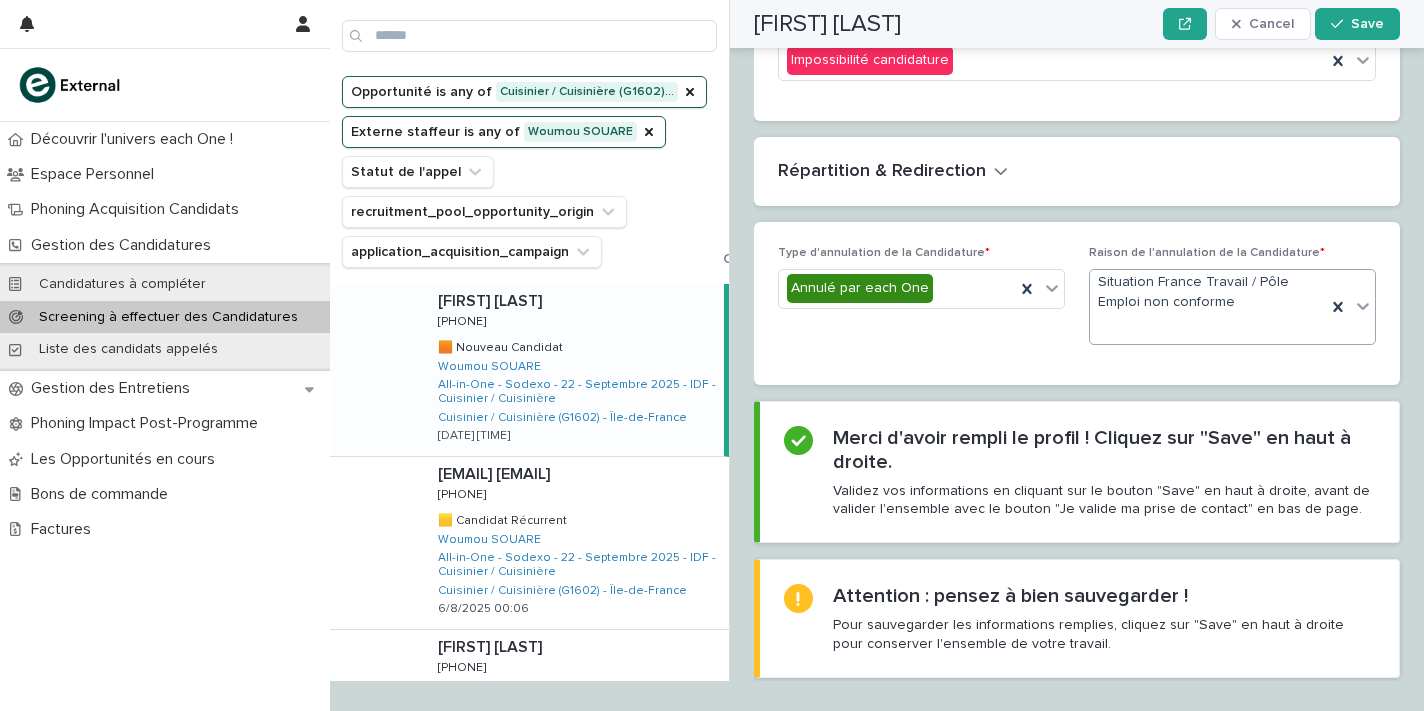 scroll, scrollTop: 2741, scrollLeft: 0, axis: vertical 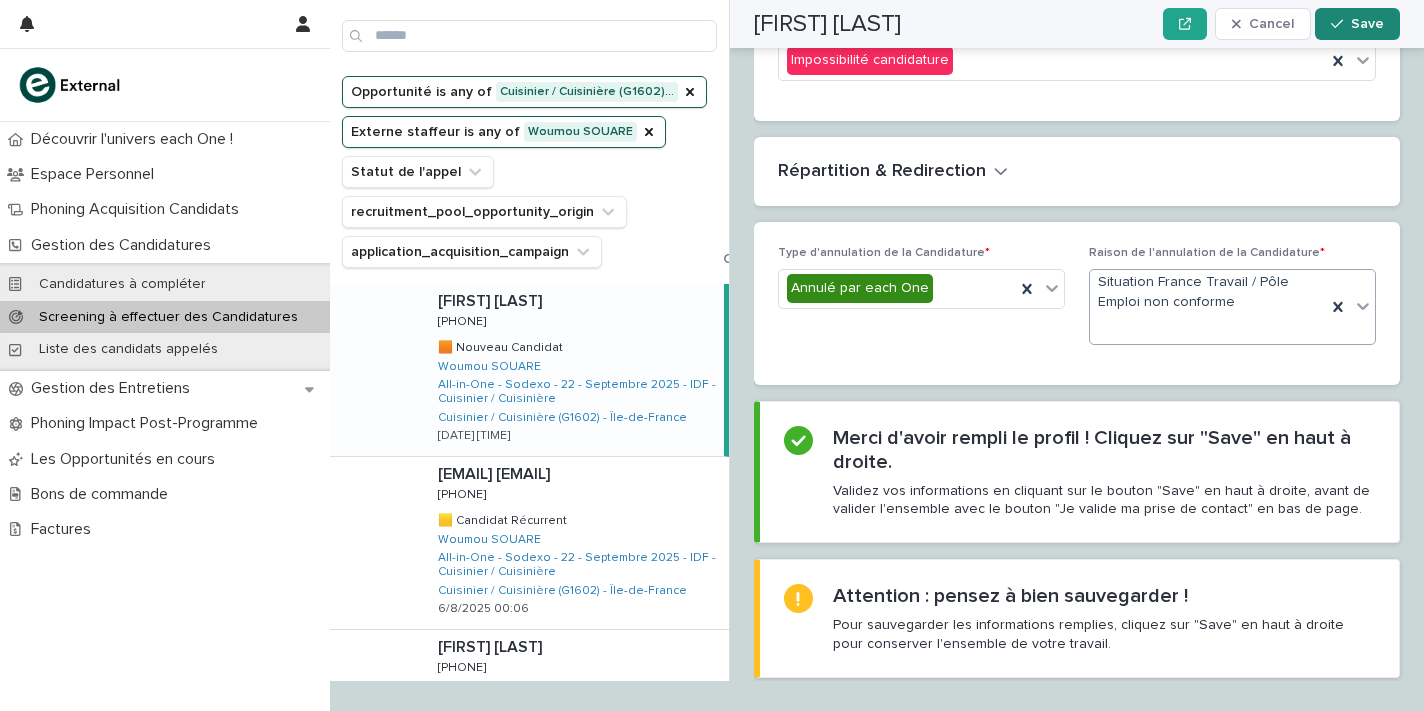 click on "Save" at bounding box center (1367, 24) 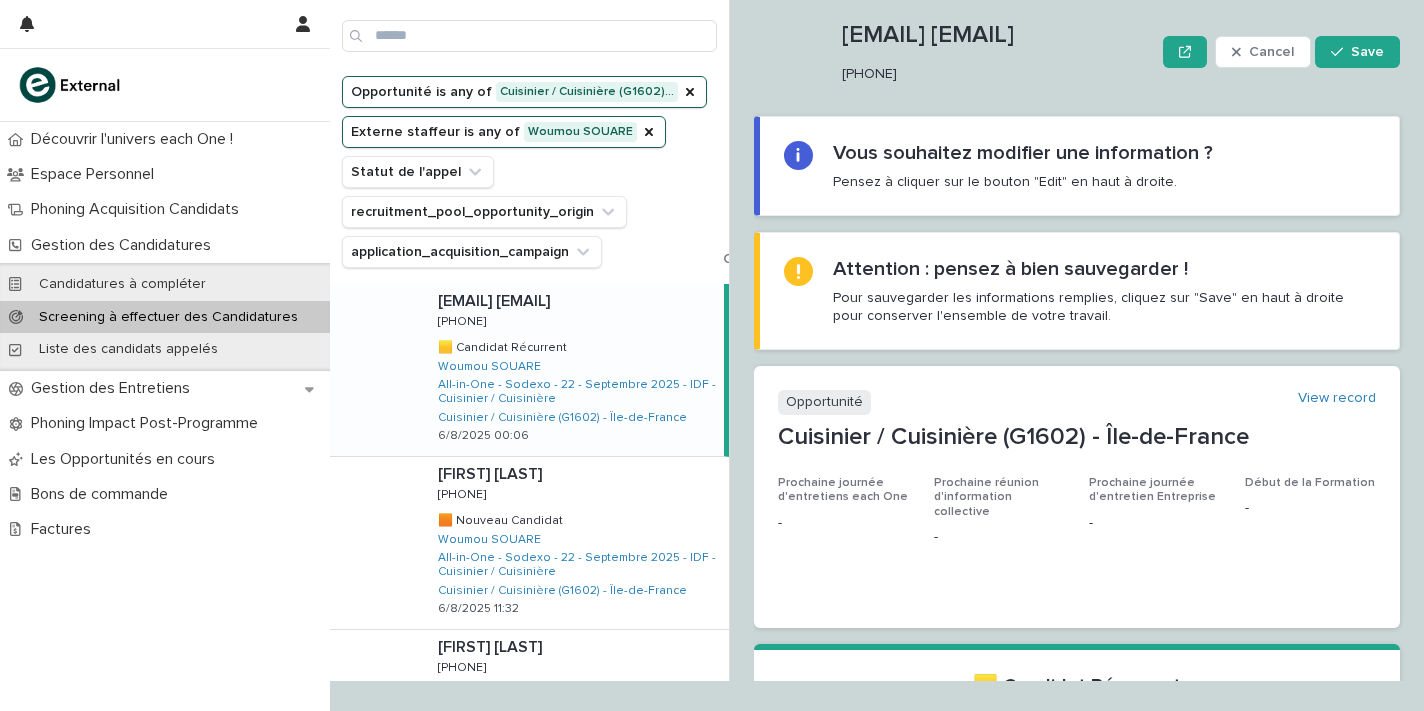 scroll, scrollTop: 0, scrollLeft: 0, axis: both 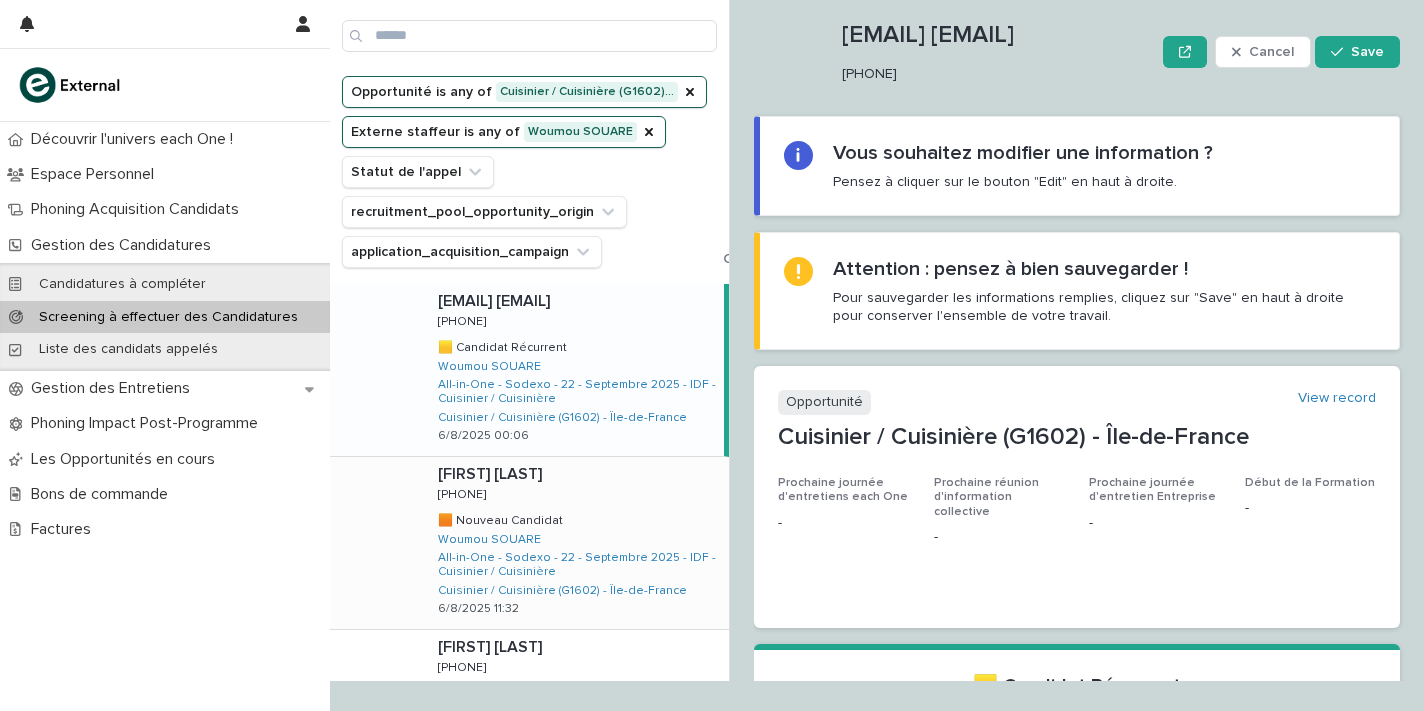 click on "[FIRST] [LAST] [FIRST] [LAST]   [PHONE] [PHONE]   🟧 Nouveau Candidat 🟧 Nouveau Candidat   [NAME] [LAST]   All-in-One - Sodexo - 22 - Septembre [YEAR] - IDF - Cuisinier / Cuisinière   Cuisinier / Cuisinière (G1602) - Île-de-France   [DATE]/[MONTH]/[YEAR] [TIME]" at bounding box center [575, 543] 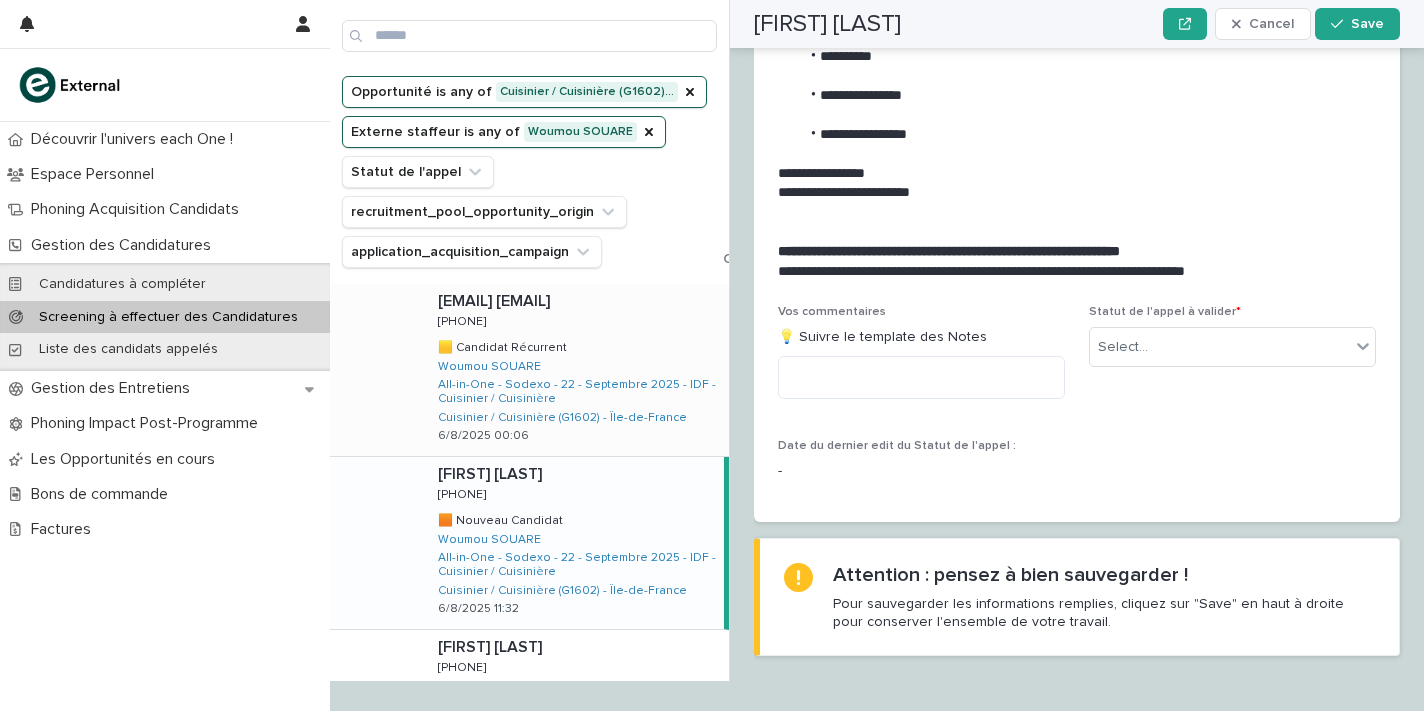 scroll, scrollTop: 2115, scrollLeft: 0, axis: vertical 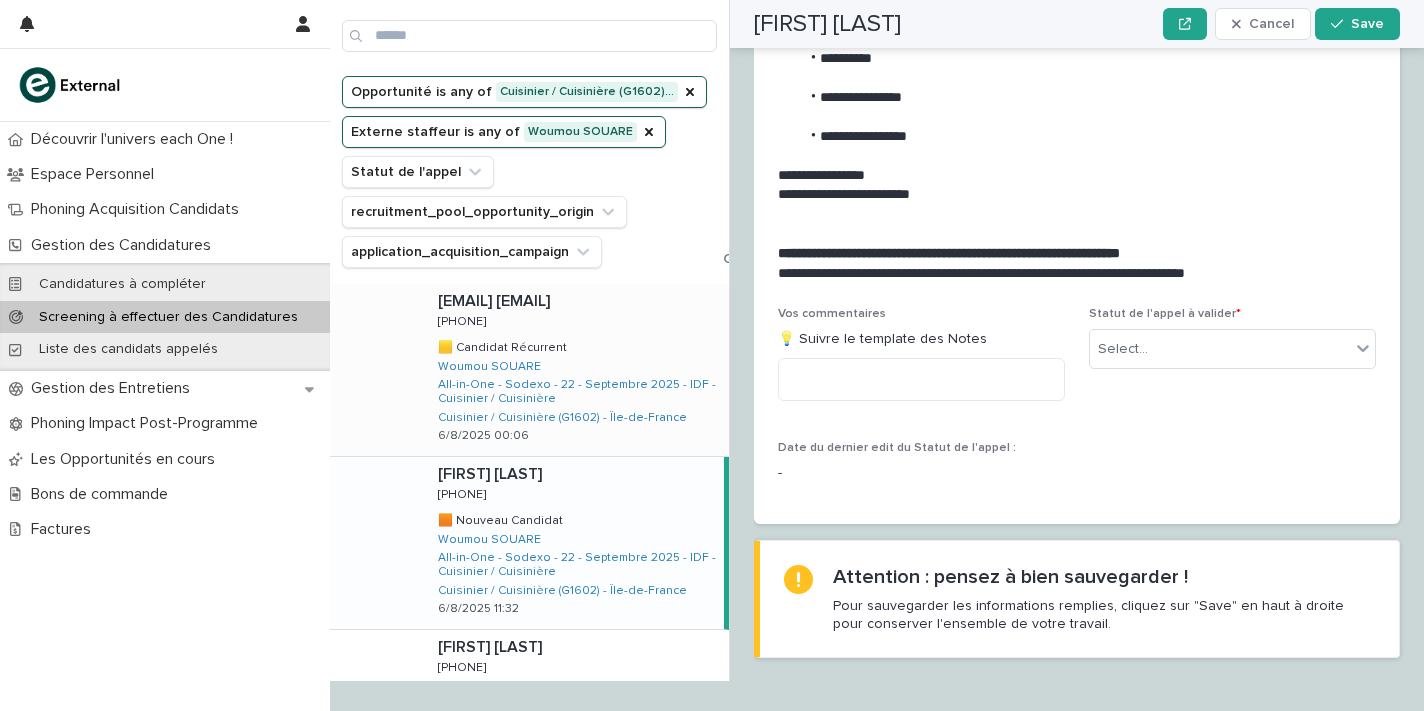 click on "[EMAIL] [EMAIL] [EMAIL] [EMAIL]   [PHONE] [PHONE]   🟨 Candidat Récurrent 🟨 Candidat Récurrent   [NAME] [LAST]   All-in-One - Sodexo - 22 - Septembre [YEAR] - IDF - Cuisinier / Cuisinière   Cuisinier / Cuisinière (G1602) - Île-de-France   [DATE]/[MONTH]/[YEAR] [TIME]" at bounding box center [575, 370] 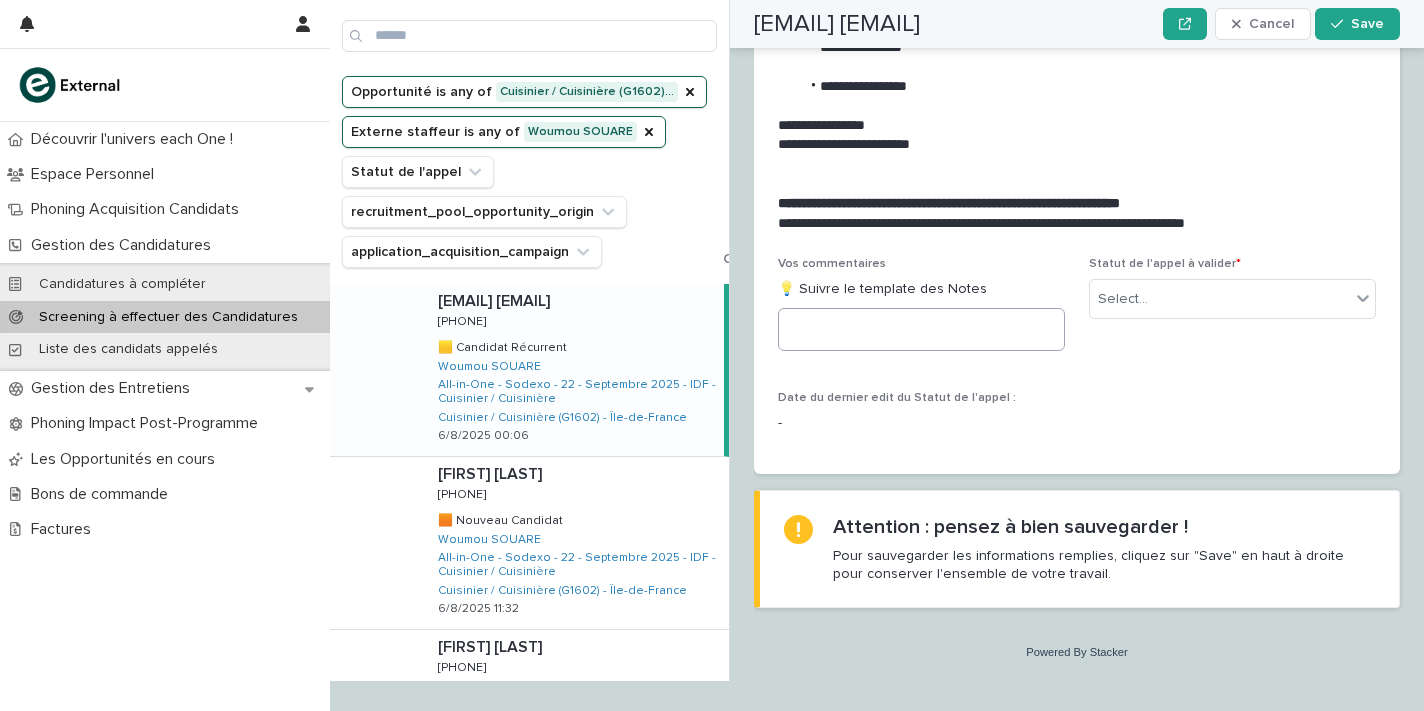 scroll, scrollTop: 2795, scrollLeft: 0, axis: vertical 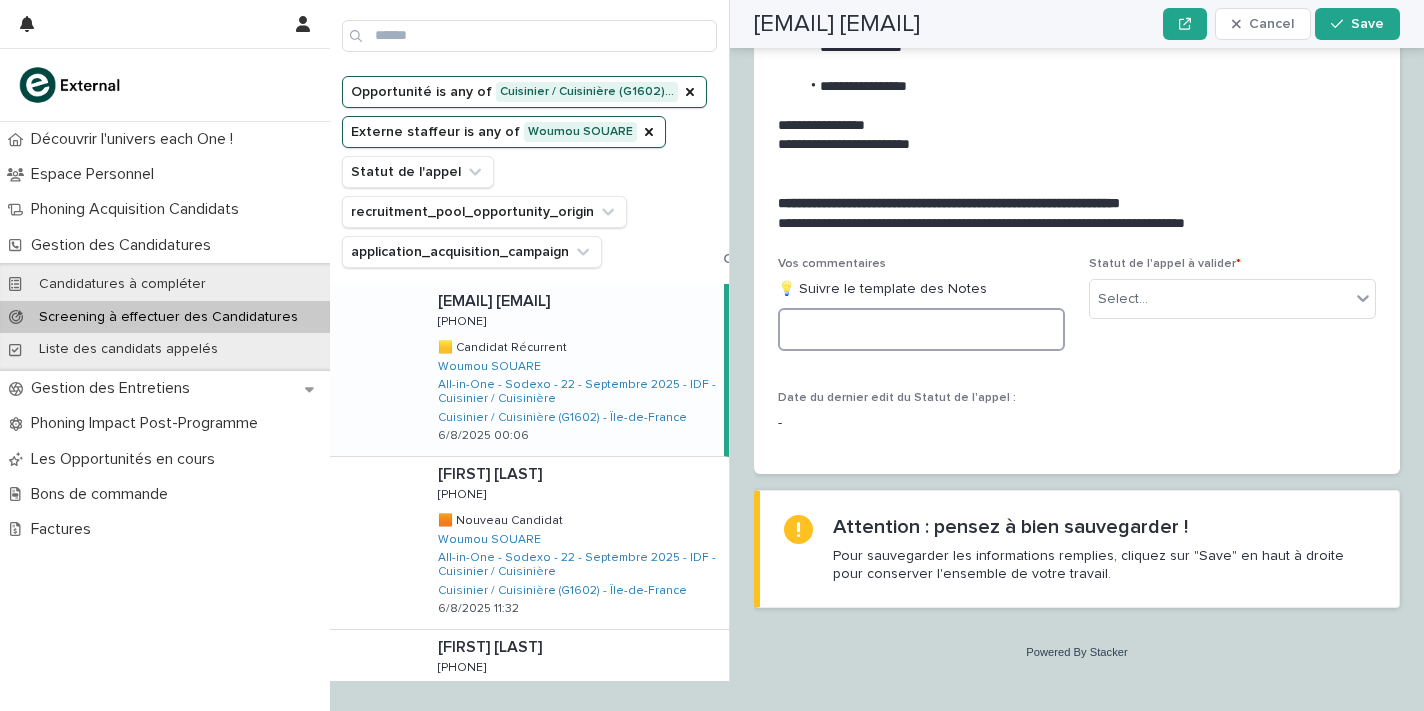 click at bounding box center (921, 329) 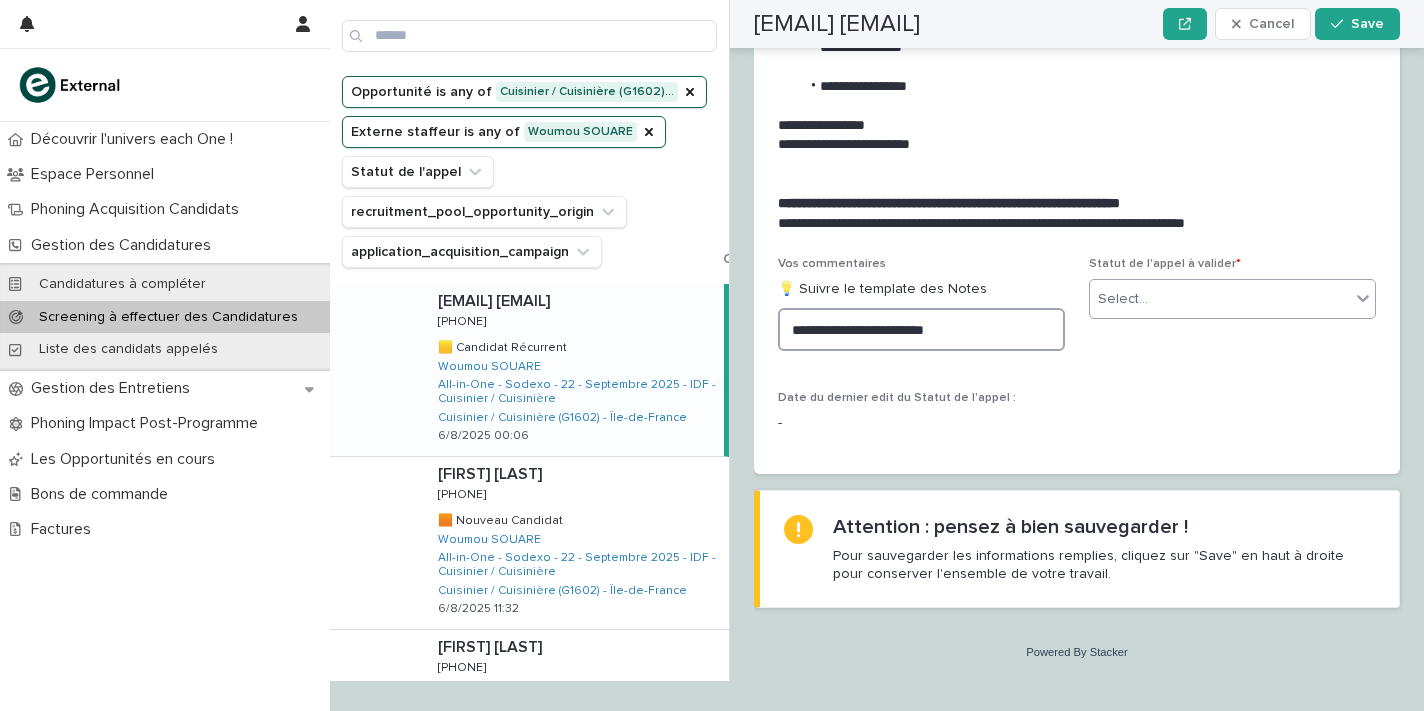type on "**********" 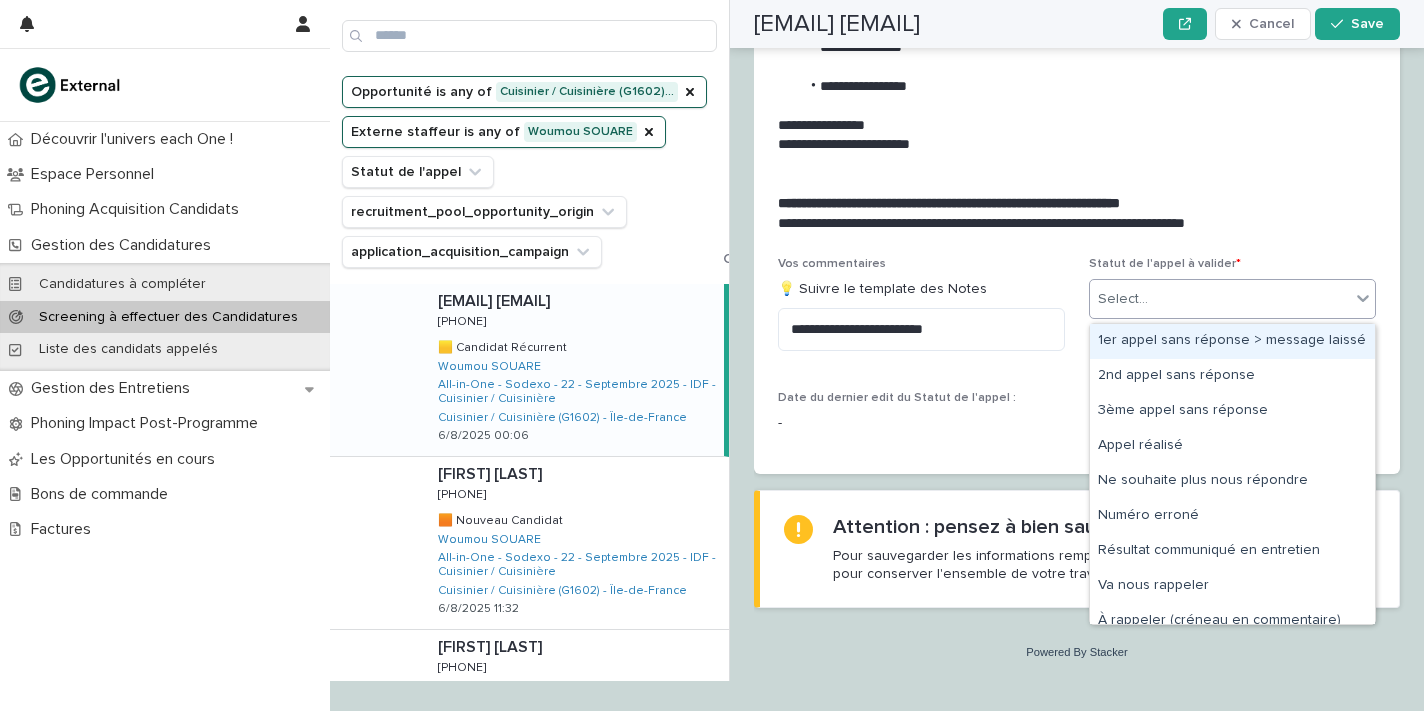 click on "Select..." at bounding box center [1123, 299] 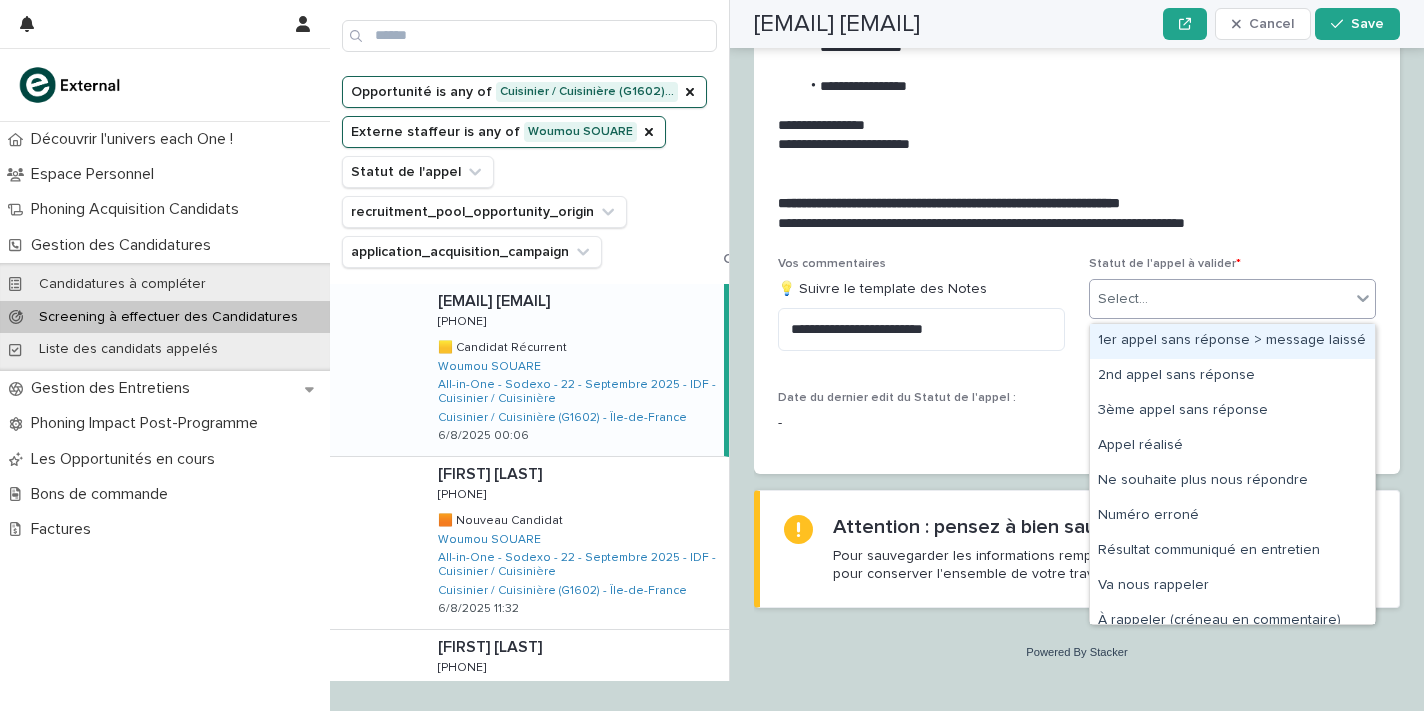 click on "1er appel sans réponse > message laissé" at bounding box center [1232, 341] 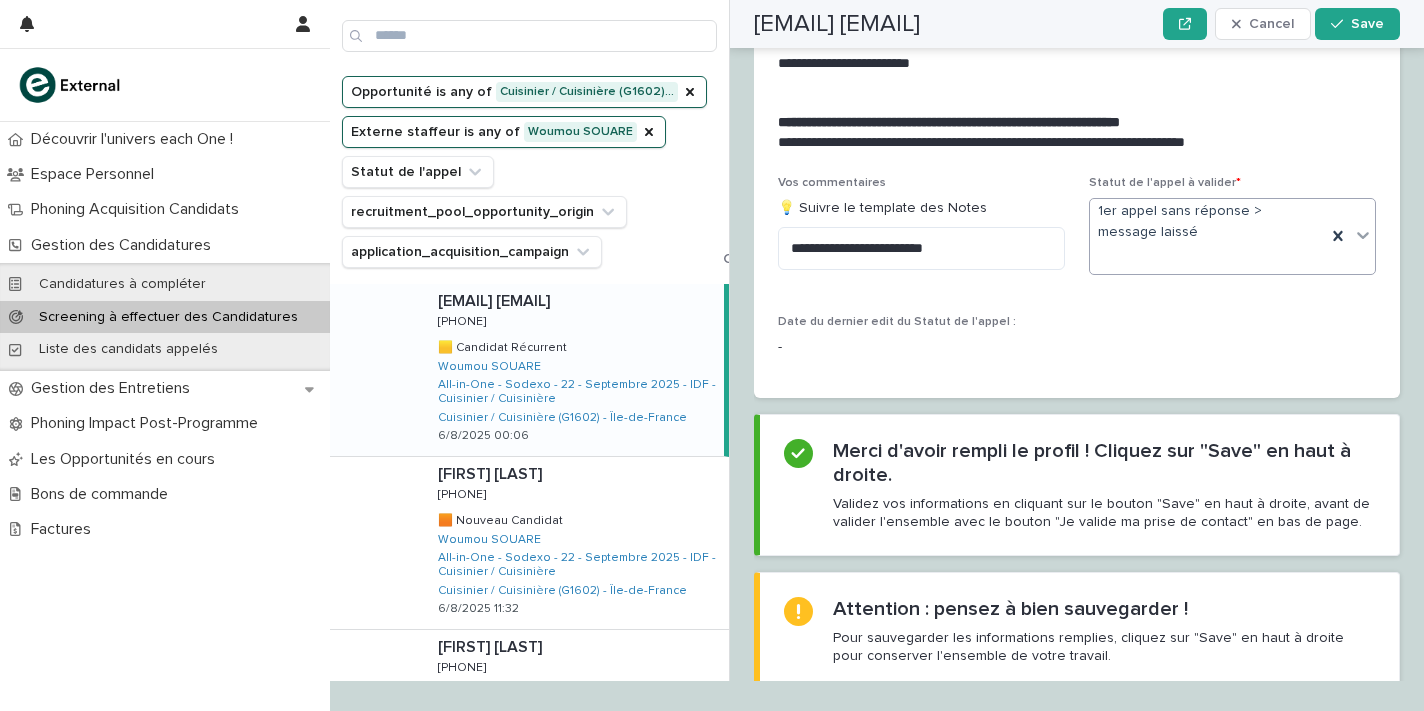 click on "[EMAIL] [EMAIL] Cancel Save" at bounding box center (1077, 24) 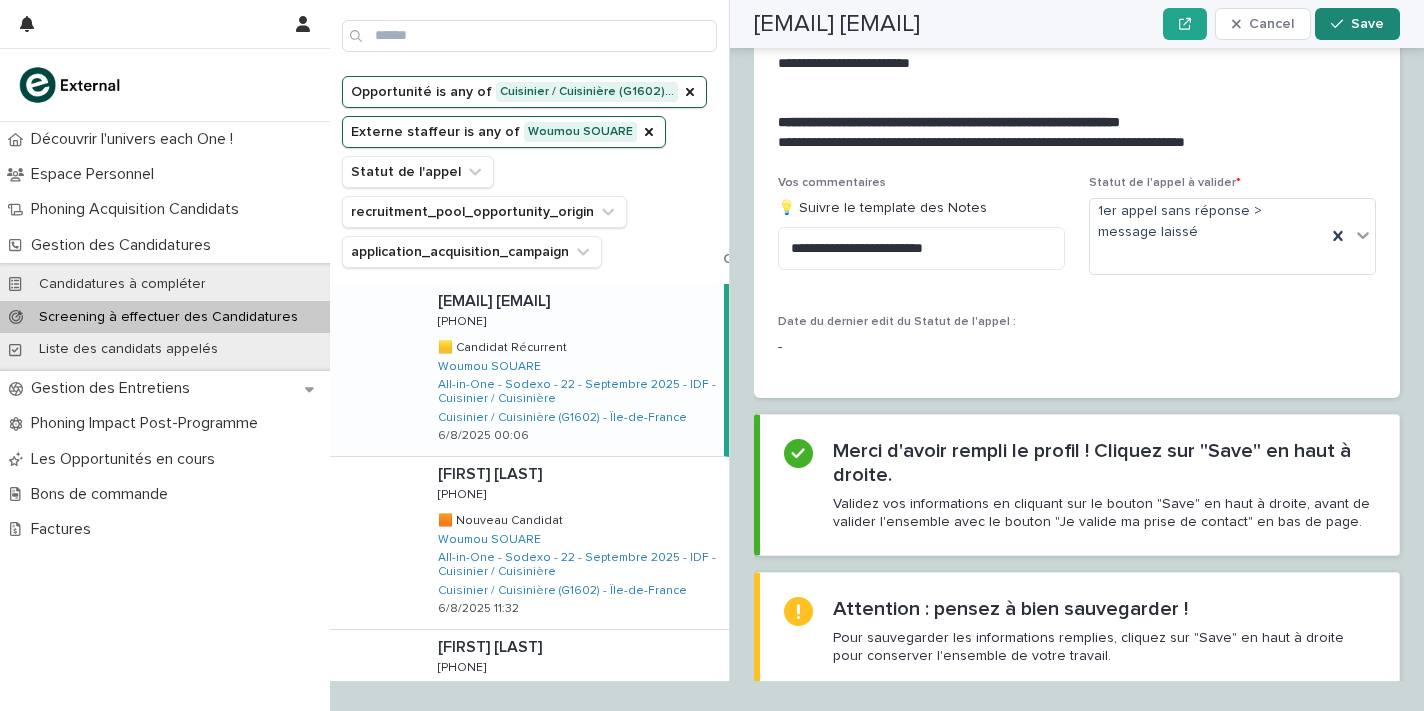 click on "Save" at bounding box center (1357, 24) 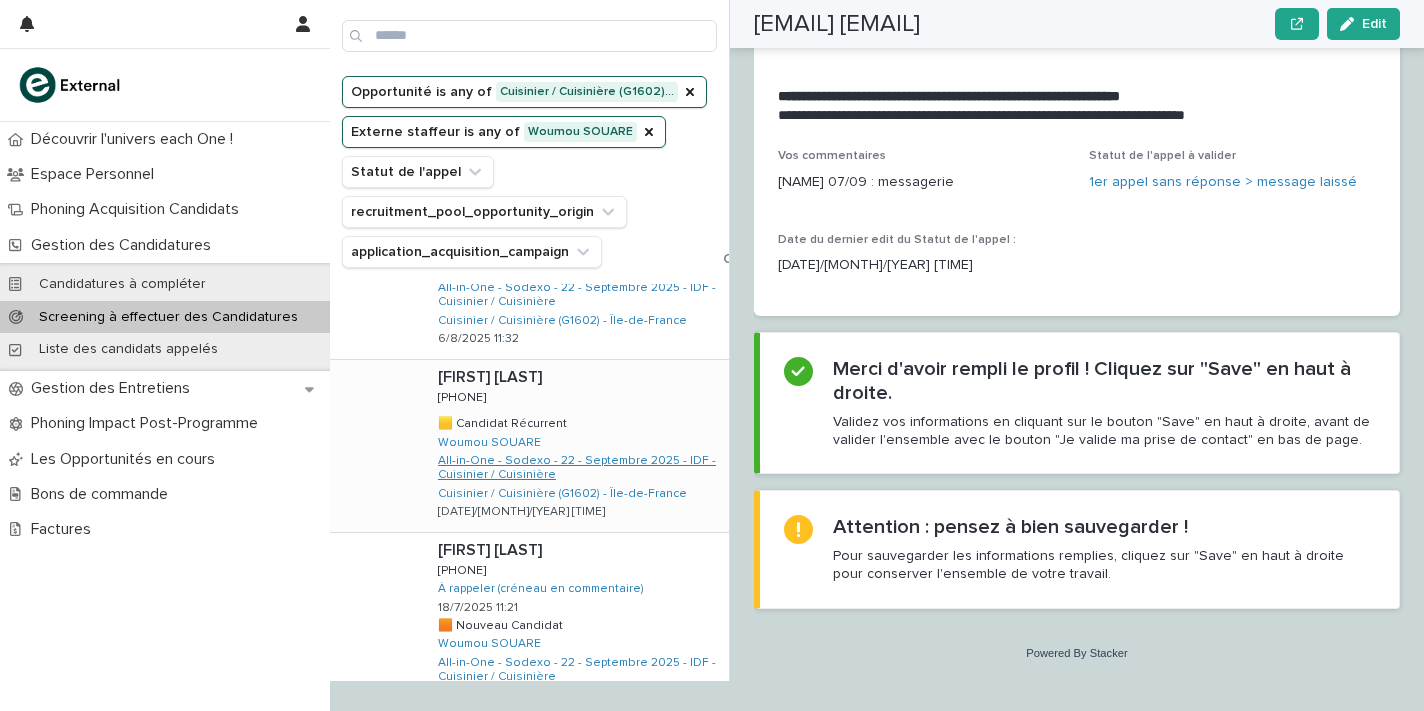 scroll, scrollTop: 91, scrollLeft: 0, axis: vertical 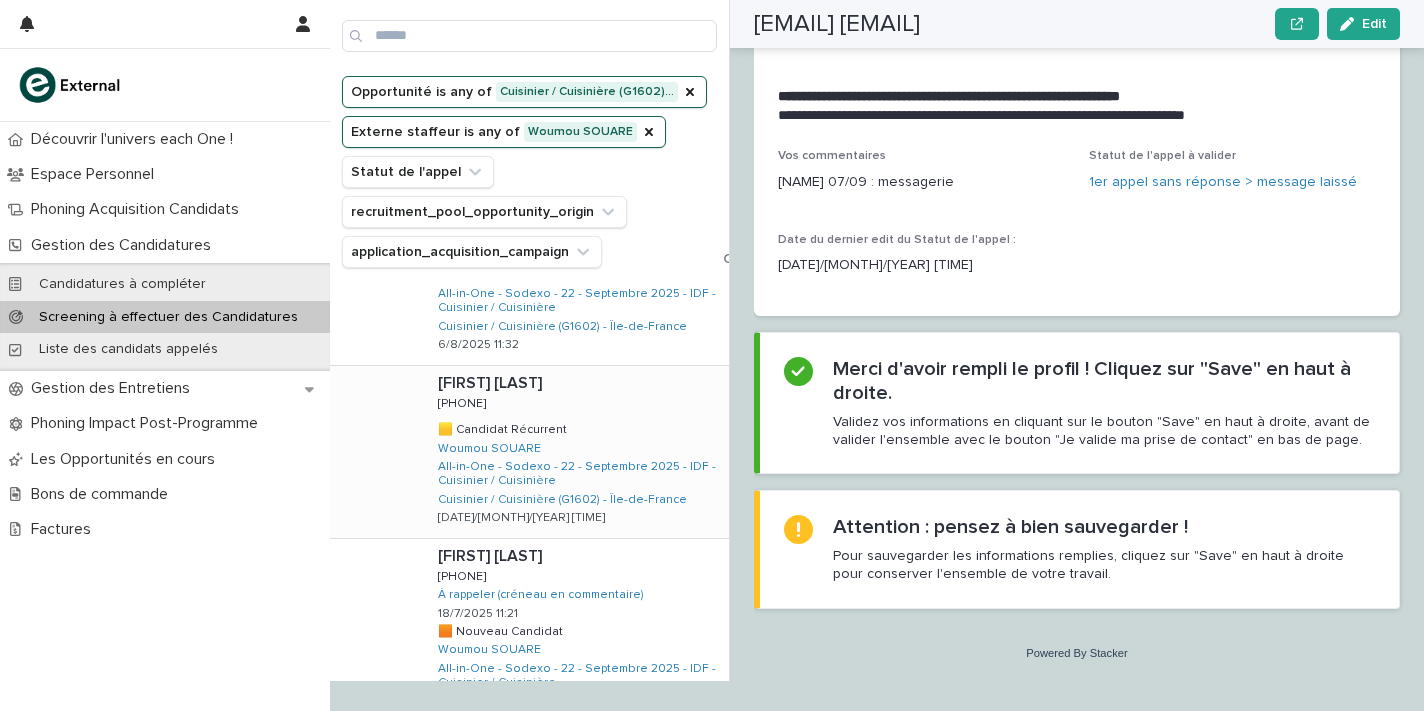 click on "[FIRST] [LAST] [FIRST] [LAST]   [PHONE] [PHONE]   🟨 Candidat Récurrent 🟨 Candidat Récurrent   [NAME] [LAST]   All-in-One - Sodexo - 22 - Septembre [YEAR] - IDF - Cuisinier / Cuisinière   Cuisinier / Cuisinière (G1602) - Île-de-France   [DATE]/[MONTH]/[YEAR] [TIME]" at bounding box center (575, 452) 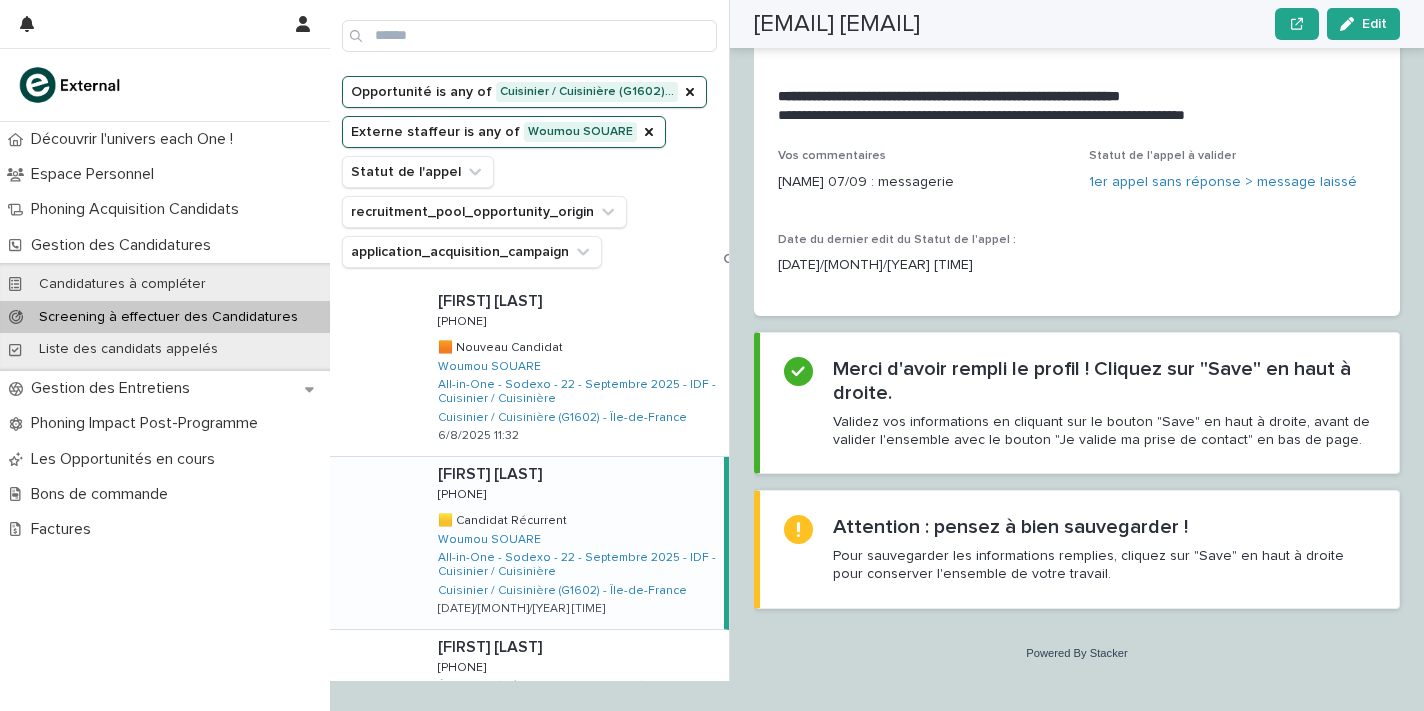 scroll, scrollTop: -3, scrollLeft: 0, axis: vertical 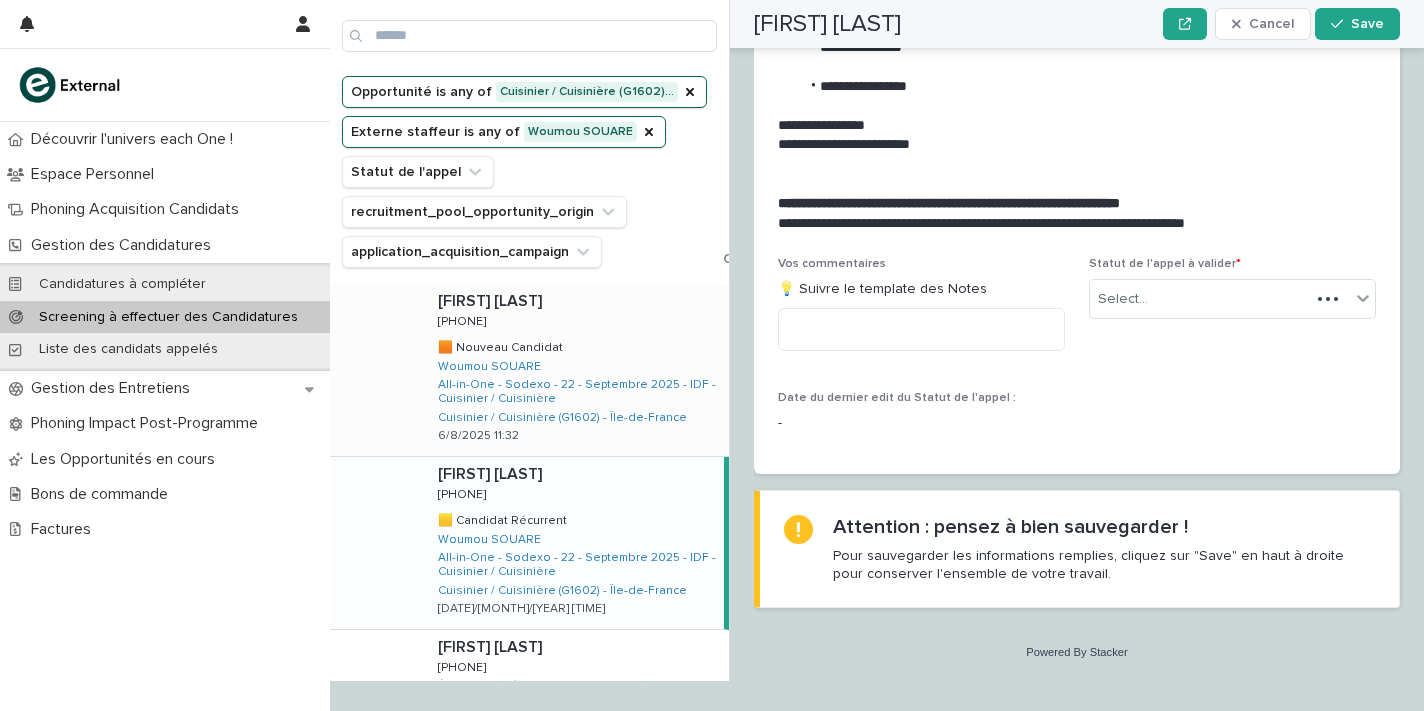 click on "[FIRST] [LAST] [FIRST] [LAST]   [PHONE] [PHONE]   🟧 Nouveau Candidat 🟧 Nouveau Candidat   [NAME] [LAST]   All-in-One - Sodexo - 22 - Septembre [YEAR] - IDF - Cuisinier / Cuisinière   Cuisinier / Cuisinière (G1602) - Île-de-France   [DATE]/[MONTH]/[YEAR] [TIME]" at bounding box center [575, 370] 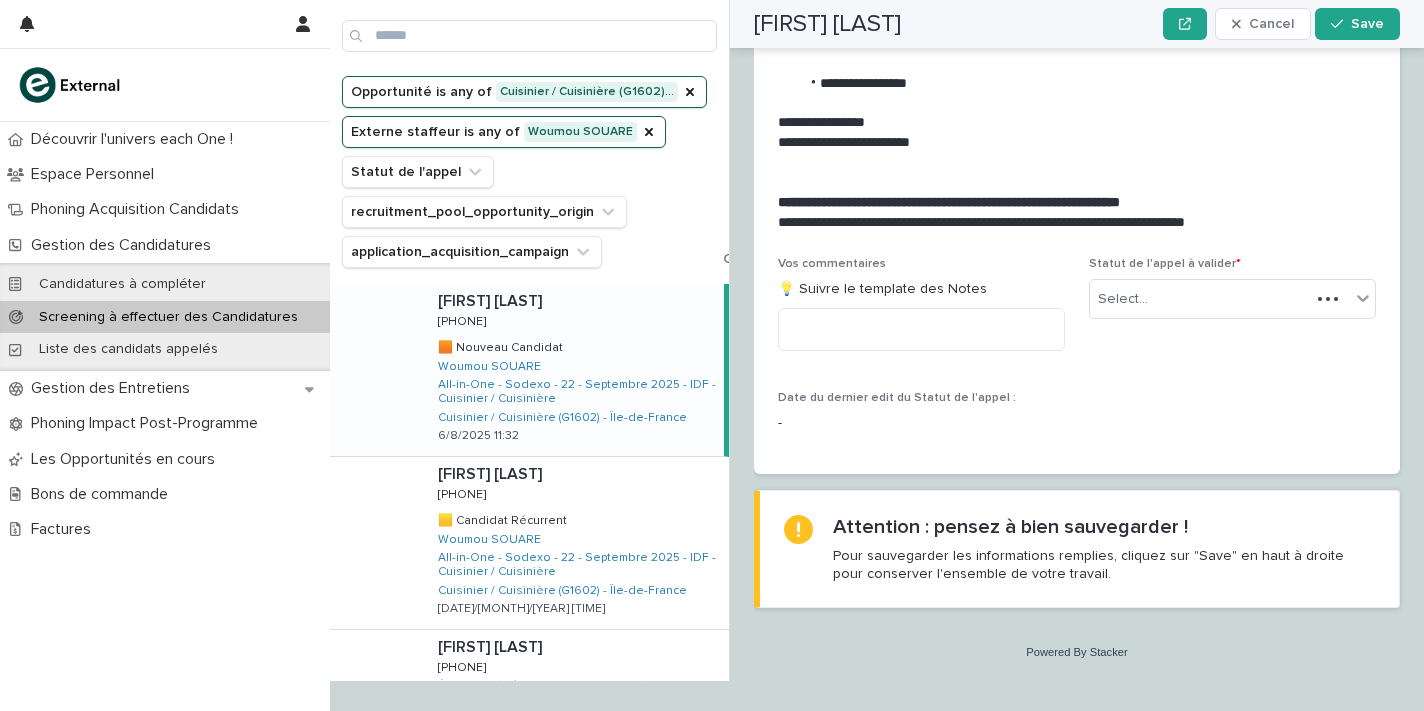 scroll, scrollTop: 0, scrollLeft: 0, axis: both 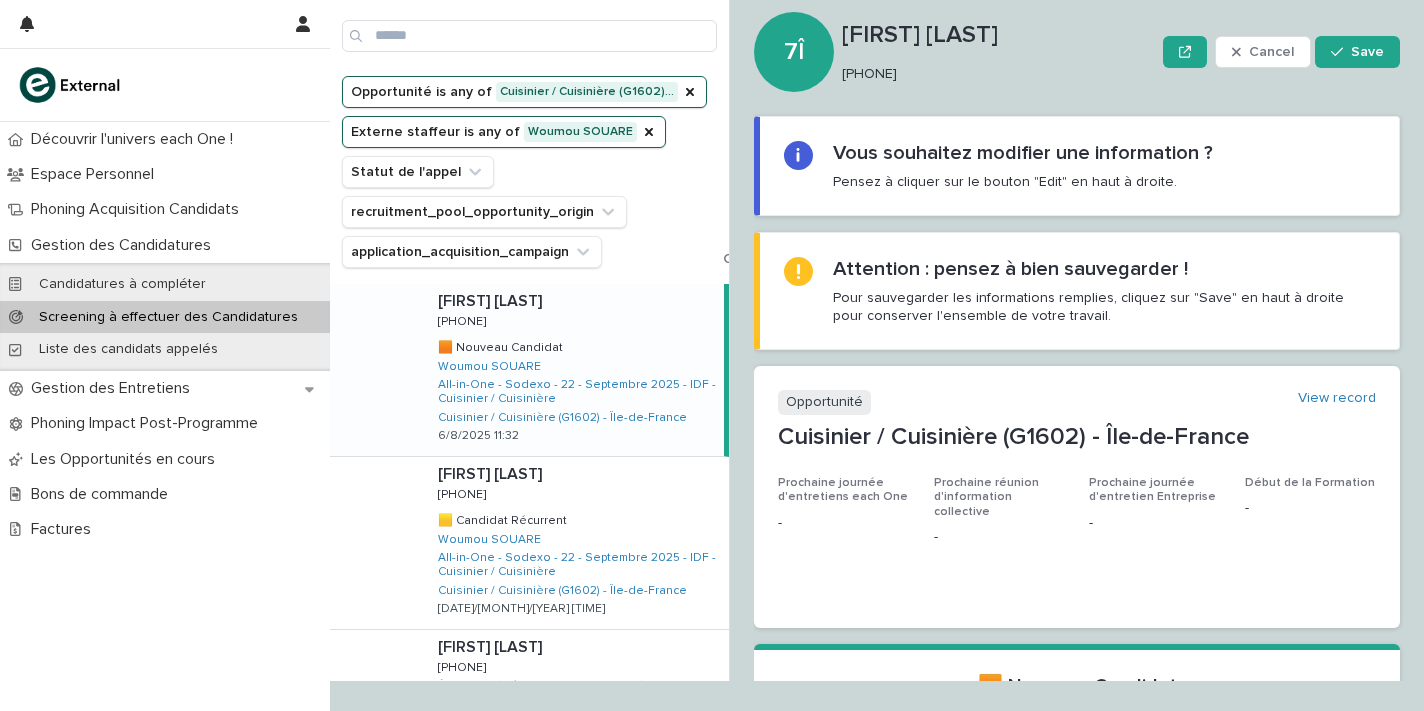 click on "[PHONE]" at bounding box center [994, 74] 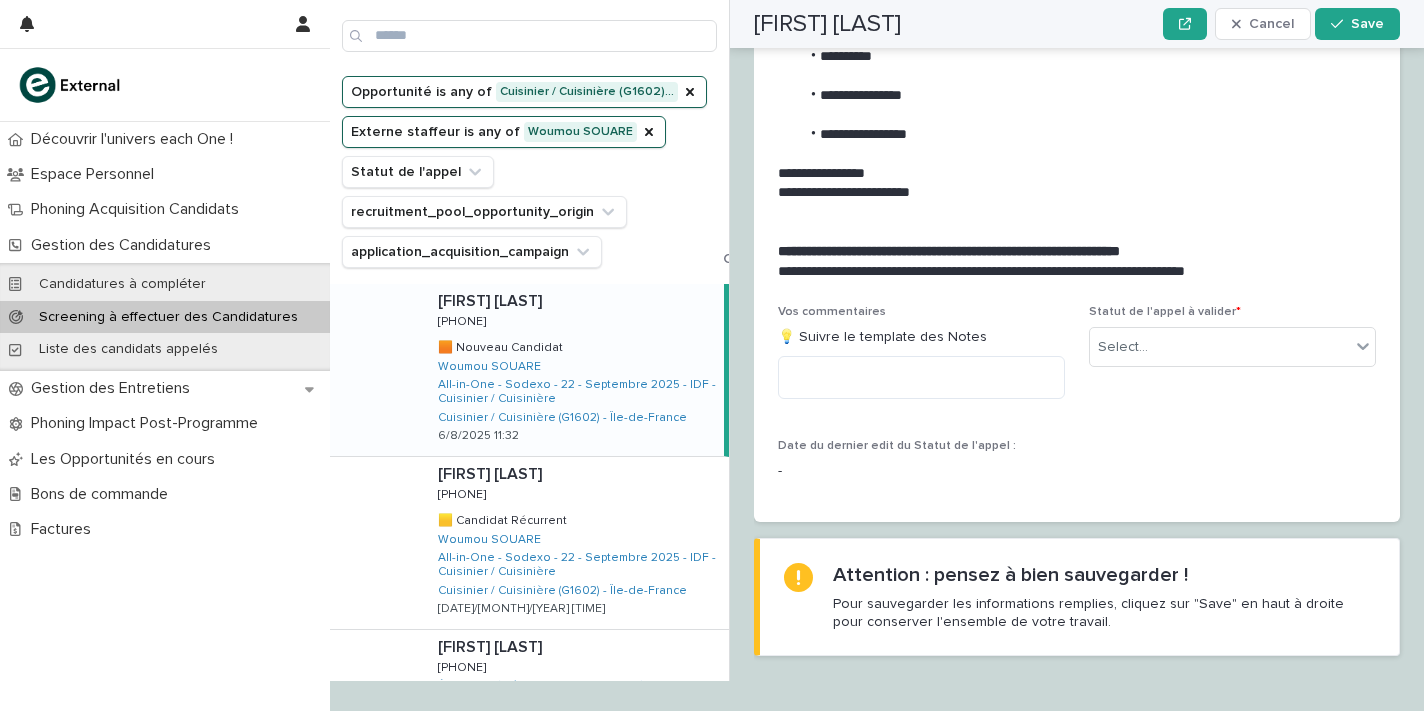 scroll, scrollTop: 2115, scrollLeft: 0, axis: vertical 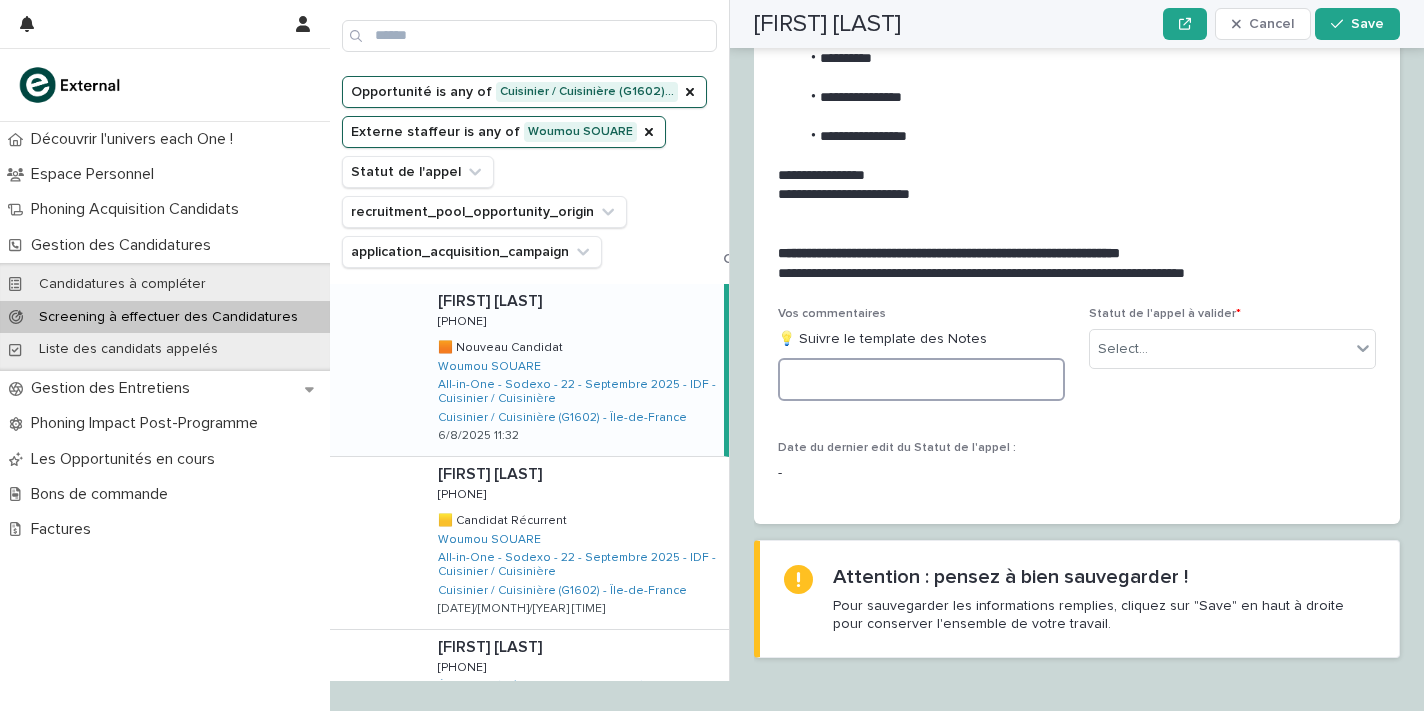 click at bounding box center (921, 379) 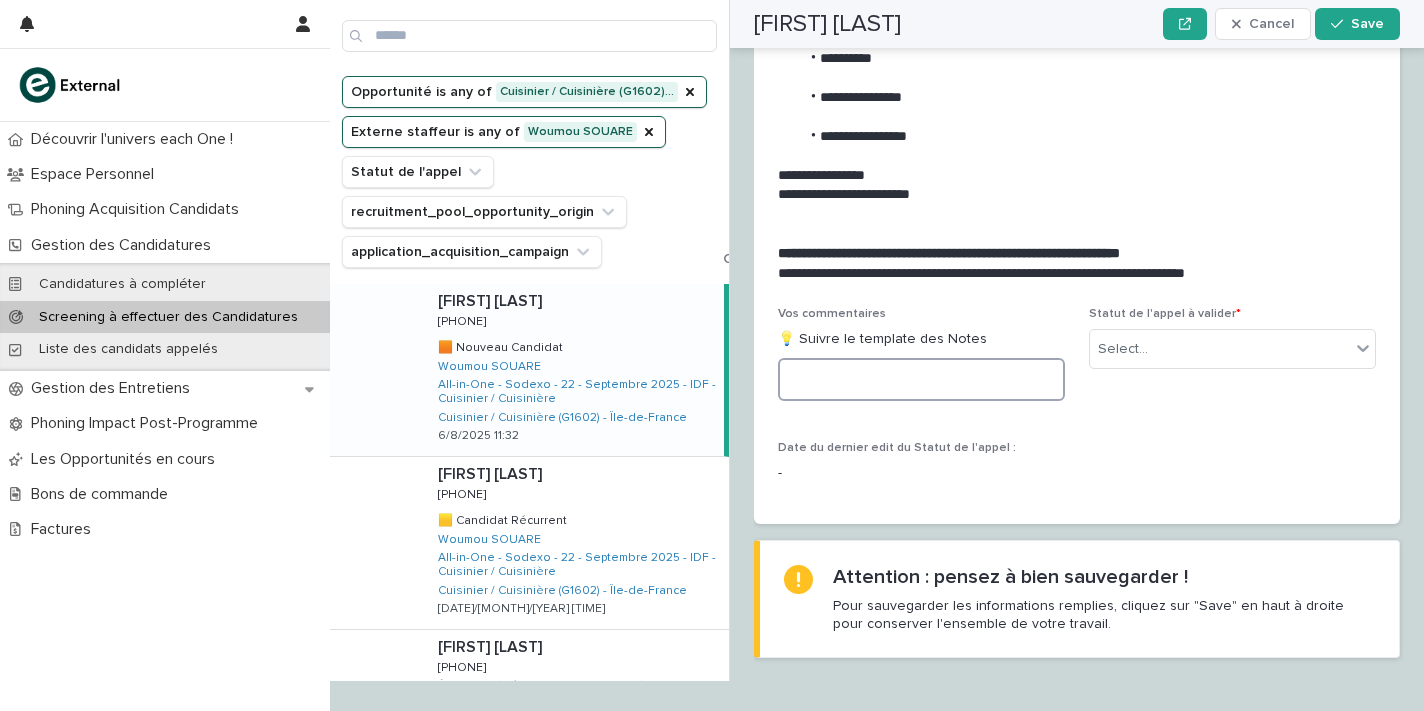 paste on "**********" 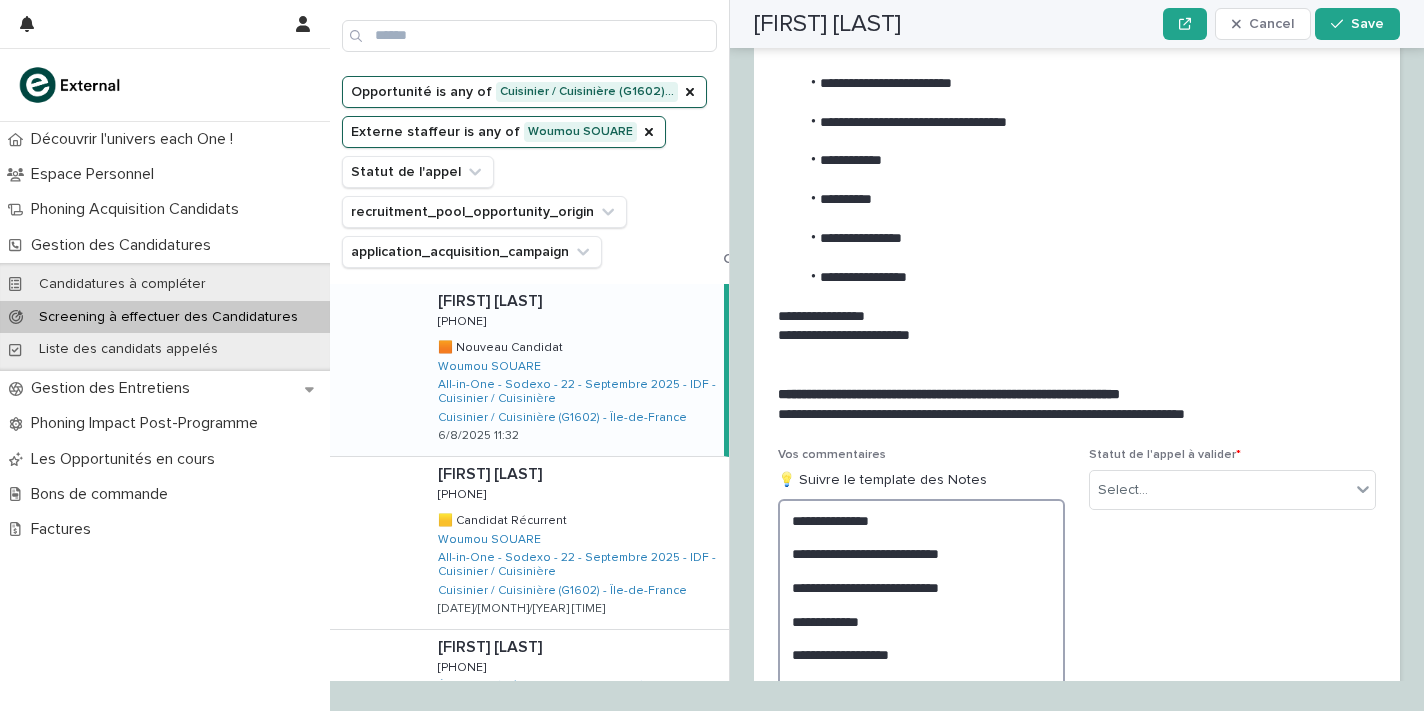 scroll, scrollTop: 2212, scrollLeft: 0, axis: vertical 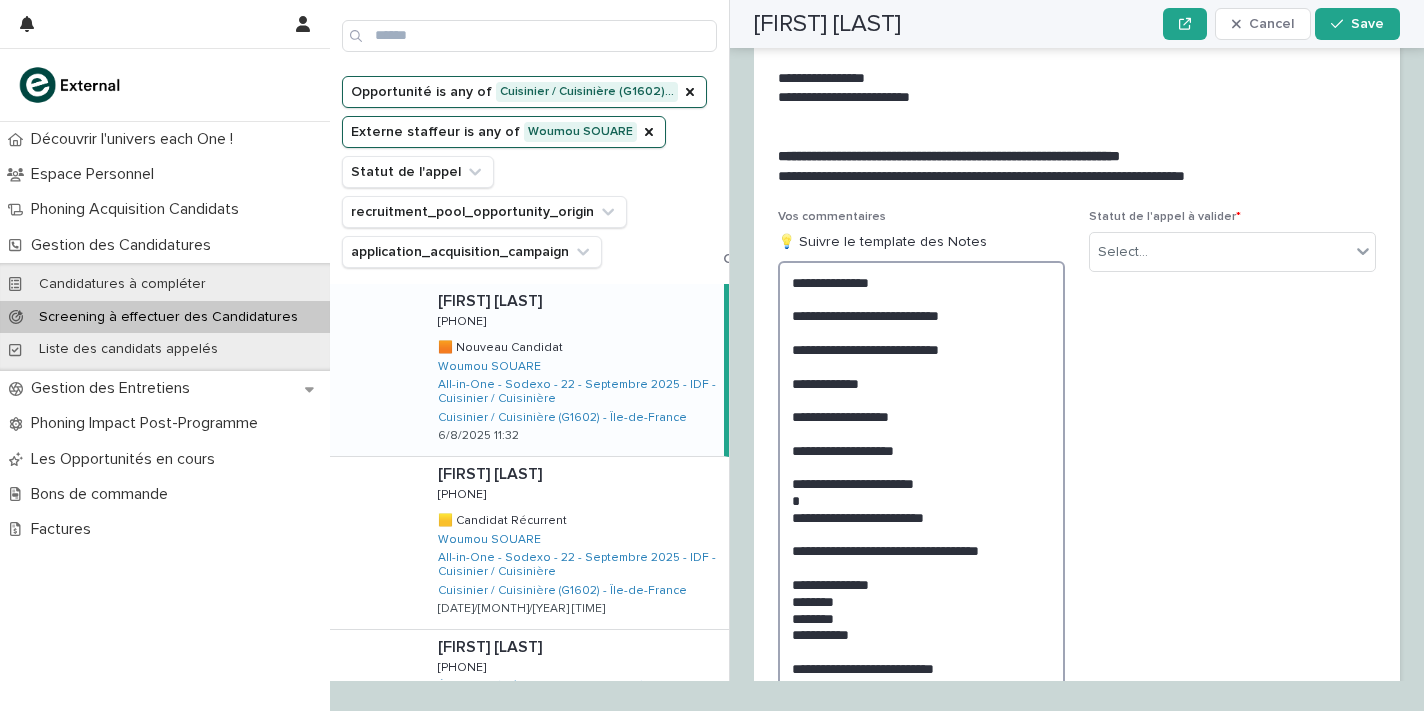 click on "**********" at bounding box center (921, 490) 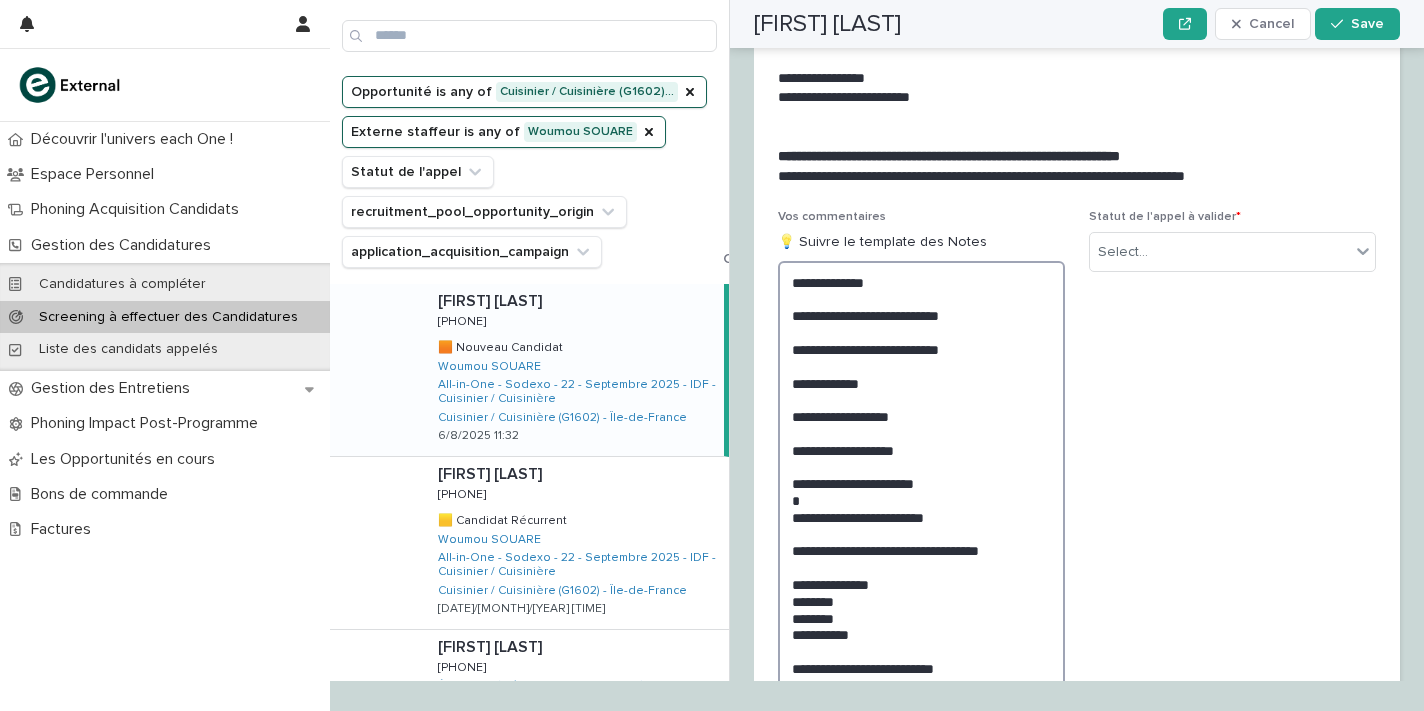 scroll, scrollTop: 2212, scrollLeft: 0, axis: vertical 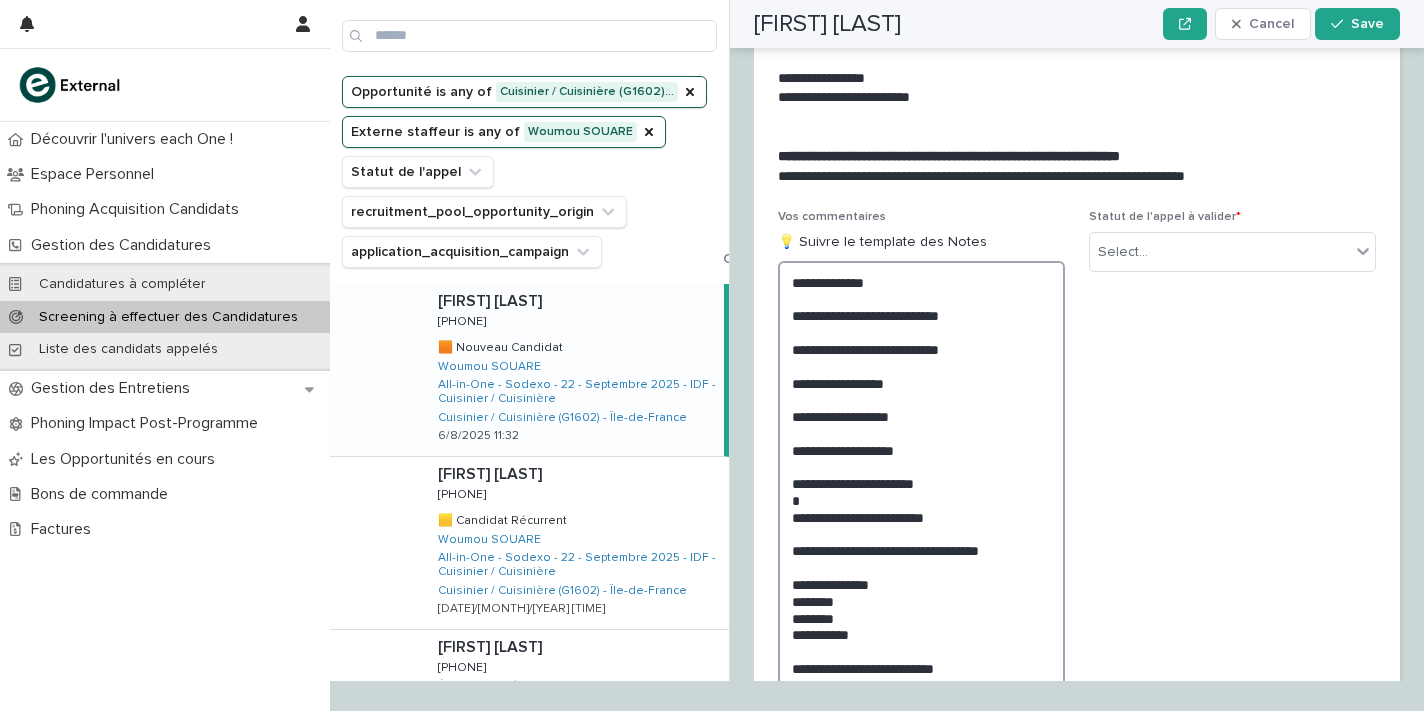 drag, startPoint x: 925, startPoint y: 348, endPoint x: 1004, endPoint y: 409, distance: 99.80982 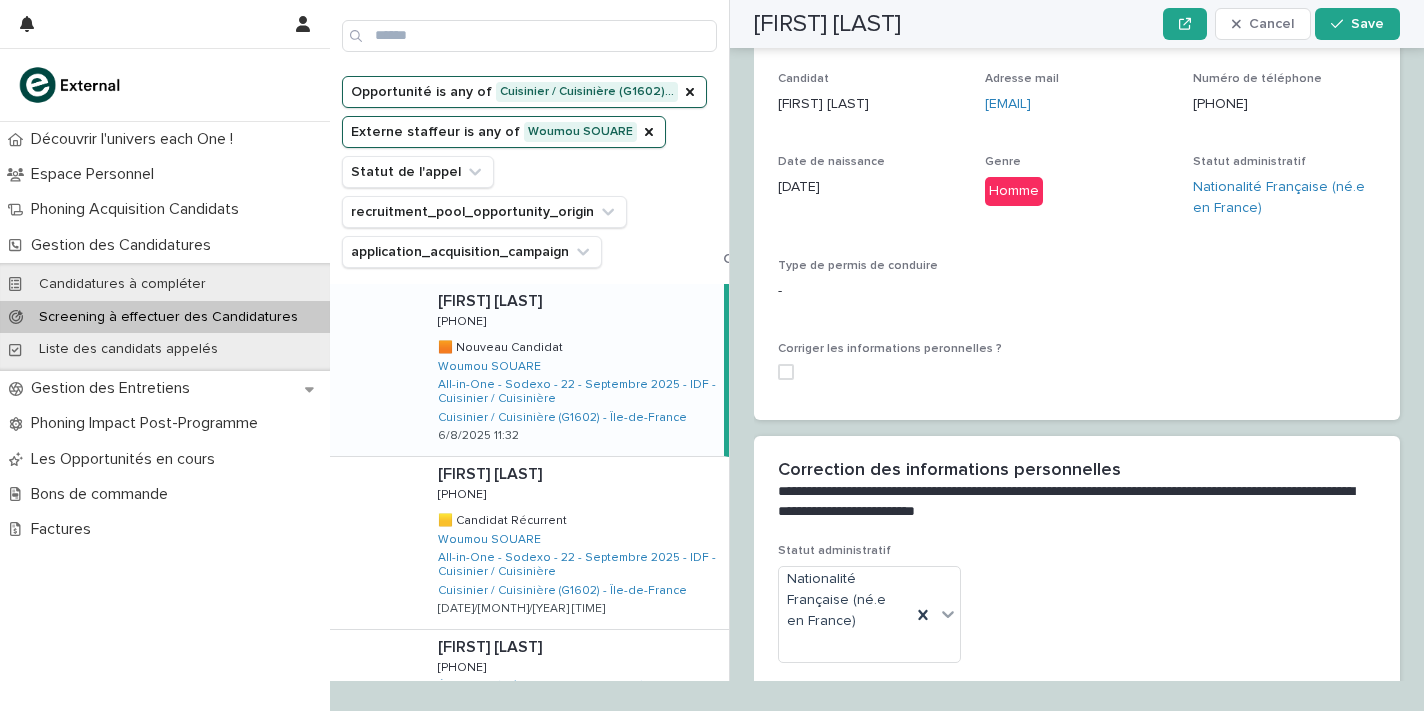 scroll, scrollTop: 769, scrollLeft: 0, axis: vertical 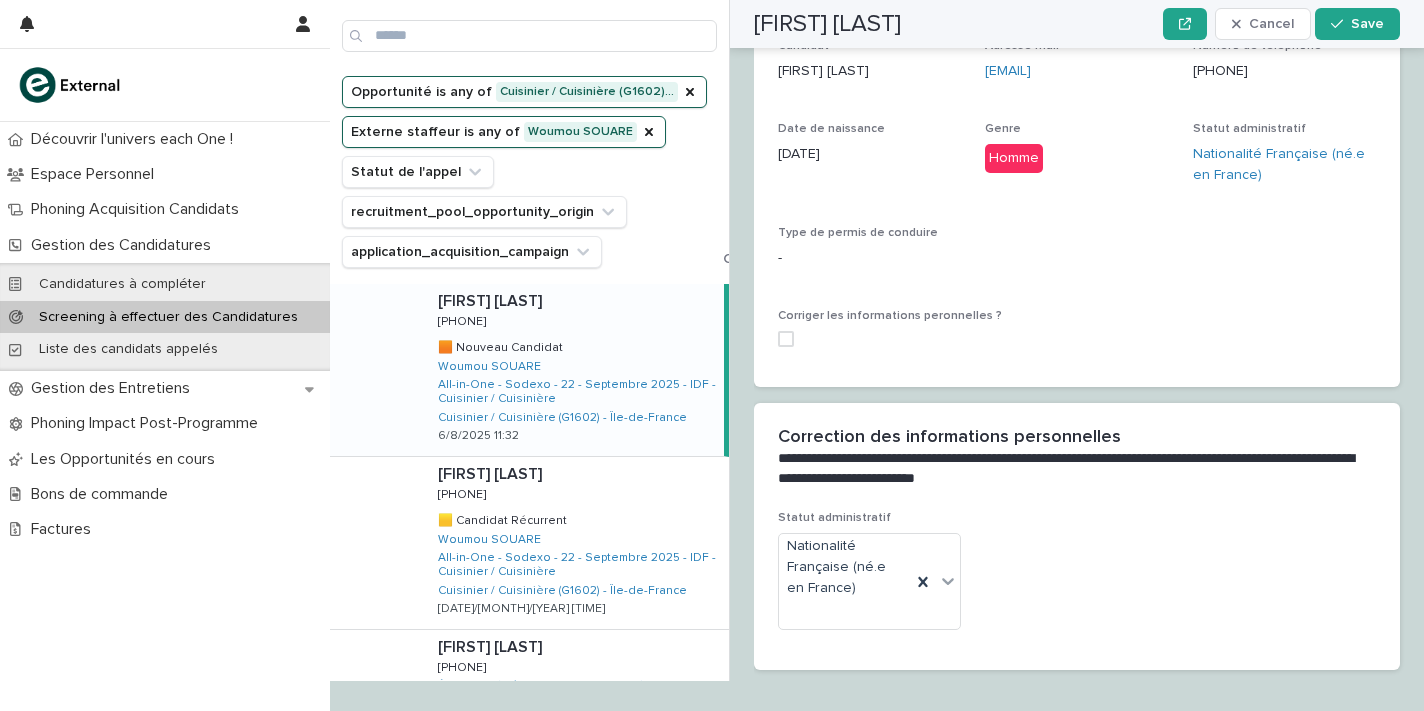 click on "Candidat [LAST] [LAST] Adresse mail [EMAIL] Numéro de téléphone [PHONE] Date de naissance [DATE] Genre Homme Statut administratif Nationalité Française (né.e en France)   Type de permis de conduire - Corriger les informations peronnelles ?" at bounding box center [1077, 213] 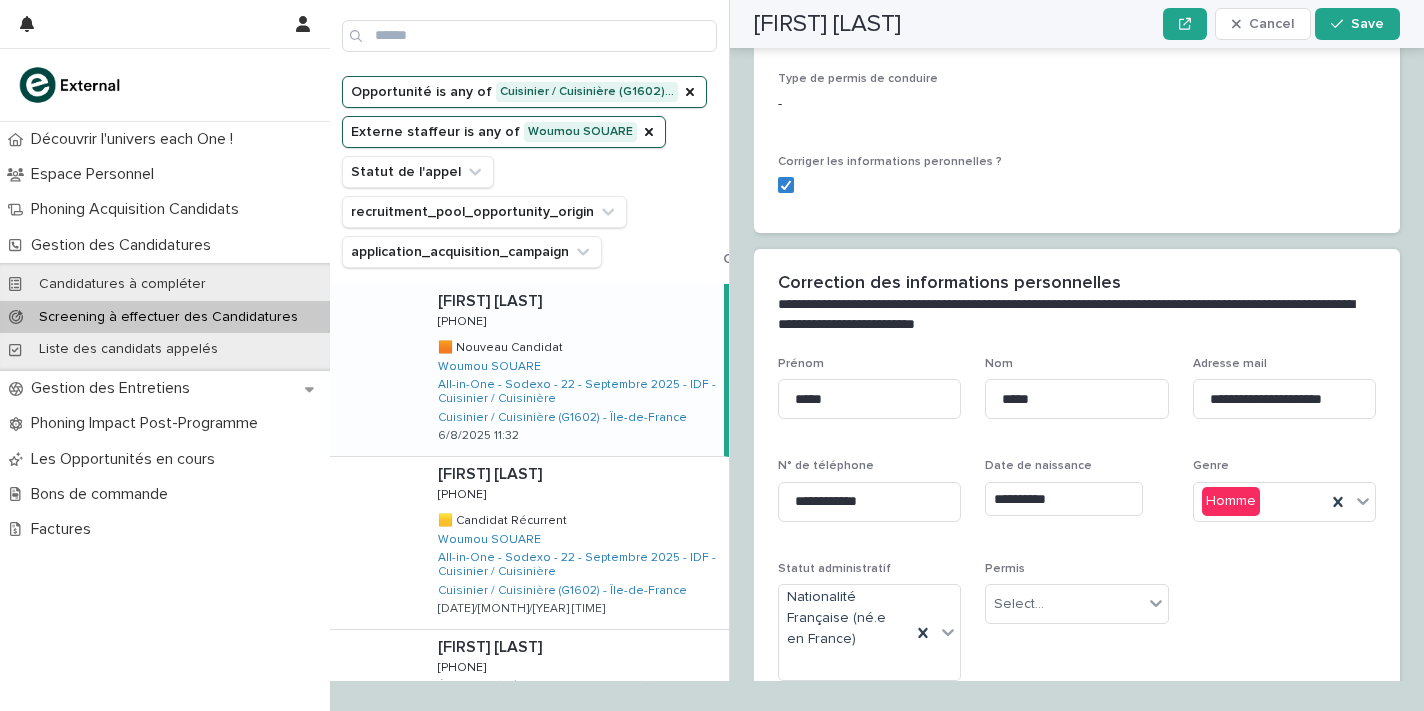 scroll, scrollTop: 1004, scrollLeft: 0, axis: vertical 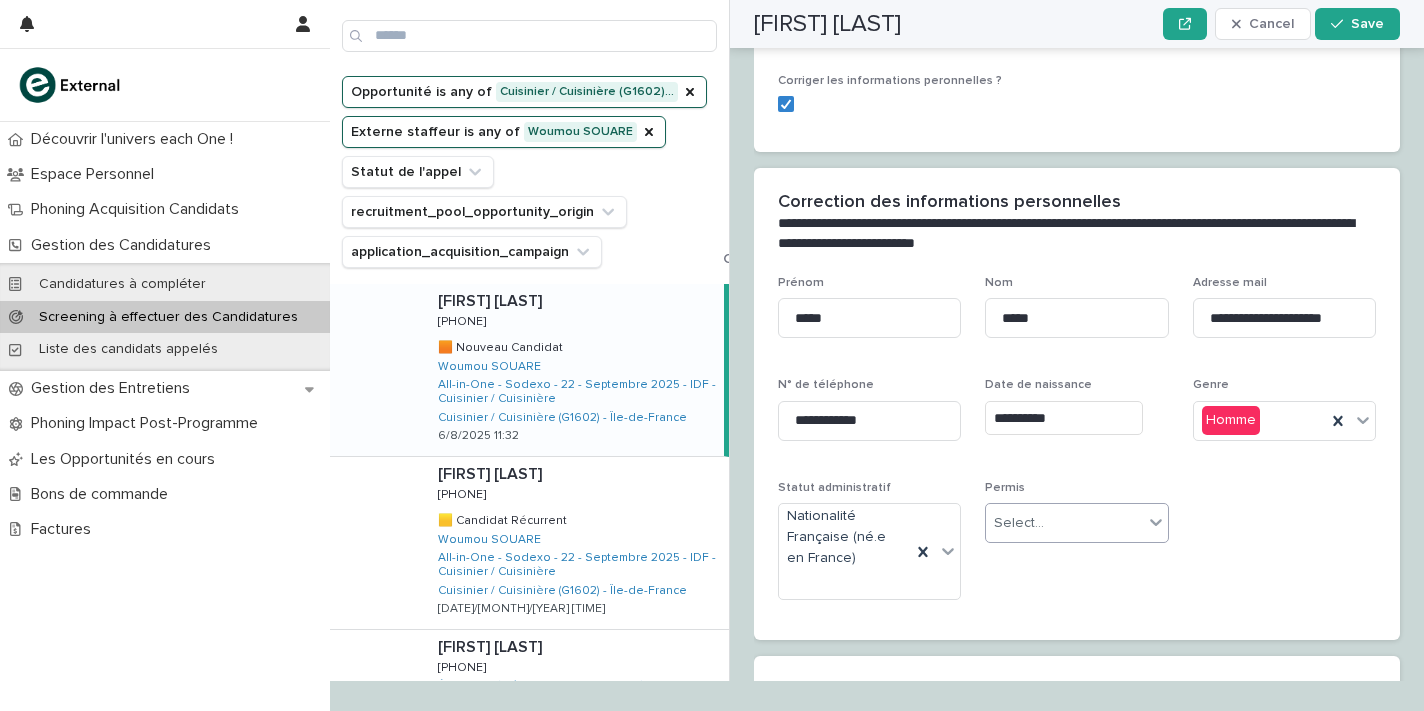click on "Select..." at bounding box center (1064, 523) 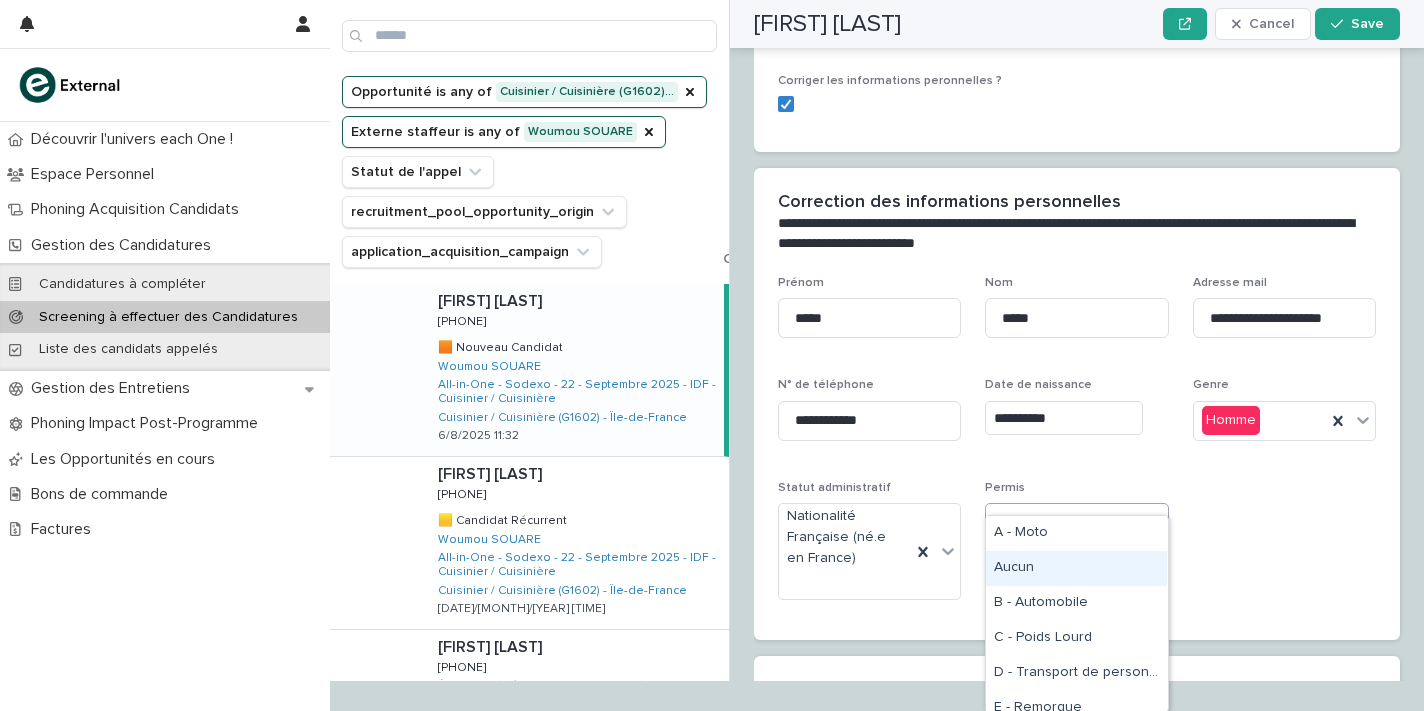 click on "Aucun" at bounding box center [1076, 568] 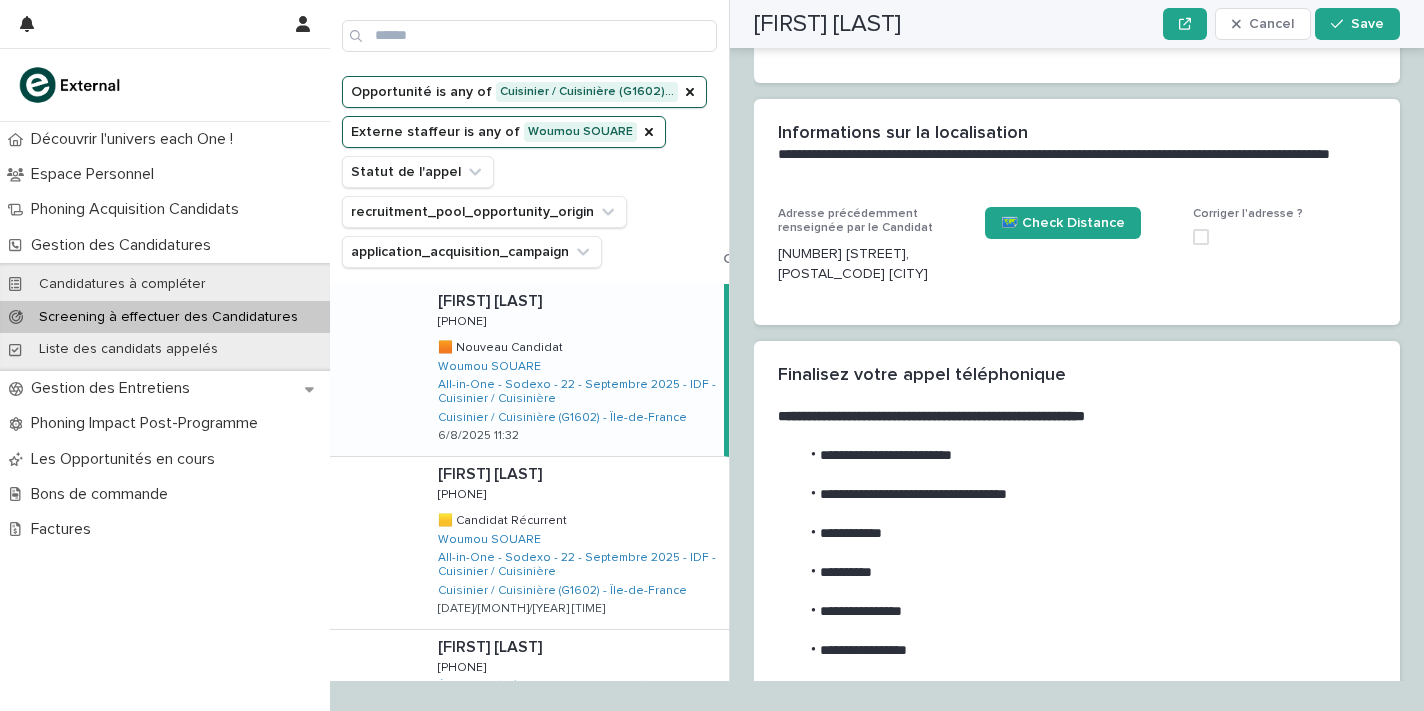 scroll, scrollTop: 1827, scrollLeft: 0, axis: vertical 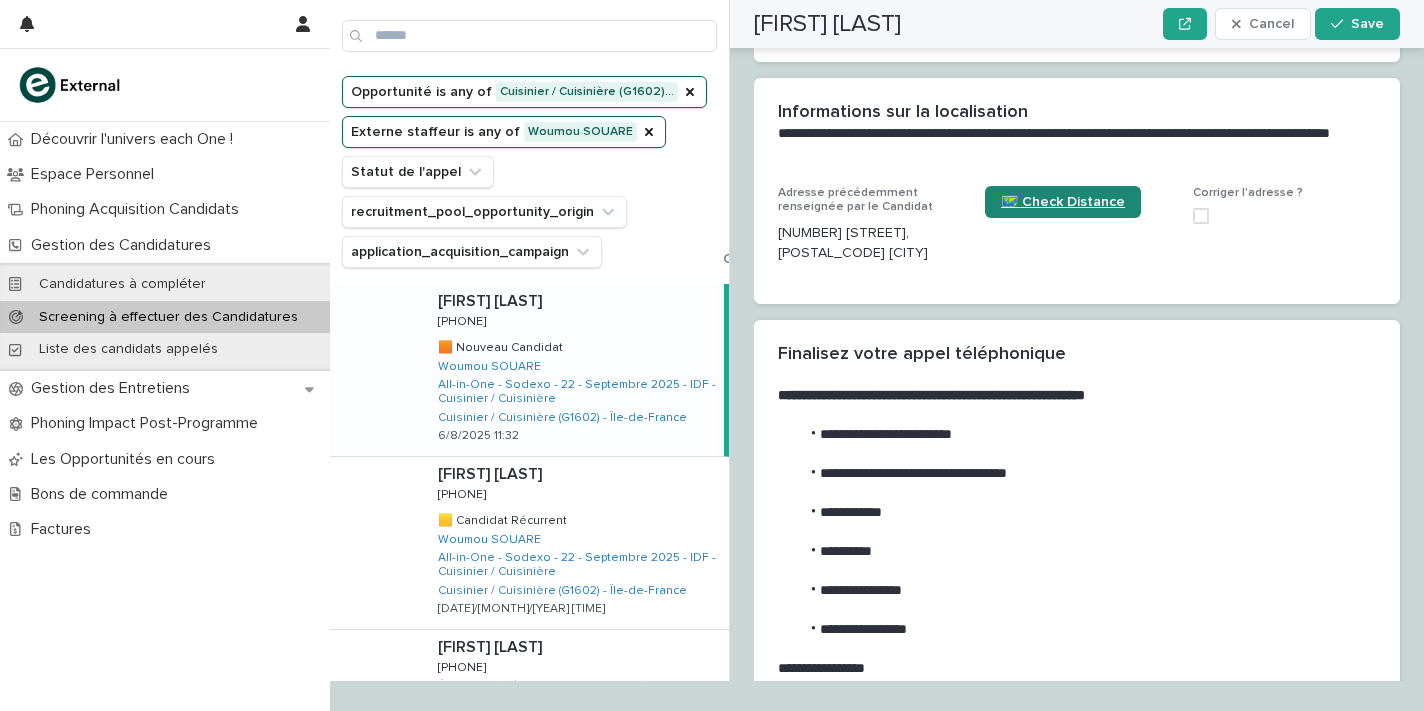 click on "🗺️ Check Distance" at bounding box center (1063, 202) 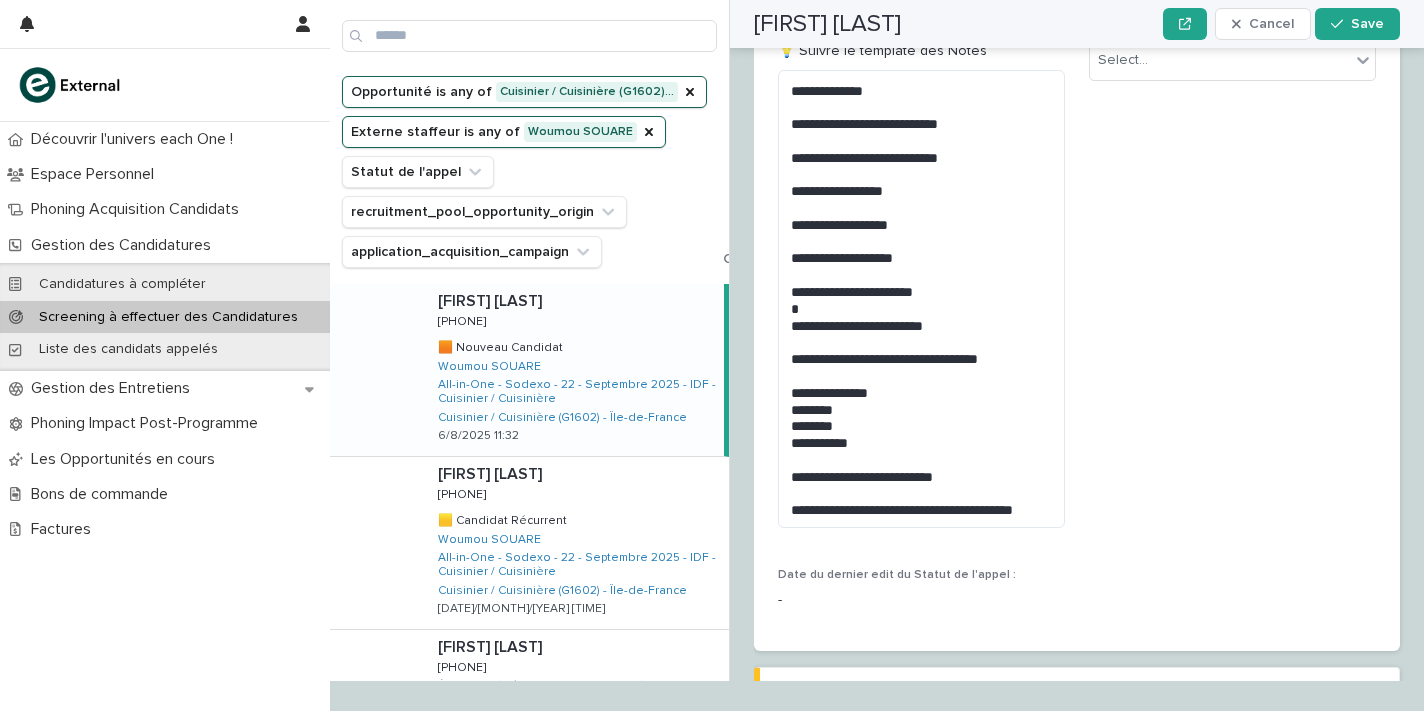 scroll, scrollTop: 2656, scrollLeft: 0, axis: vertical 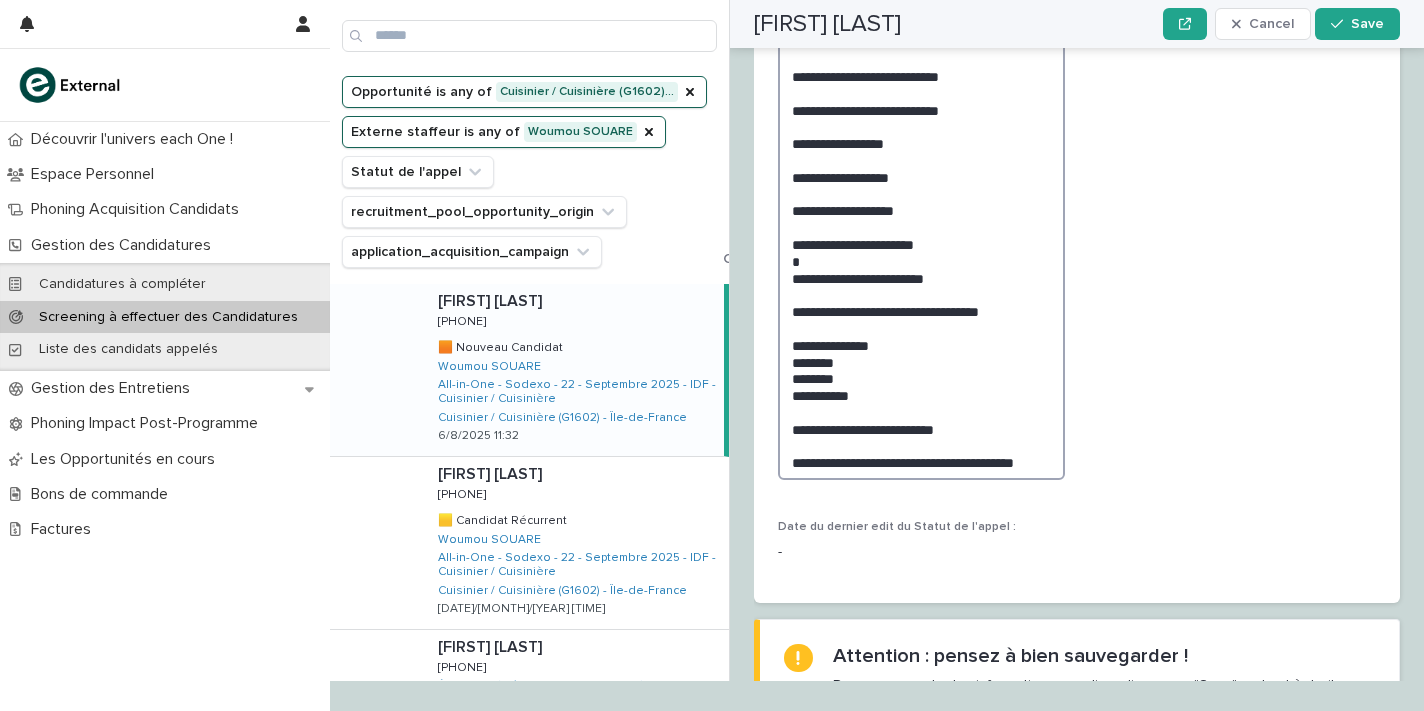 drag, startPoint x: 885, startPoint y: 335, endPoint x: 763, endPoint y: 292, distance: 129.3561 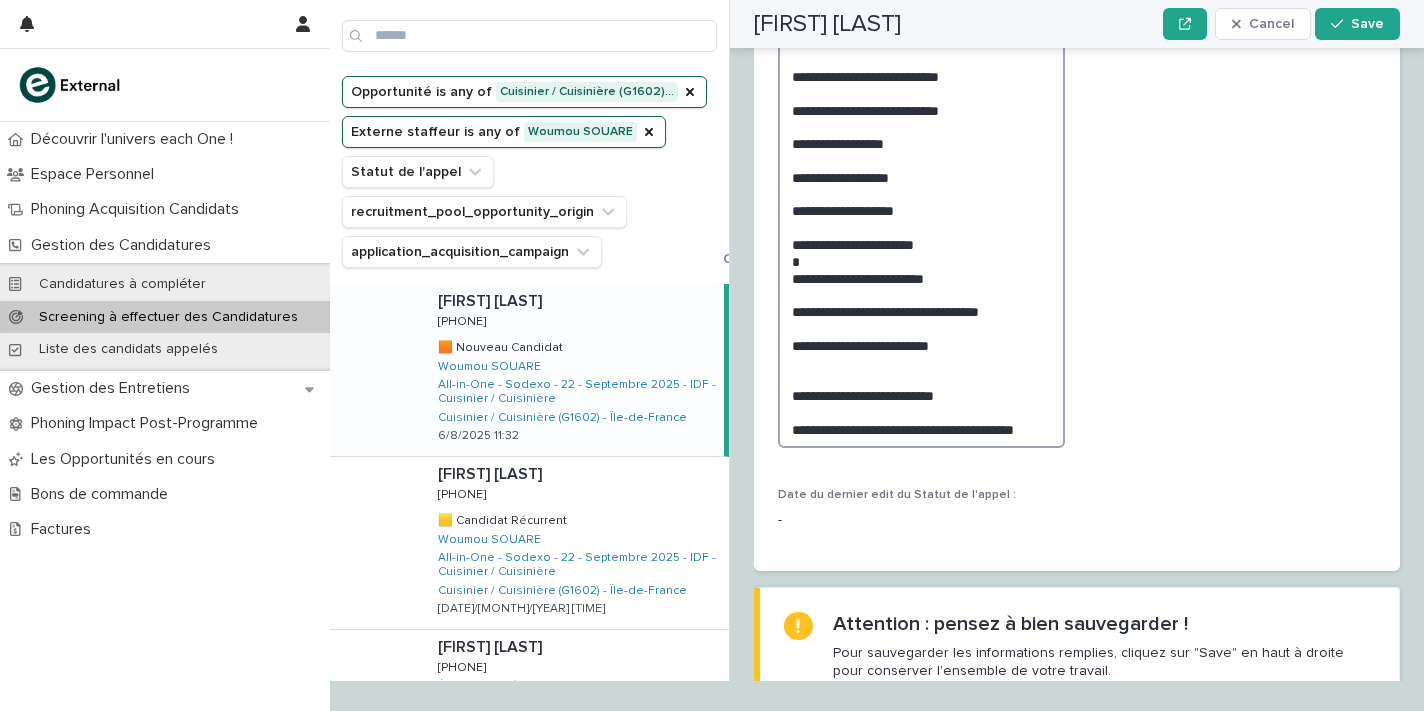 scroll, scrollTop: 2656, scrollLeft: 0, axis: vertical 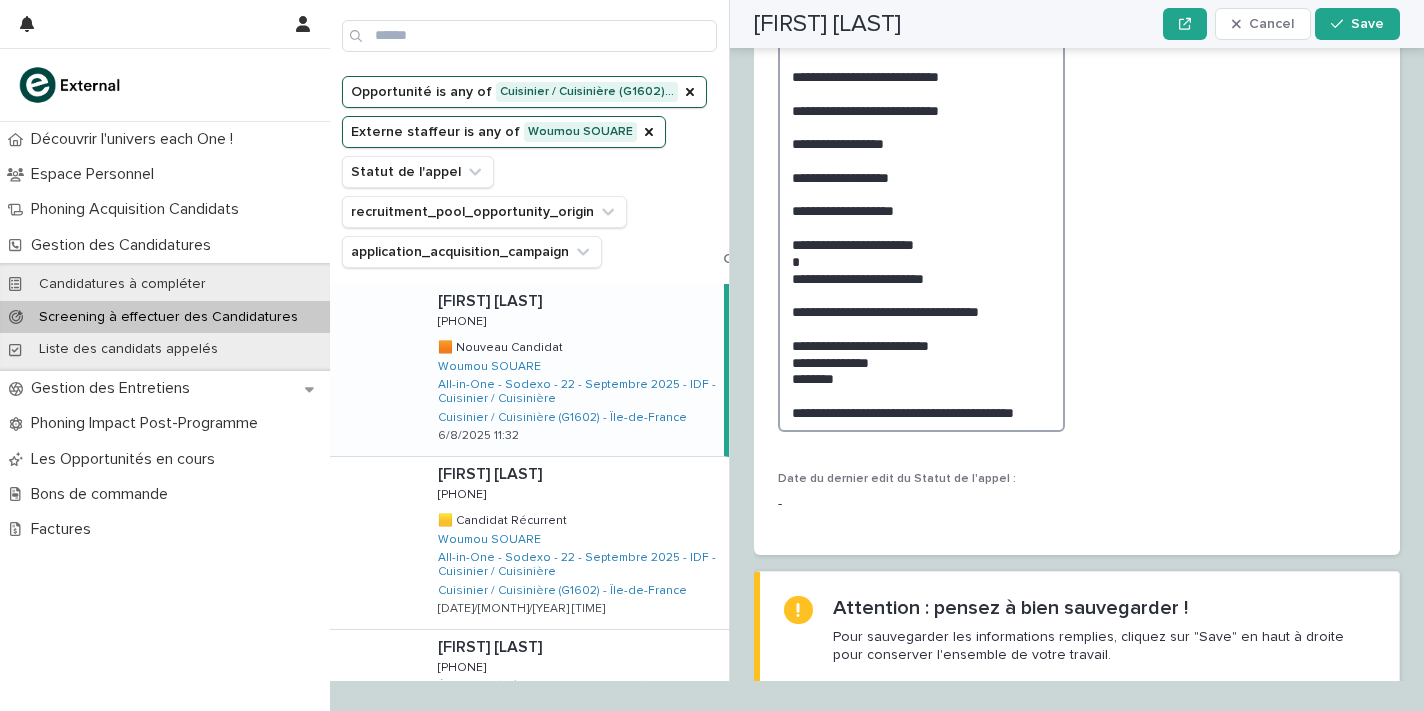 click on "**********" at bounding box center (921, 227) 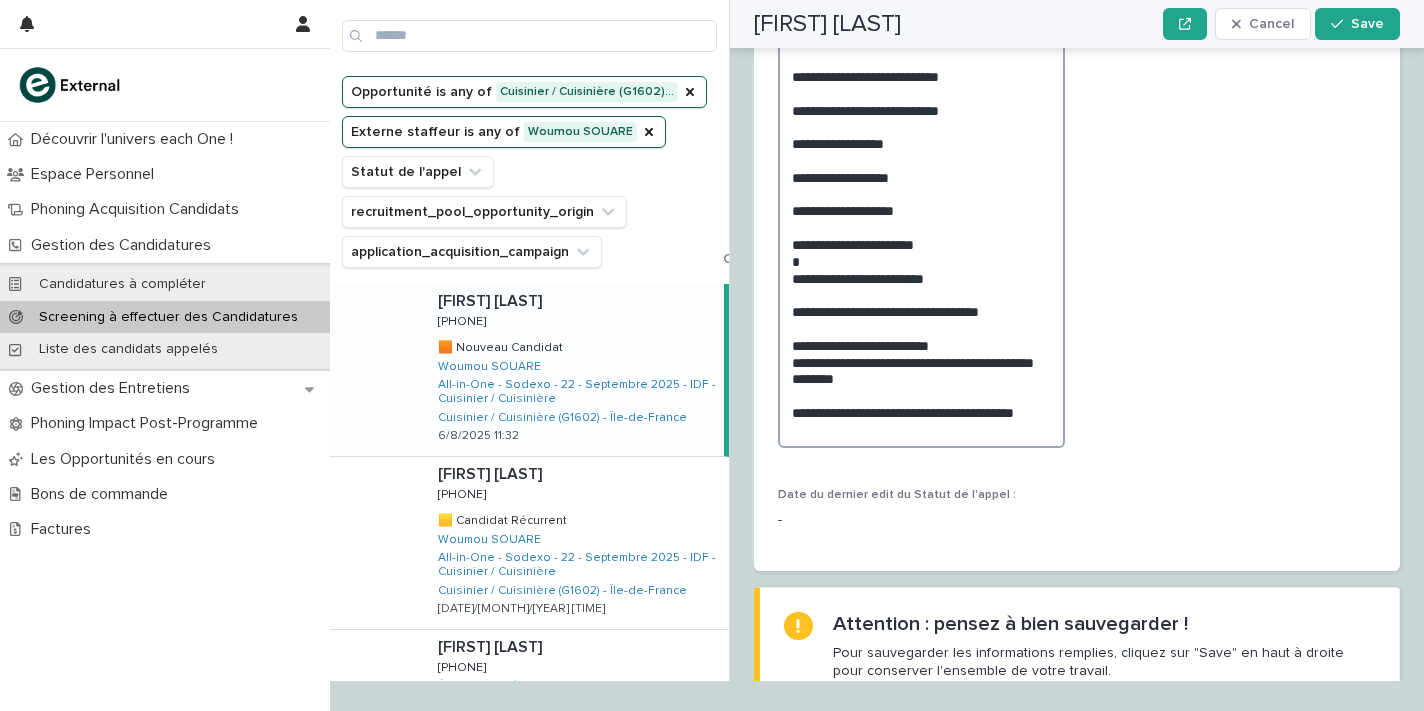 click on "**********" at bounding box center [921, 235] 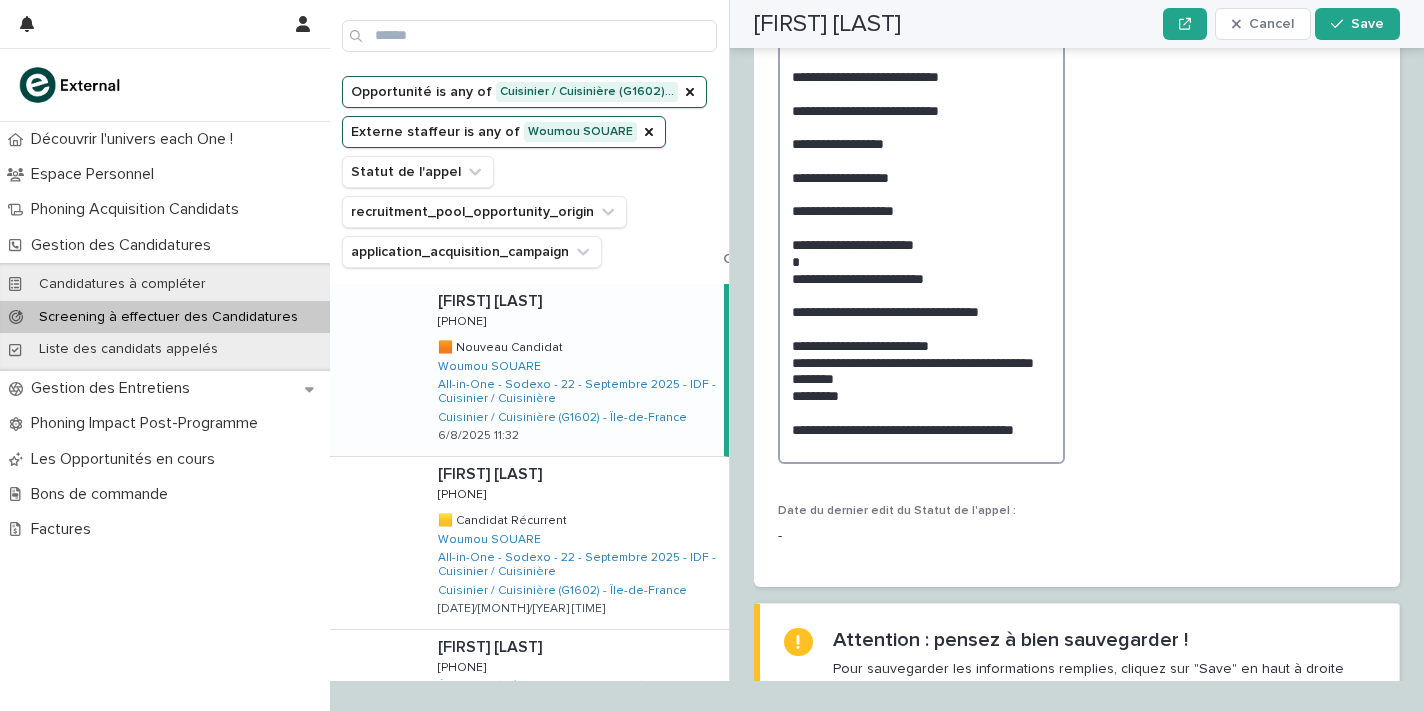 scroll, scrollTop: 2656, scrollLeft: 0, axis: vertical 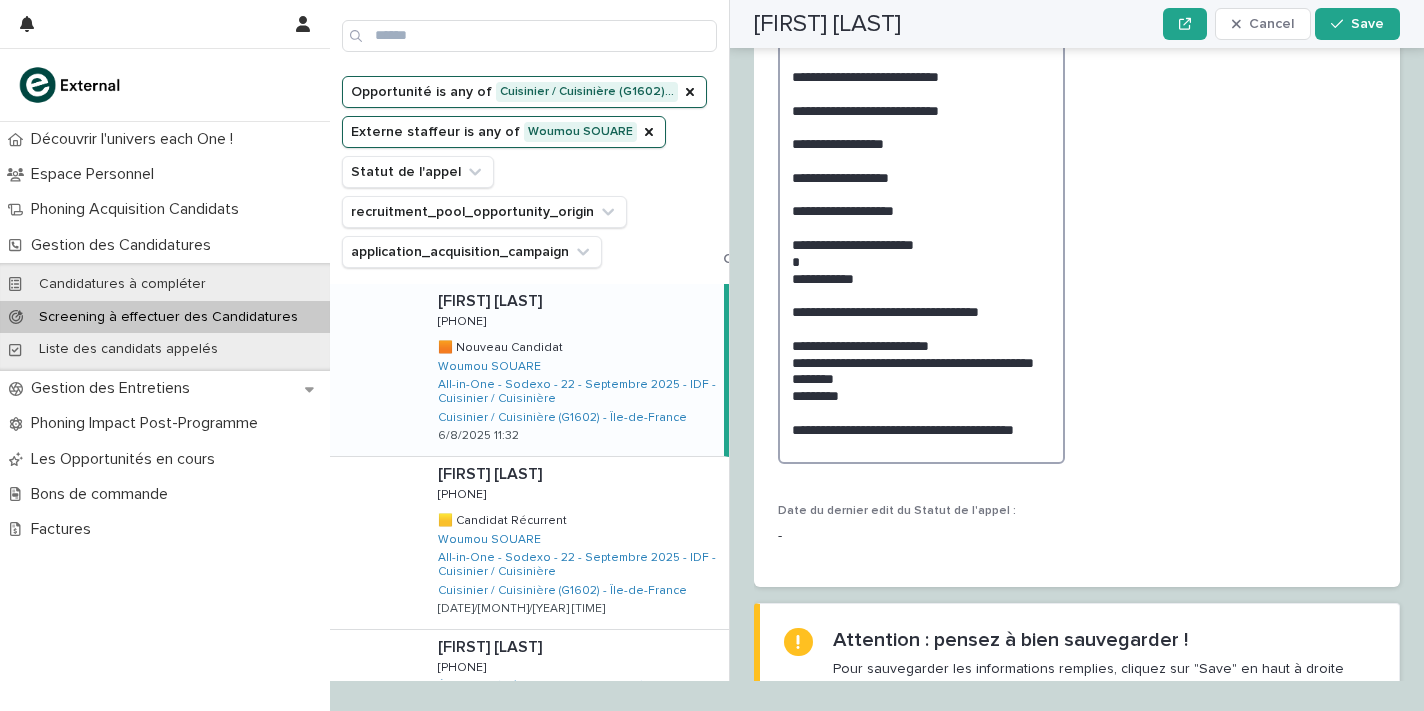 click on "**********" at bounding box center (921, 243) 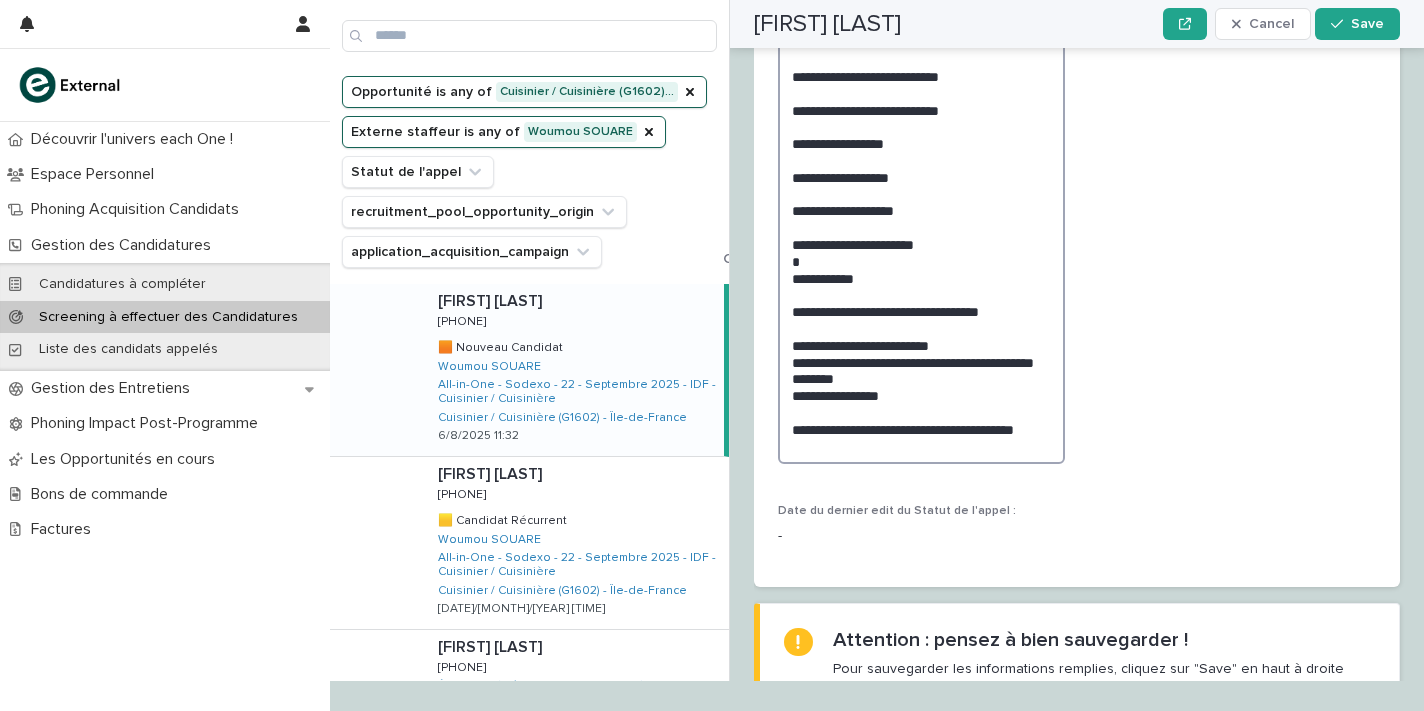 scroll, scrollTop: 2656, scrollLeft: 0, axis: vertical 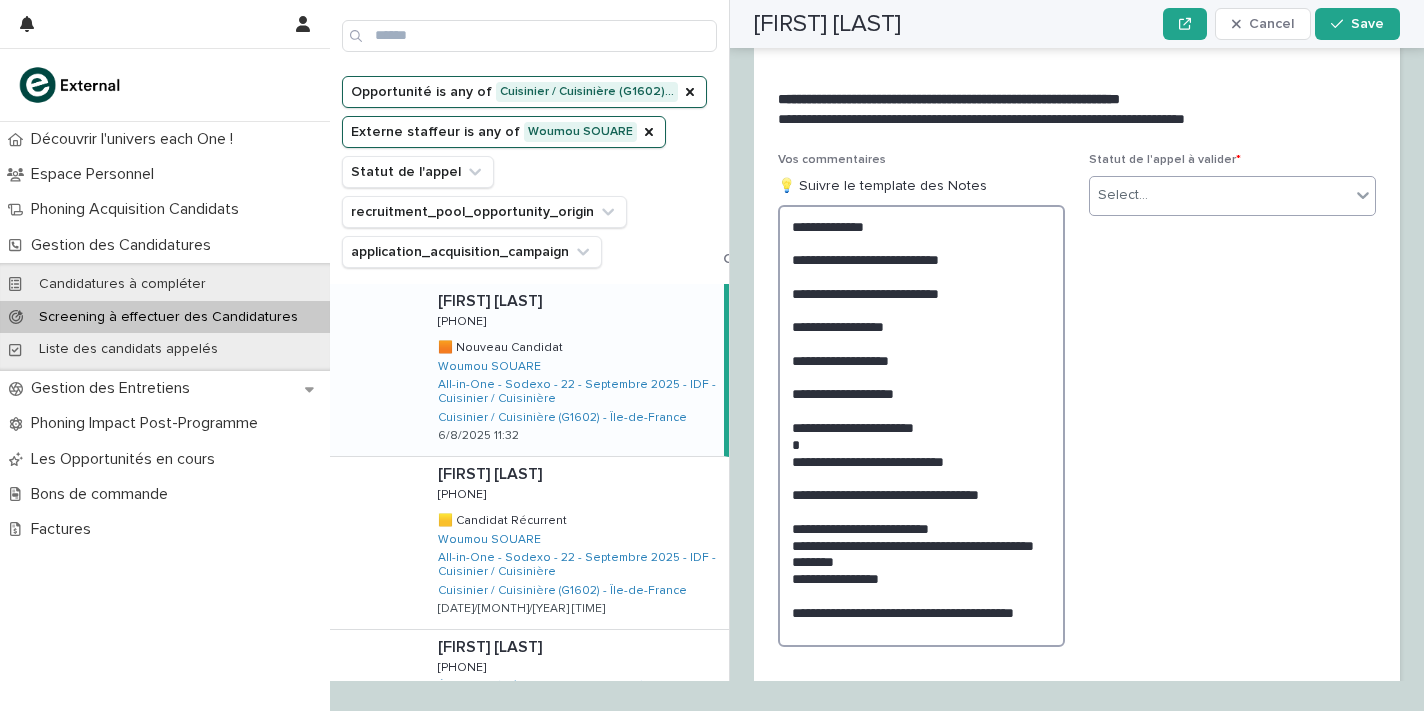 type on "**********" 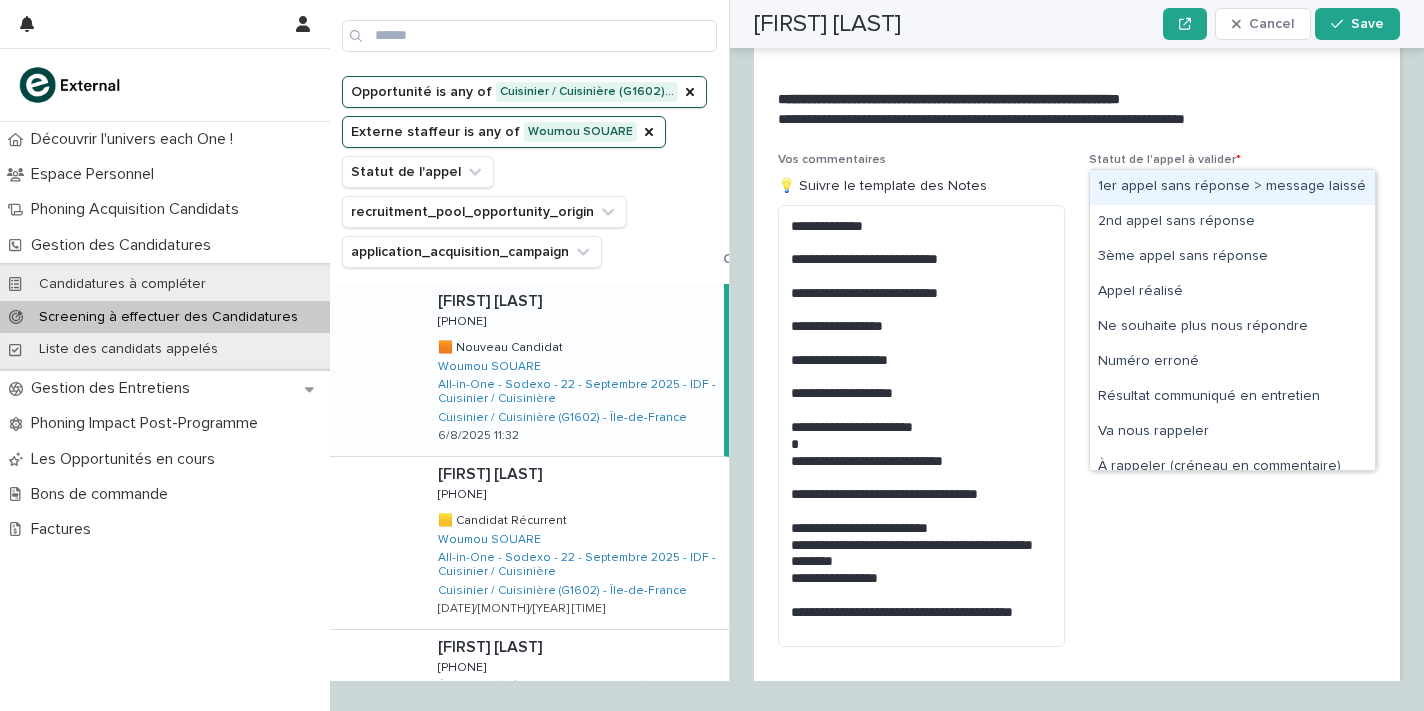 drag, startPoint x: 1192, startPoint y: 154, endPoint x: 1192, endPoint y: 194, distance: 40 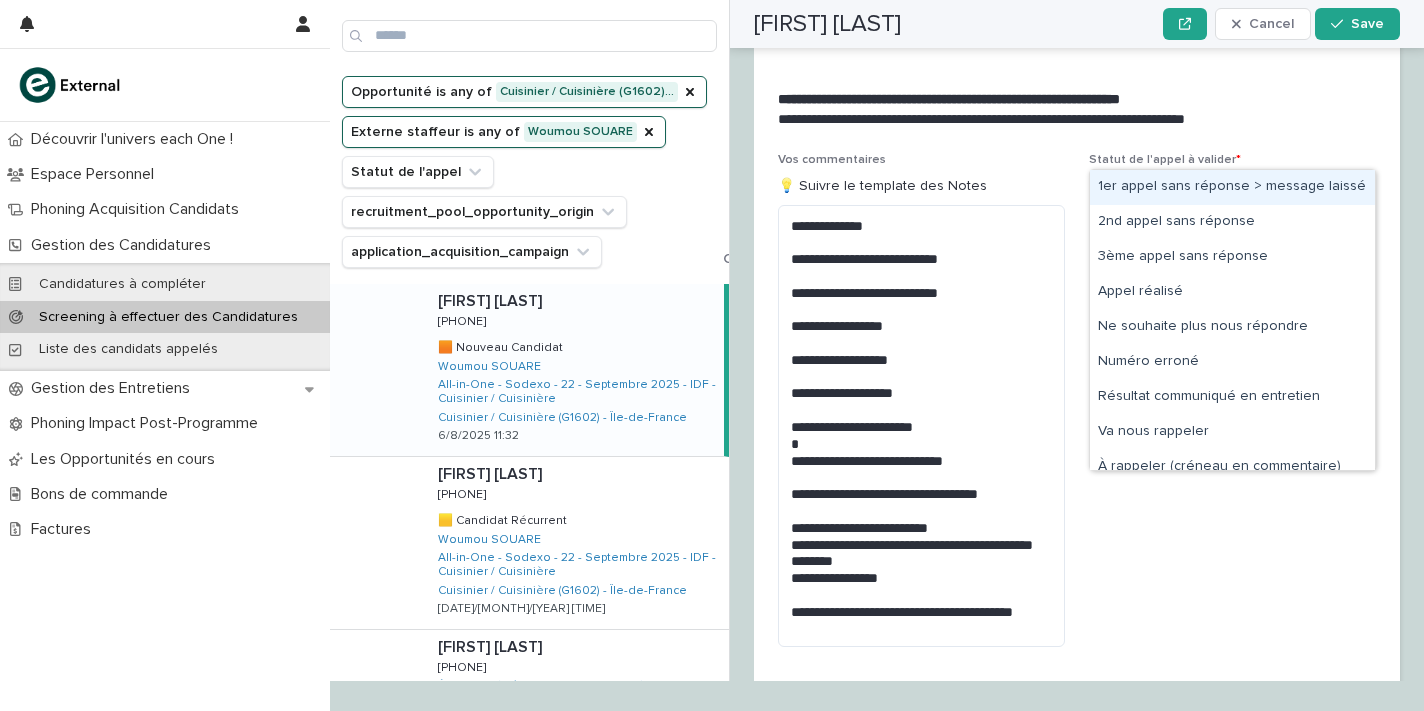 click on "1er appel sans réponse > message laissé" at bounding box center [1232, 187] 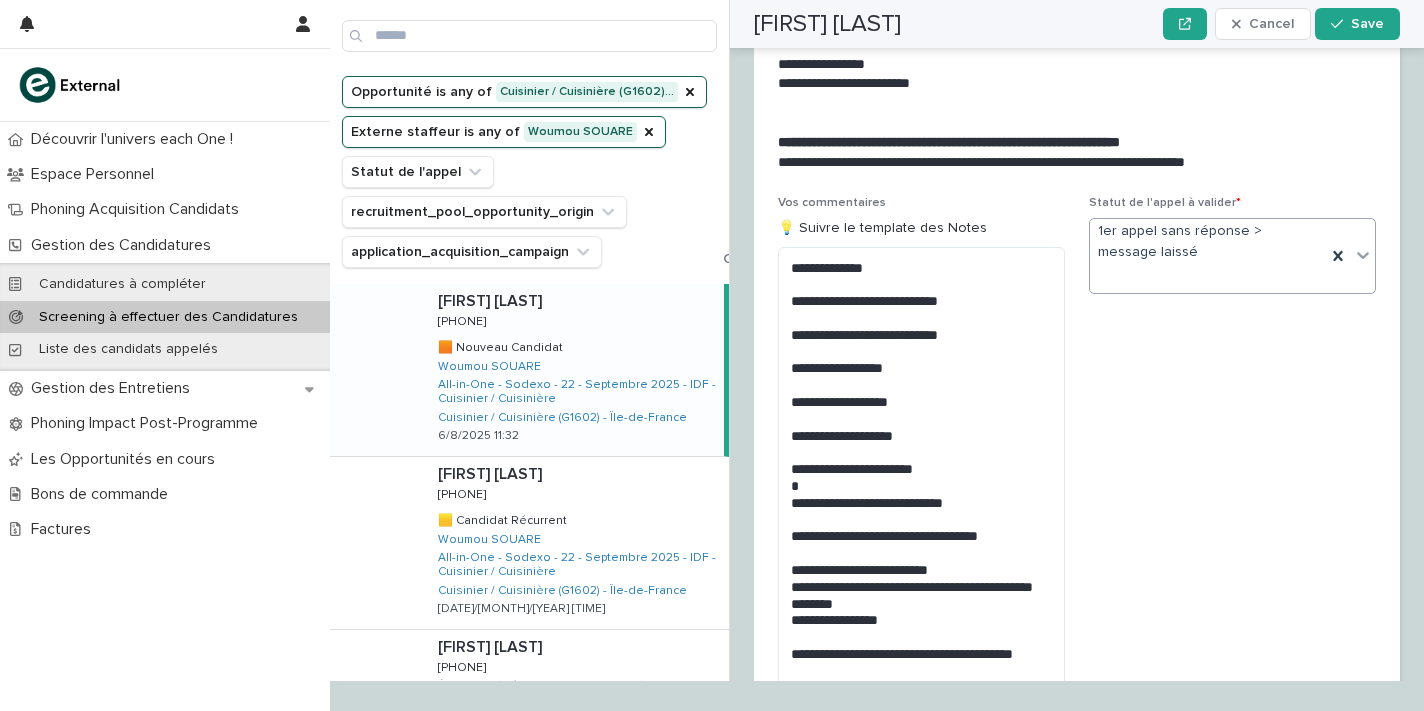 click on "Statut de l'appel à valider *" at bounding box center (1232, 203) 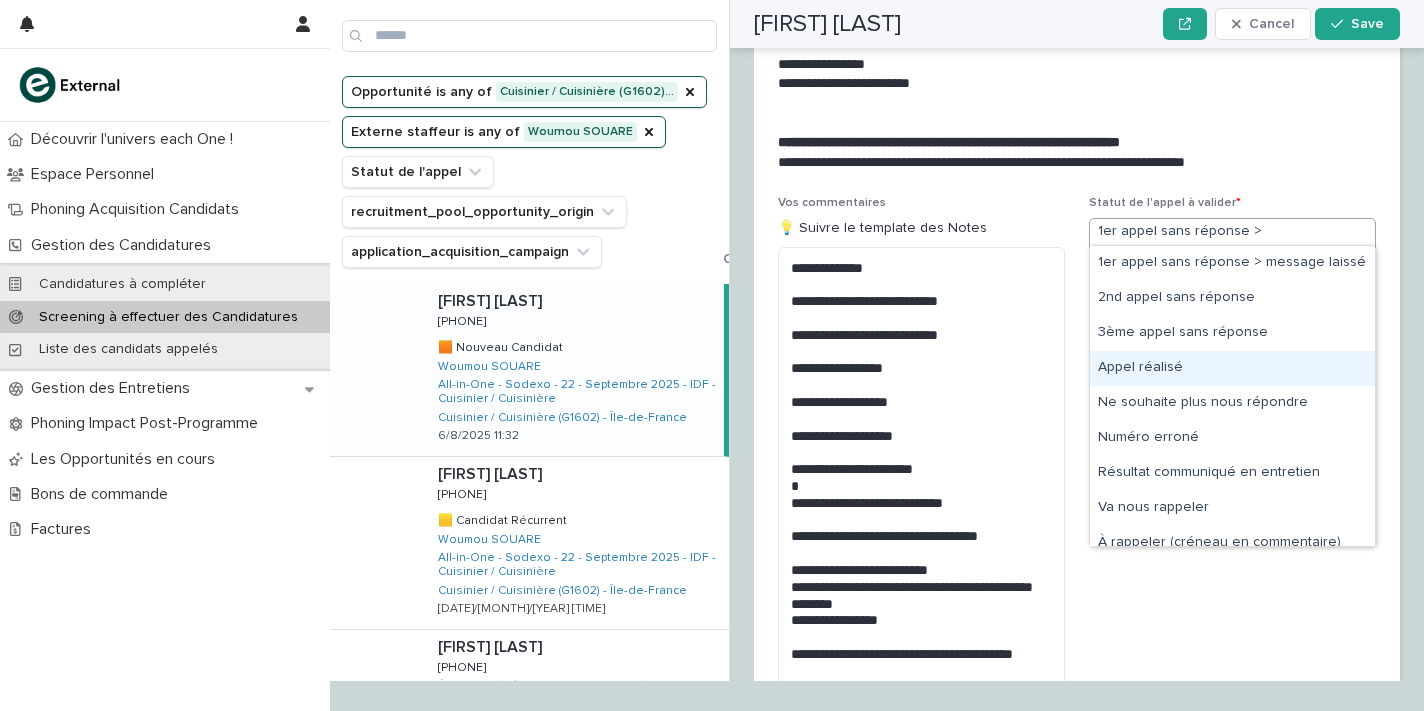 drag, startPoint x: 1225, startPoint y: 188, endPoint x: 1196, endPoint y: 350, distance: 164.57521 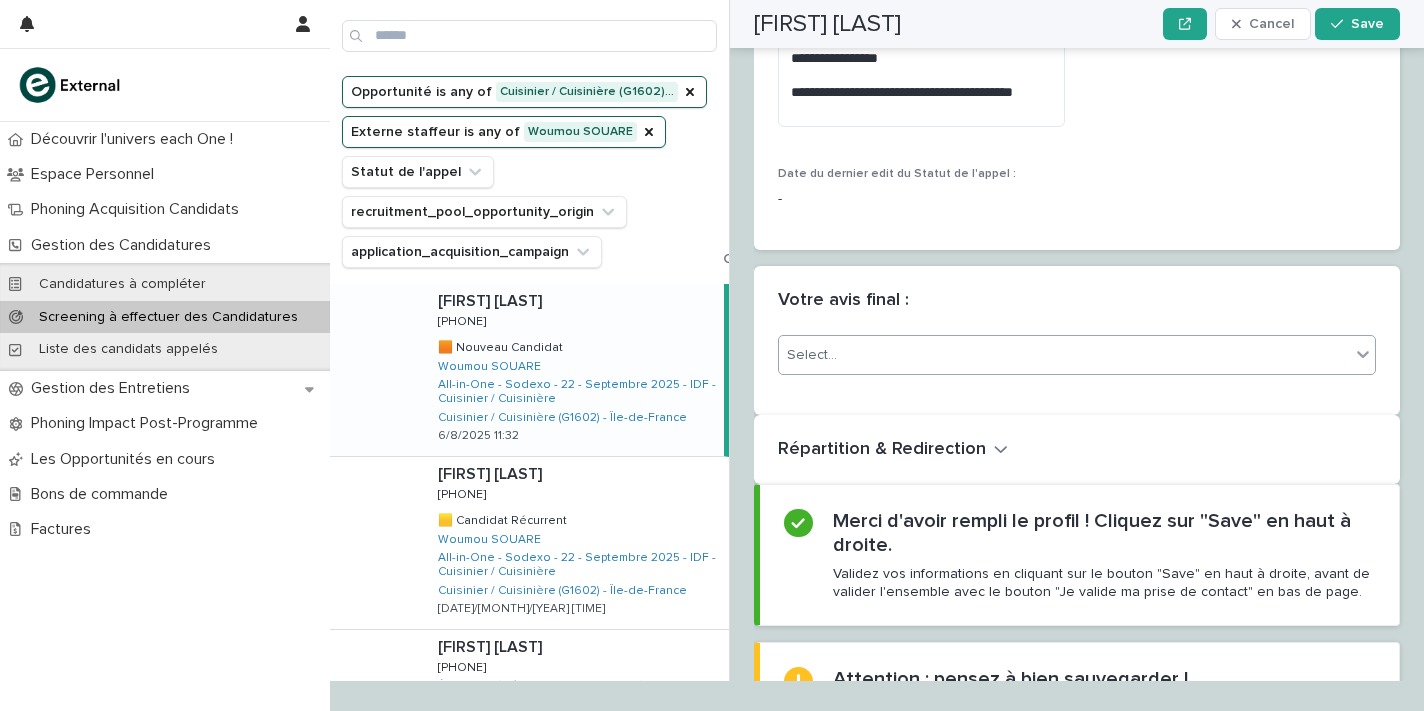scroll, scrollTop: 3068, scrollLeft: 0, axis: vertical 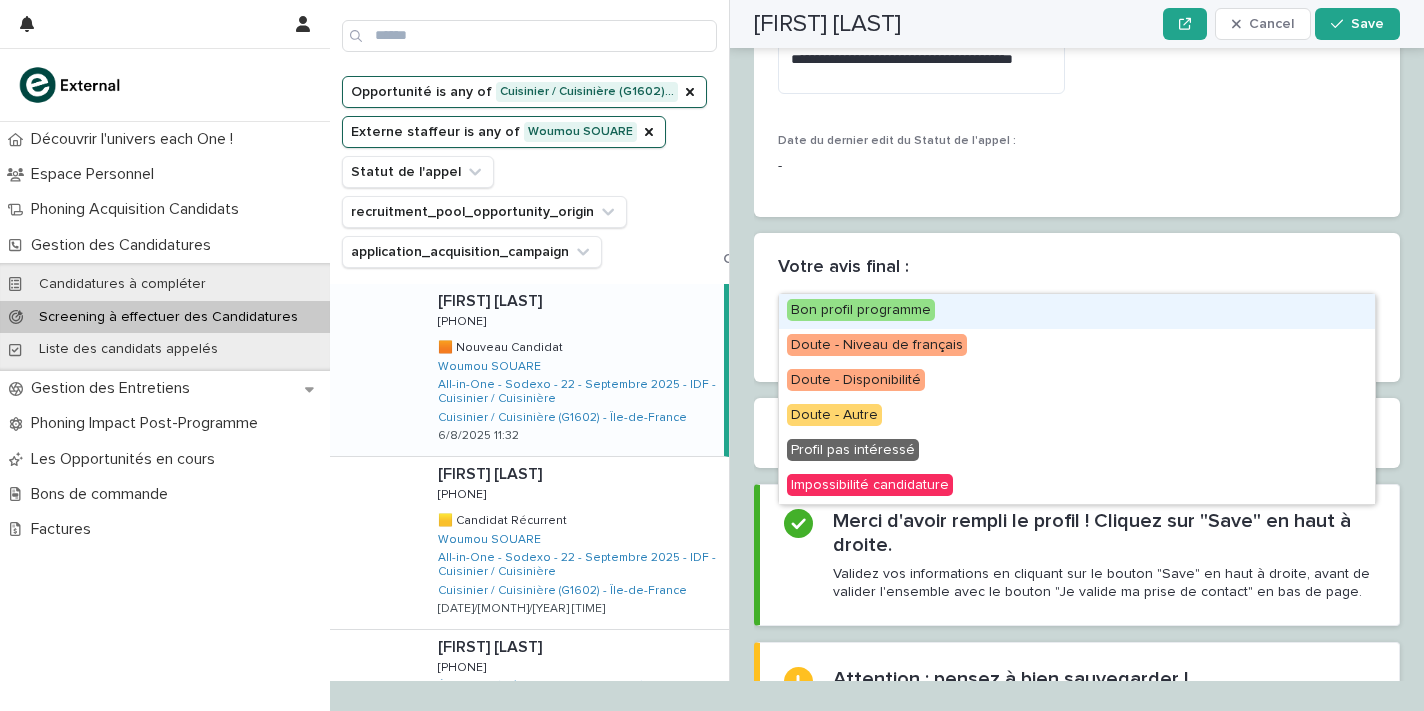 click on "Select..." at bounding box center [1064, 322] 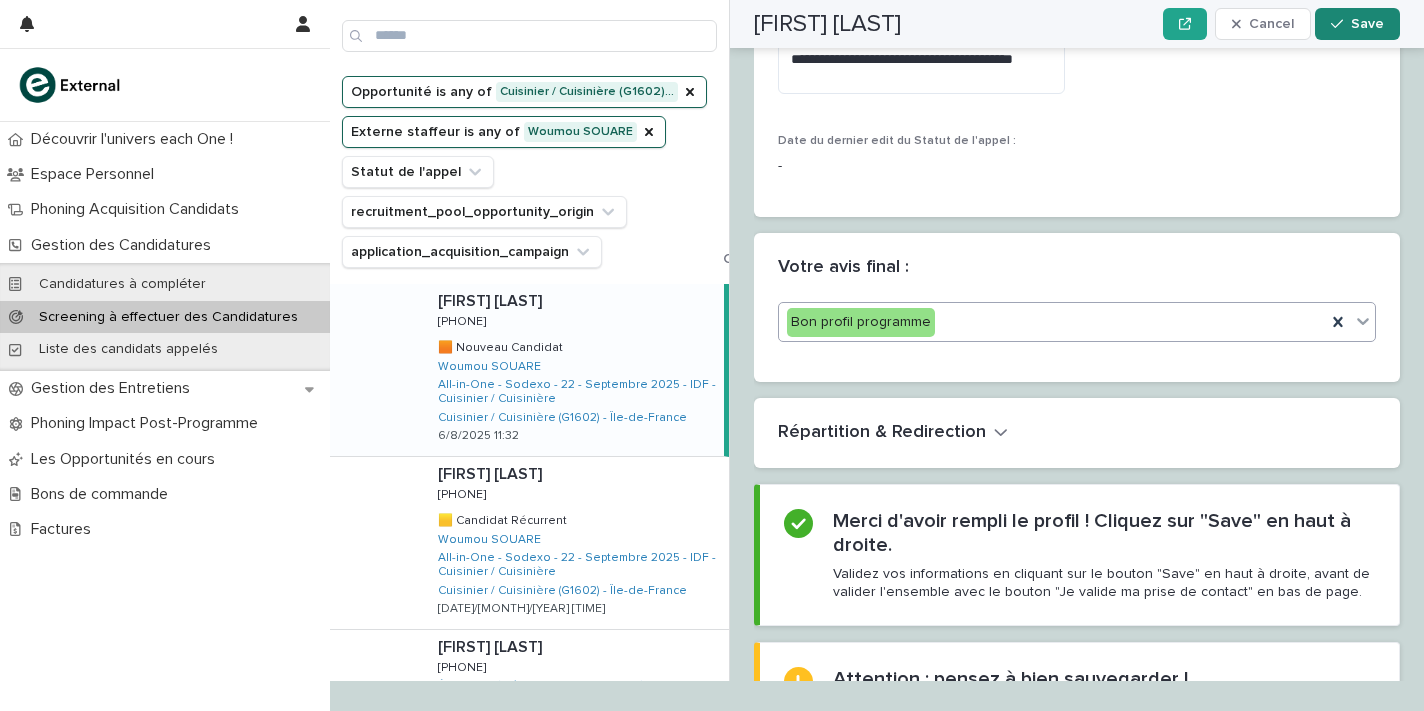 click on "Save" at bounding box center [1357, 24] 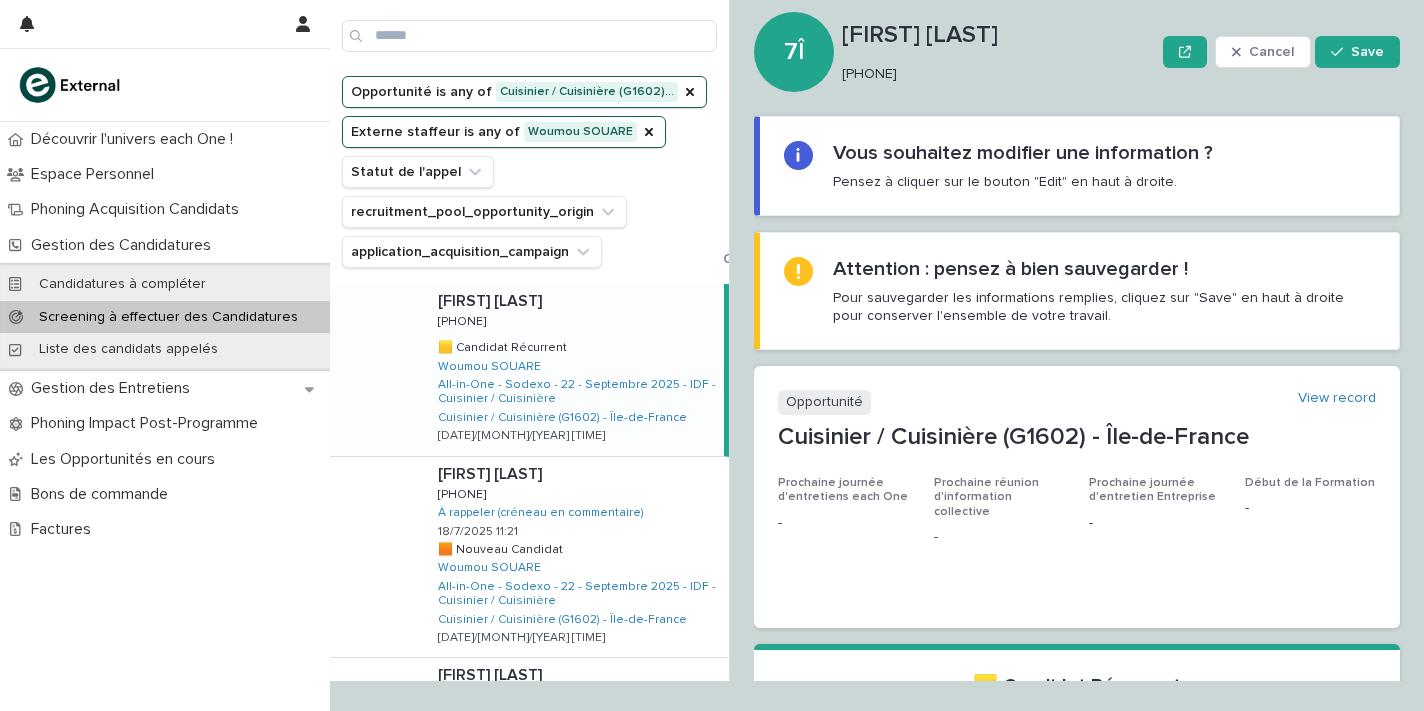 scroll, scrollTop: 0, scrollLeft: 0, axis: both 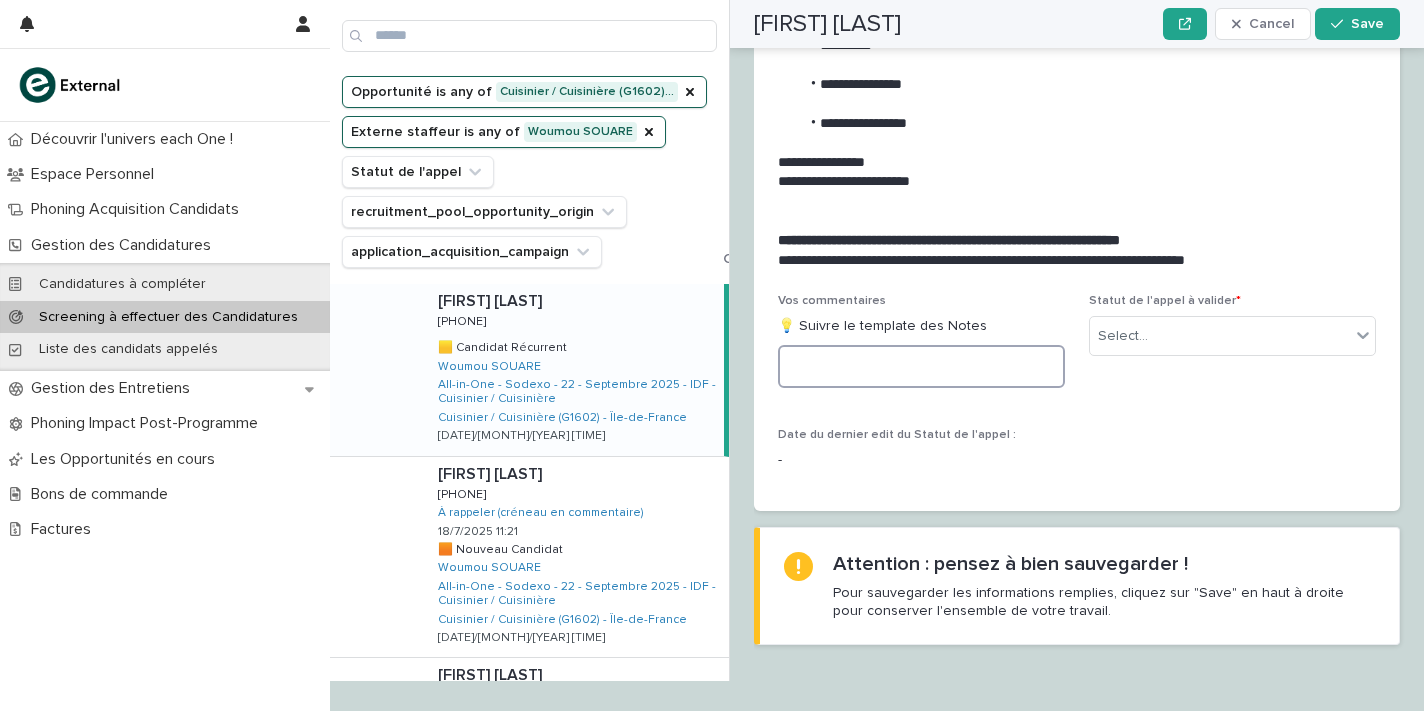 click at bounding box center [921, 366] 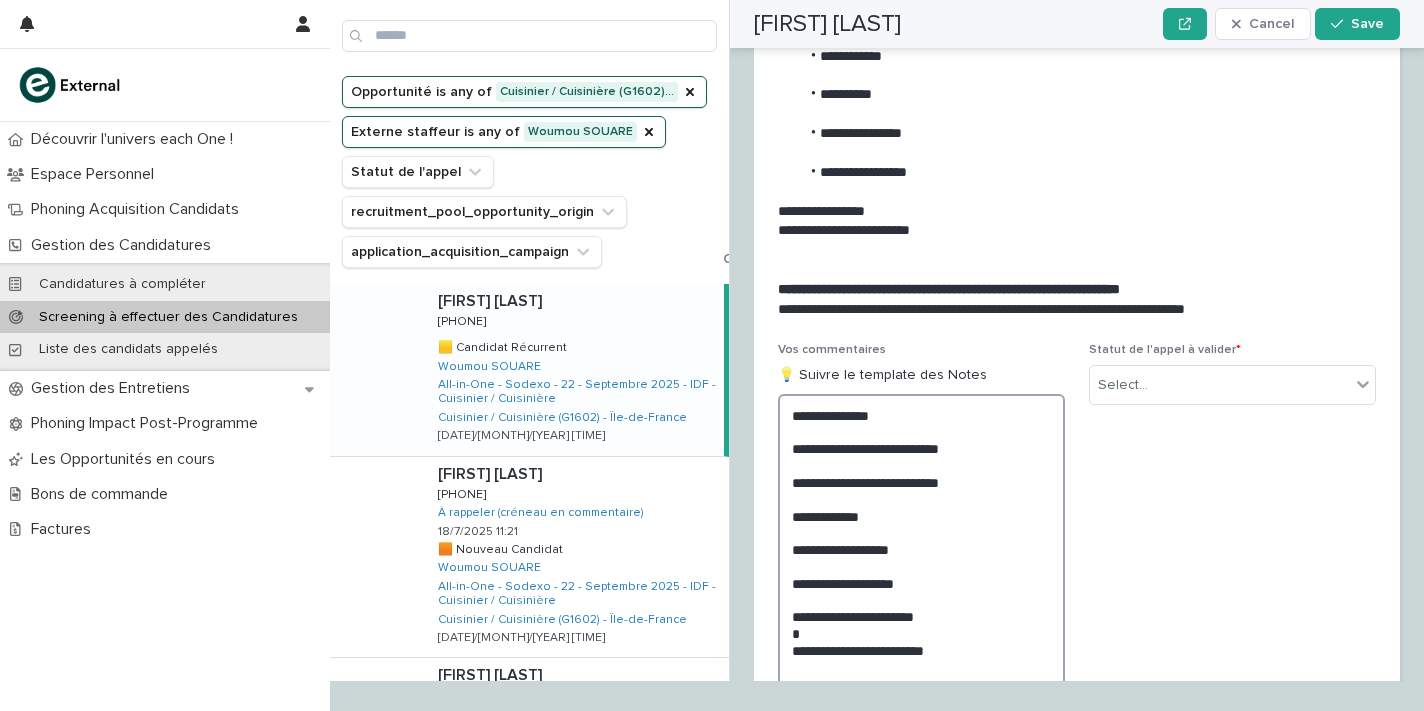 scroll, scrollTop: 2579, scrollLeft: 0, axis: vertical 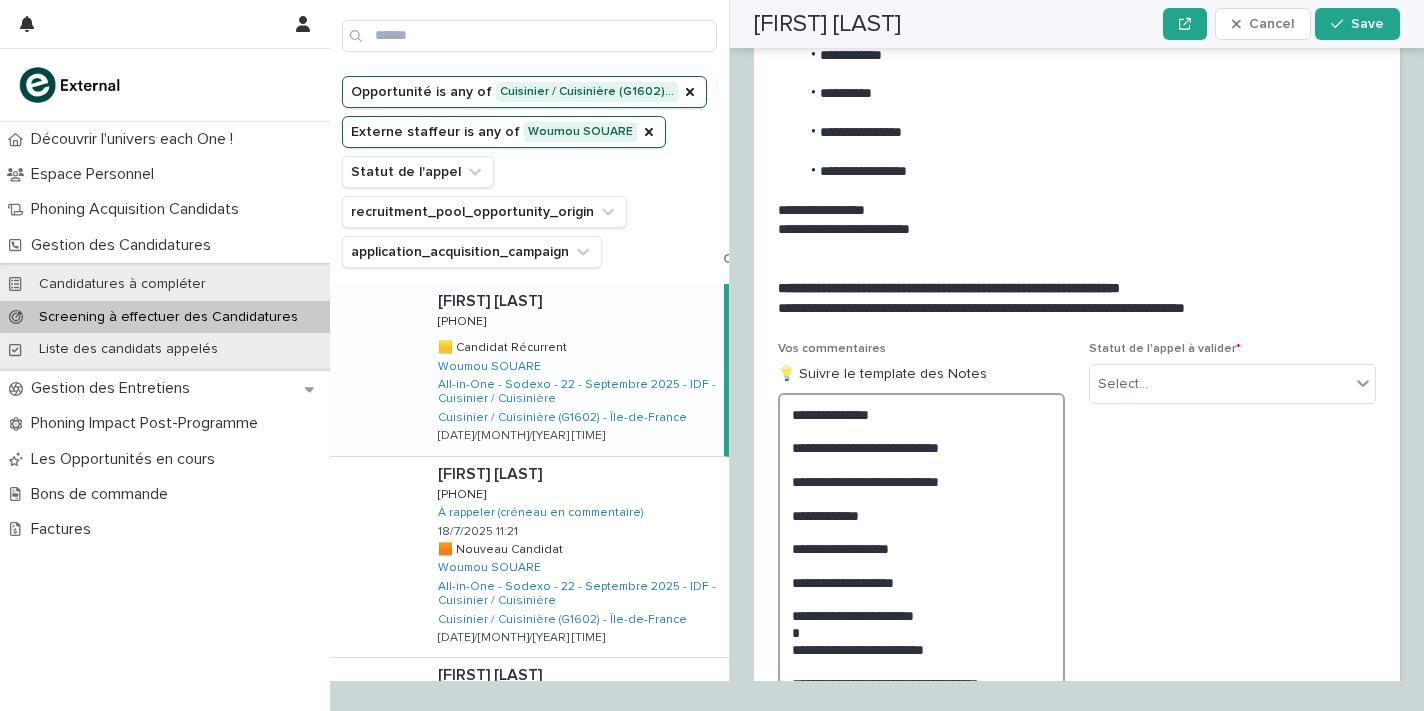 click on "**********" at bounding box center (921, 622) 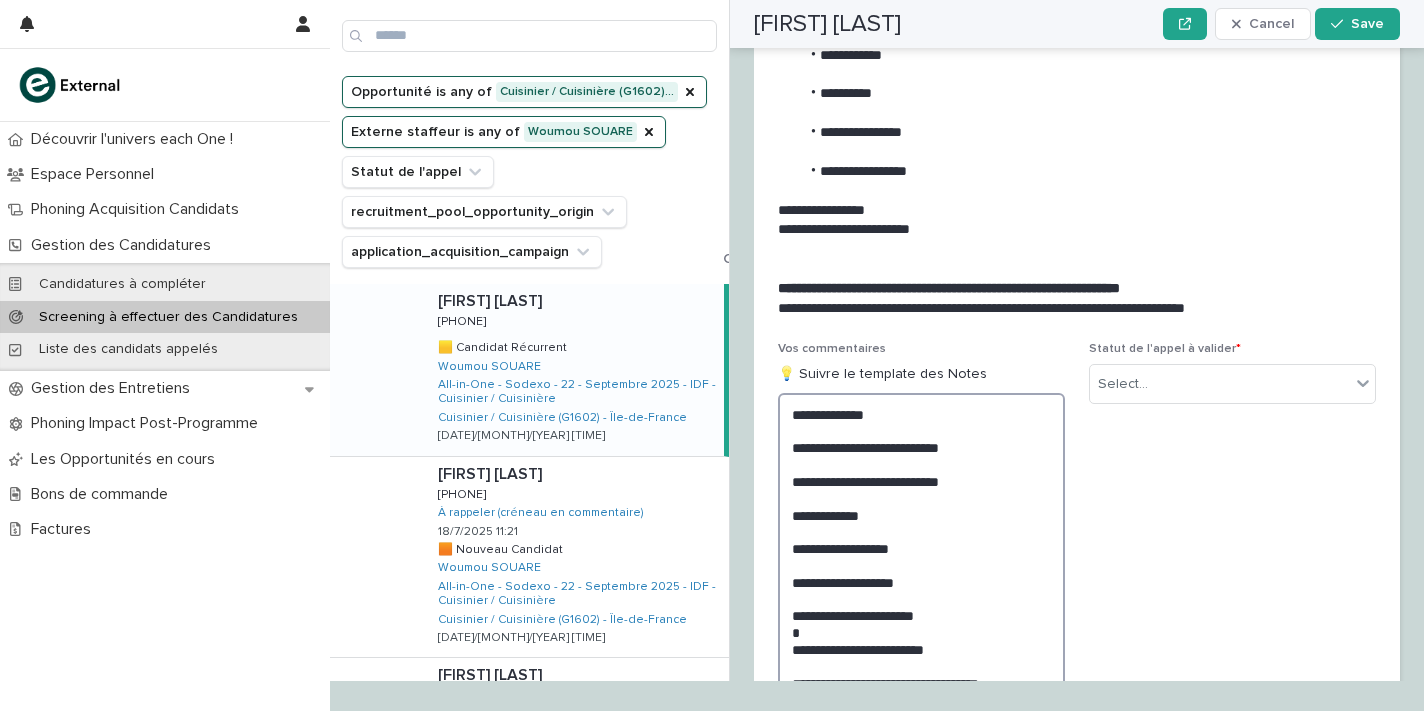 click on "**********" at bounding box center [921, 622] 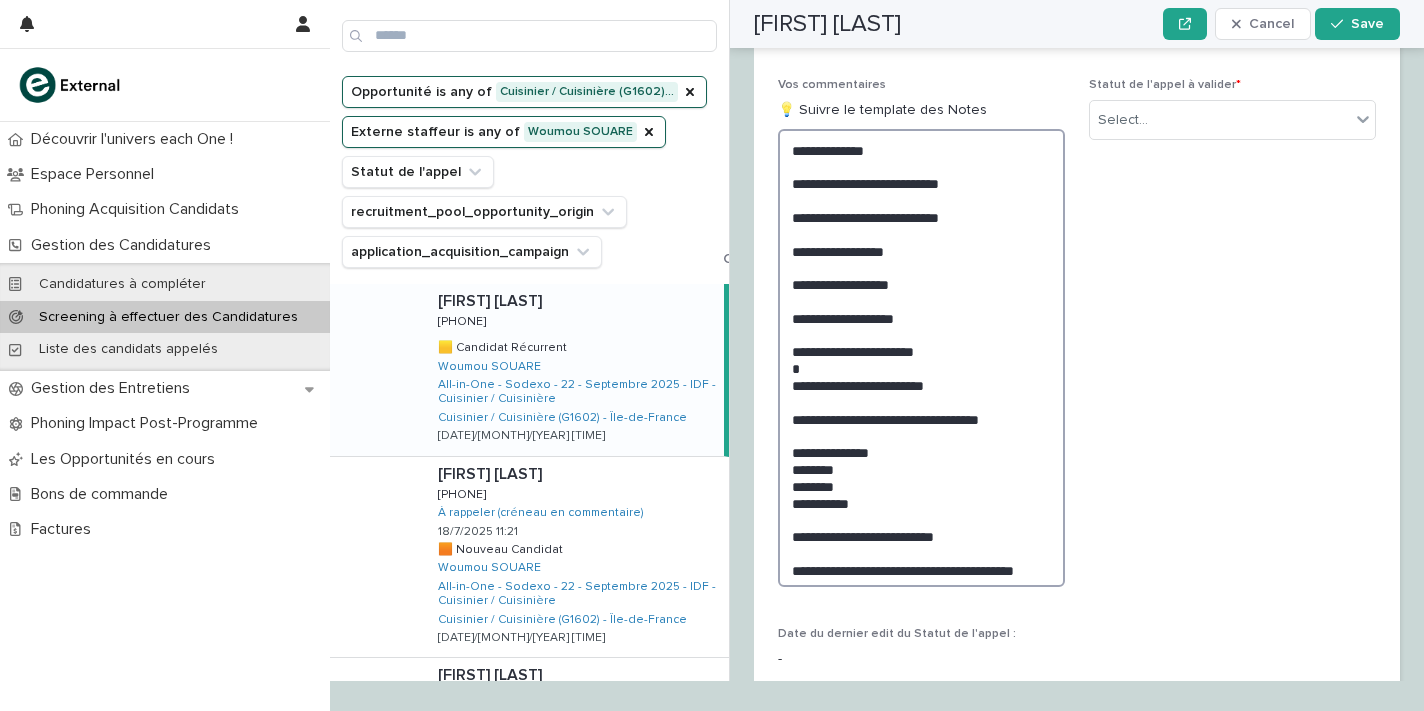 scroll, scrollTop: 2844, scrollLeft: 0, axis: vertical 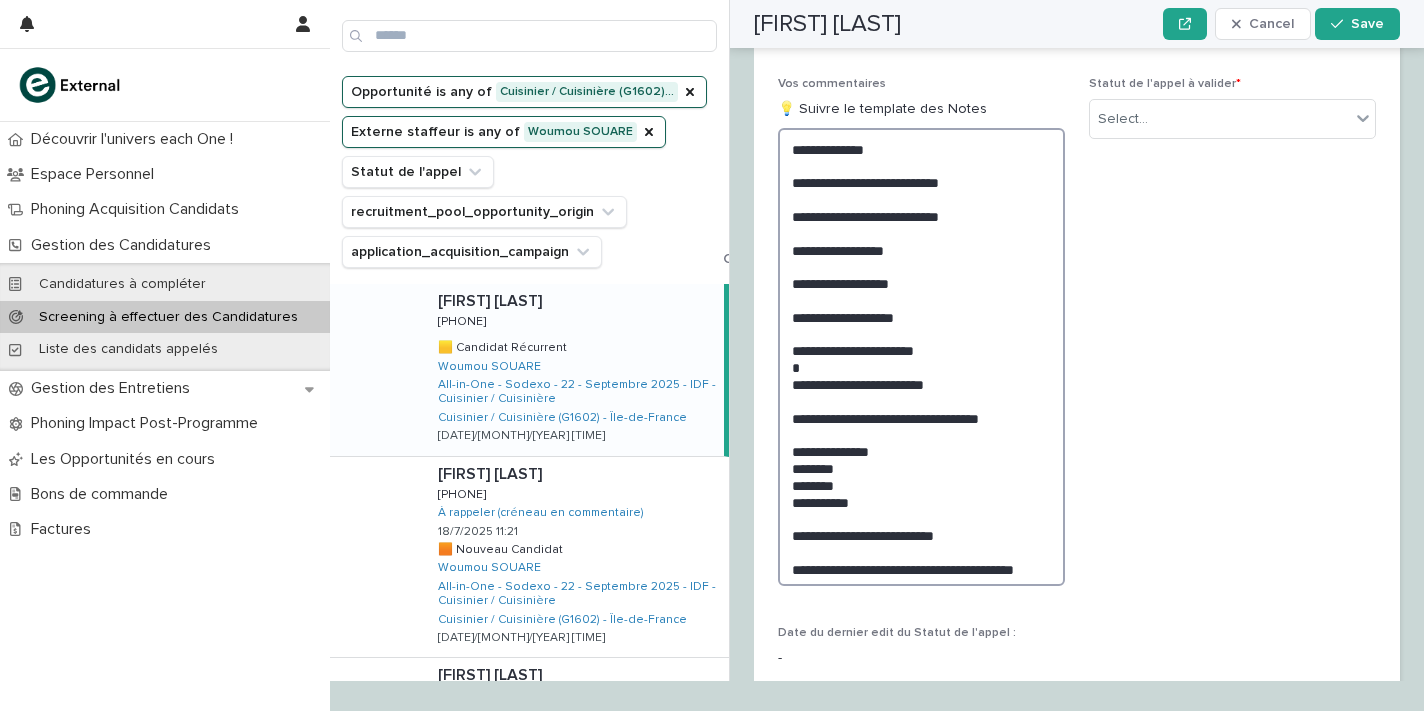 click on "**********" at bounding box center (921, 357) 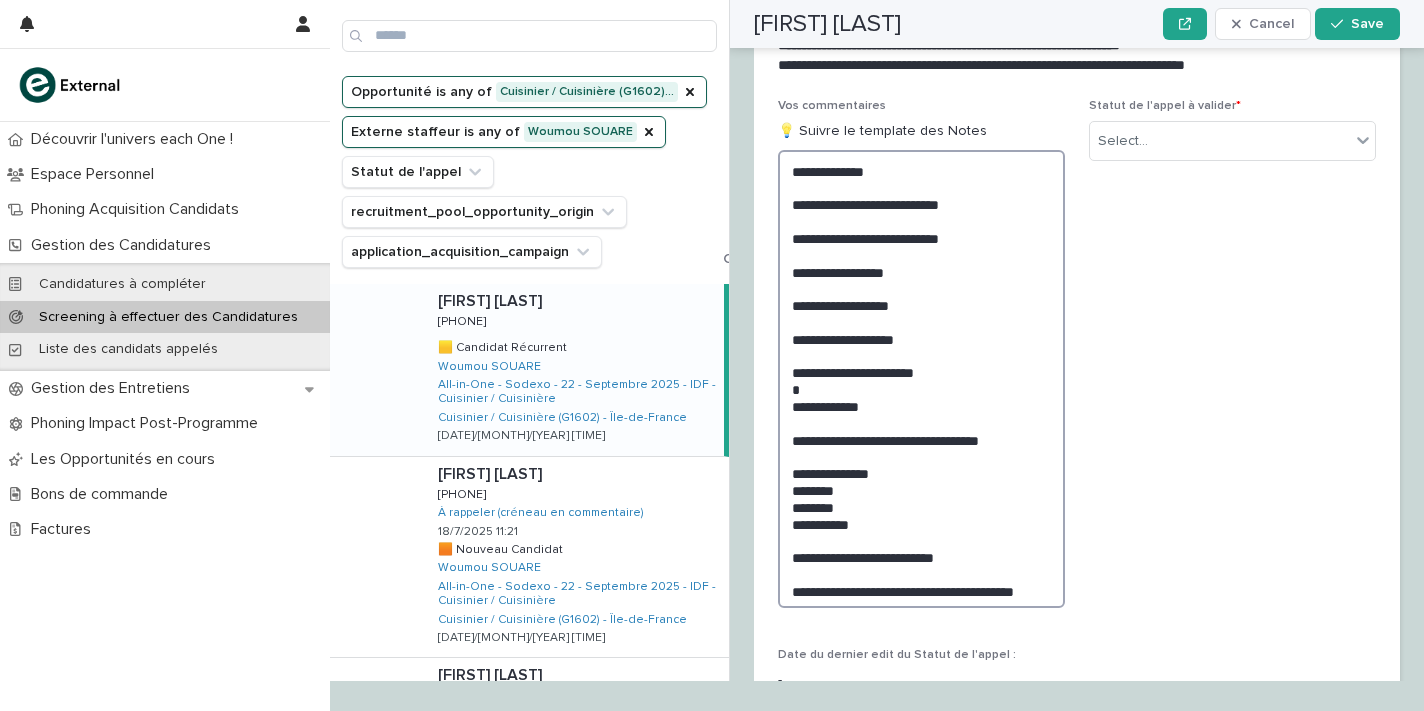 scroll, scrollTop: 2813, scrollLeft: 0, axis: vertical 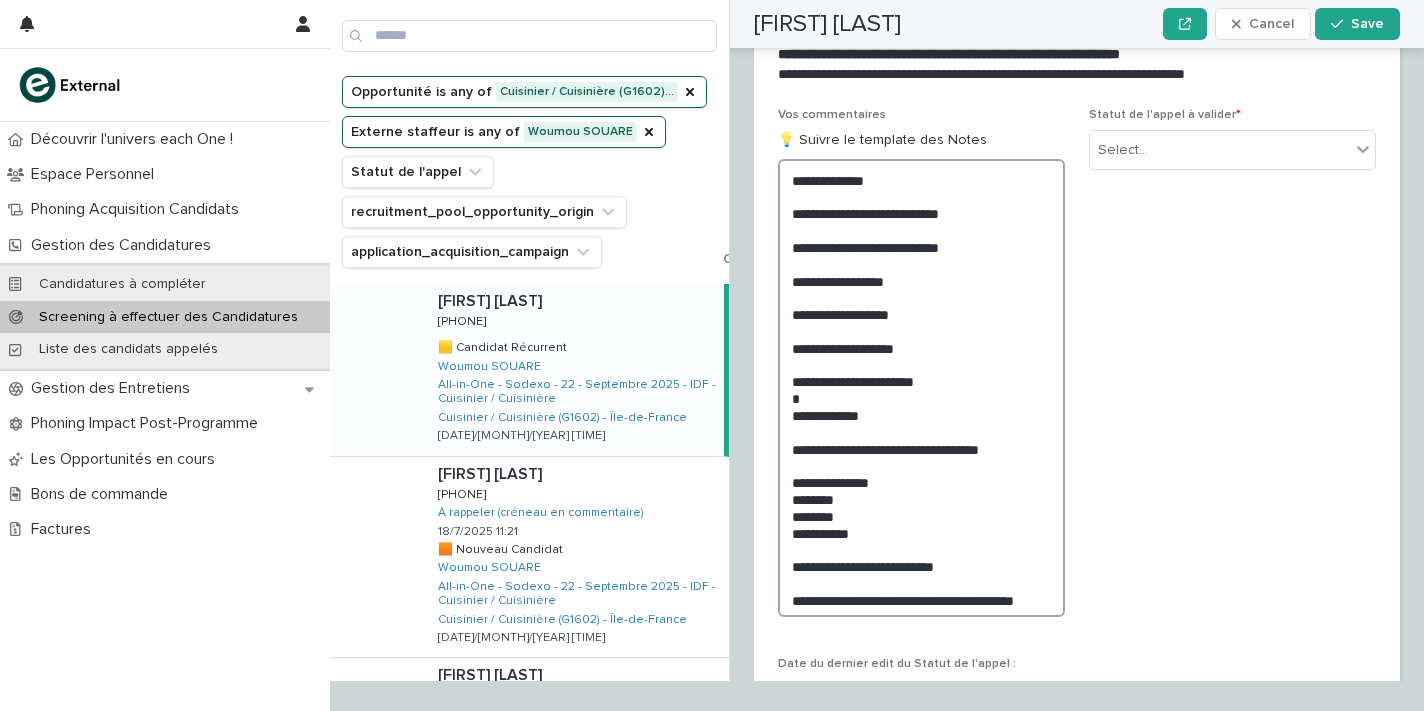 drag, startPoint x: 940, startPoint y: 547, endPoint x: 1060, endPoint y: 557, distance: 120.41595 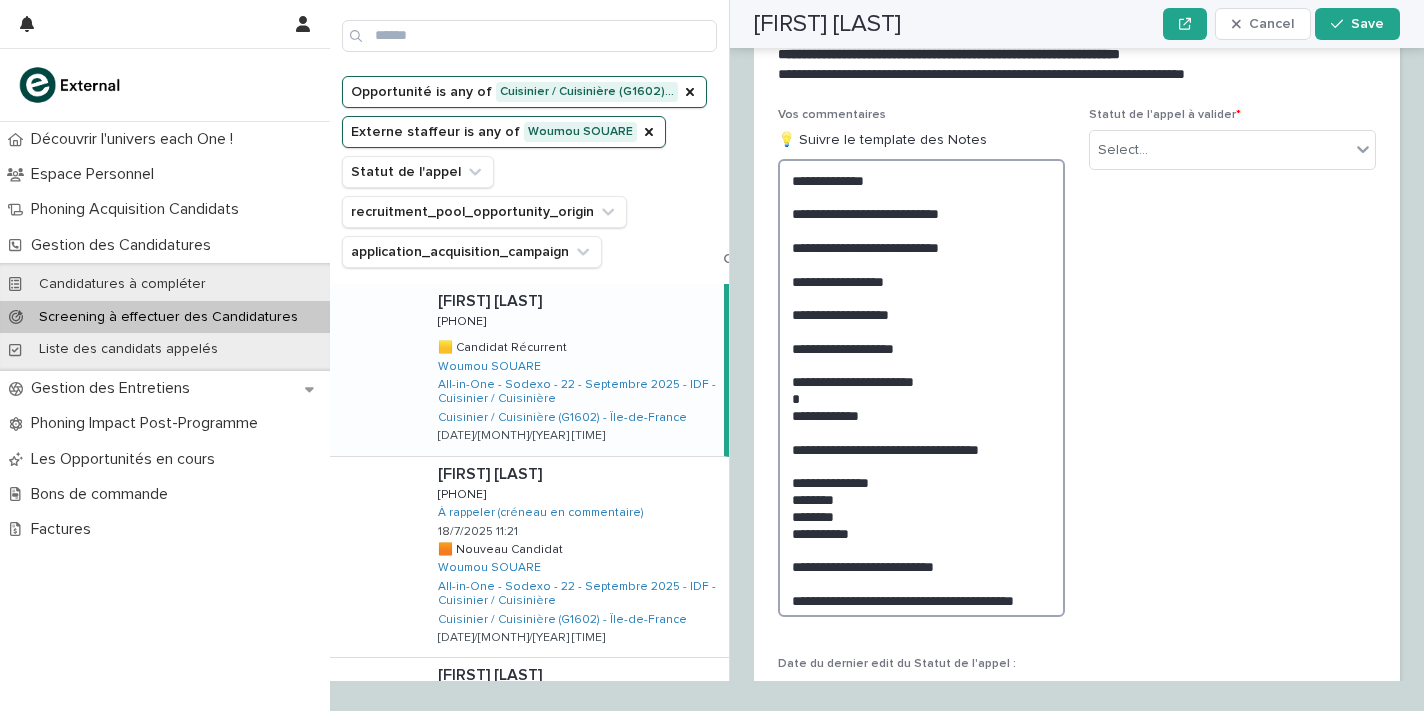 click on "**********" at bounding box center [921, 388] 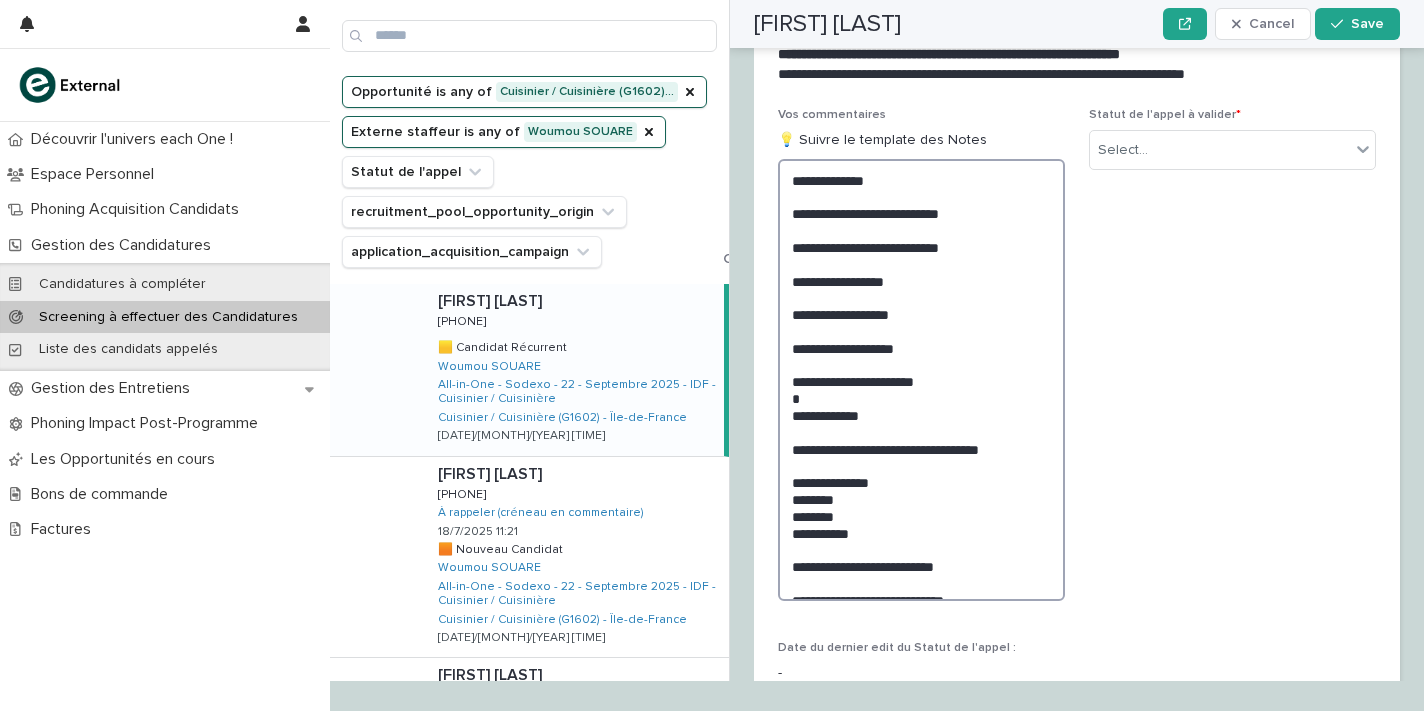scroll, scrollTop: 2813, scrollLeft: 0, axis: vertical 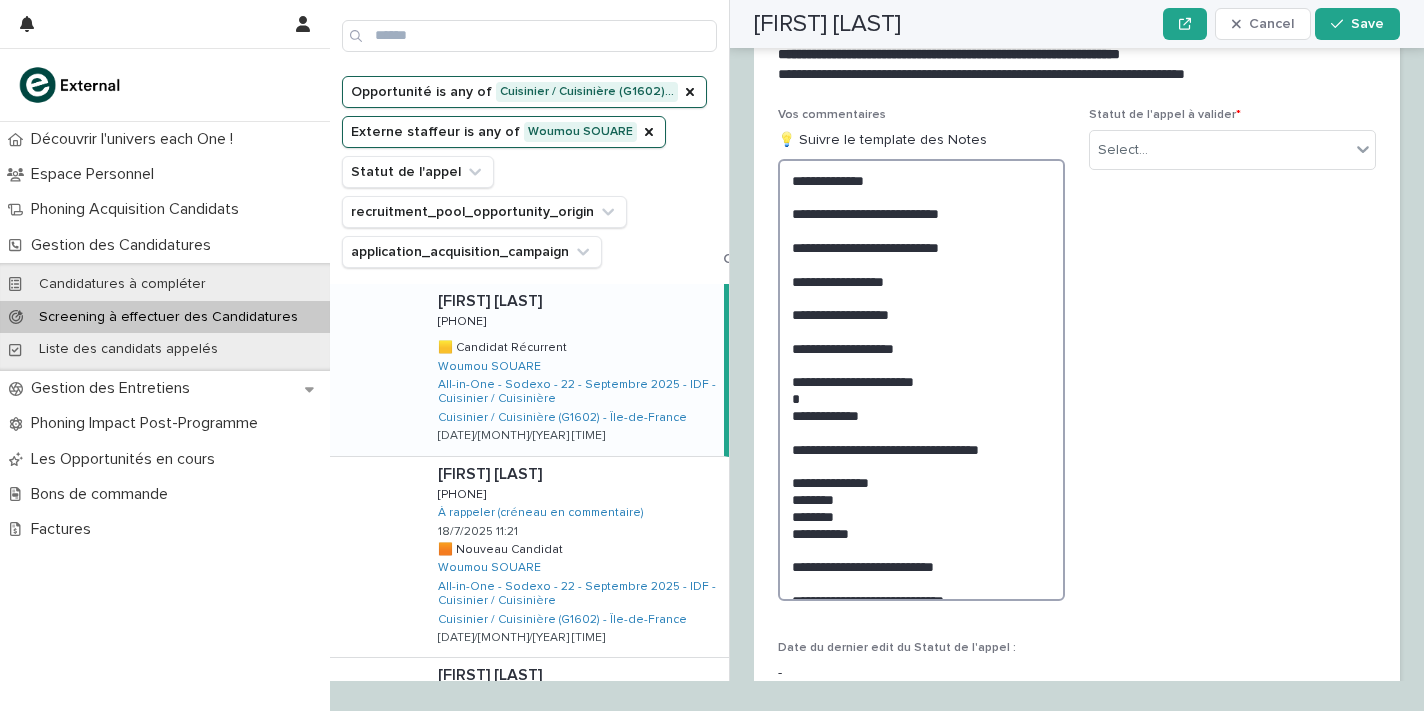 click on "**********" at bounding box center [921, 380] 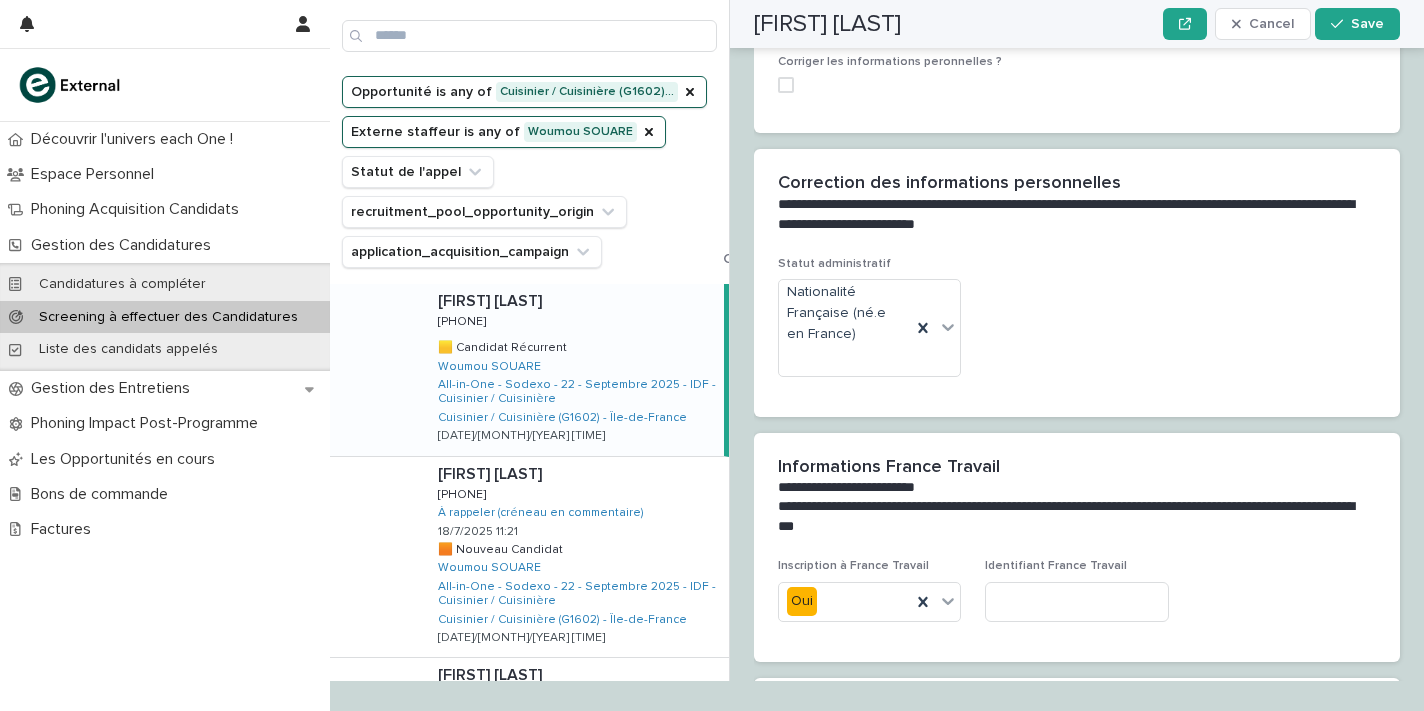 scroll, scrollTop: 1521, scrollLeft: 0, axis: vertical 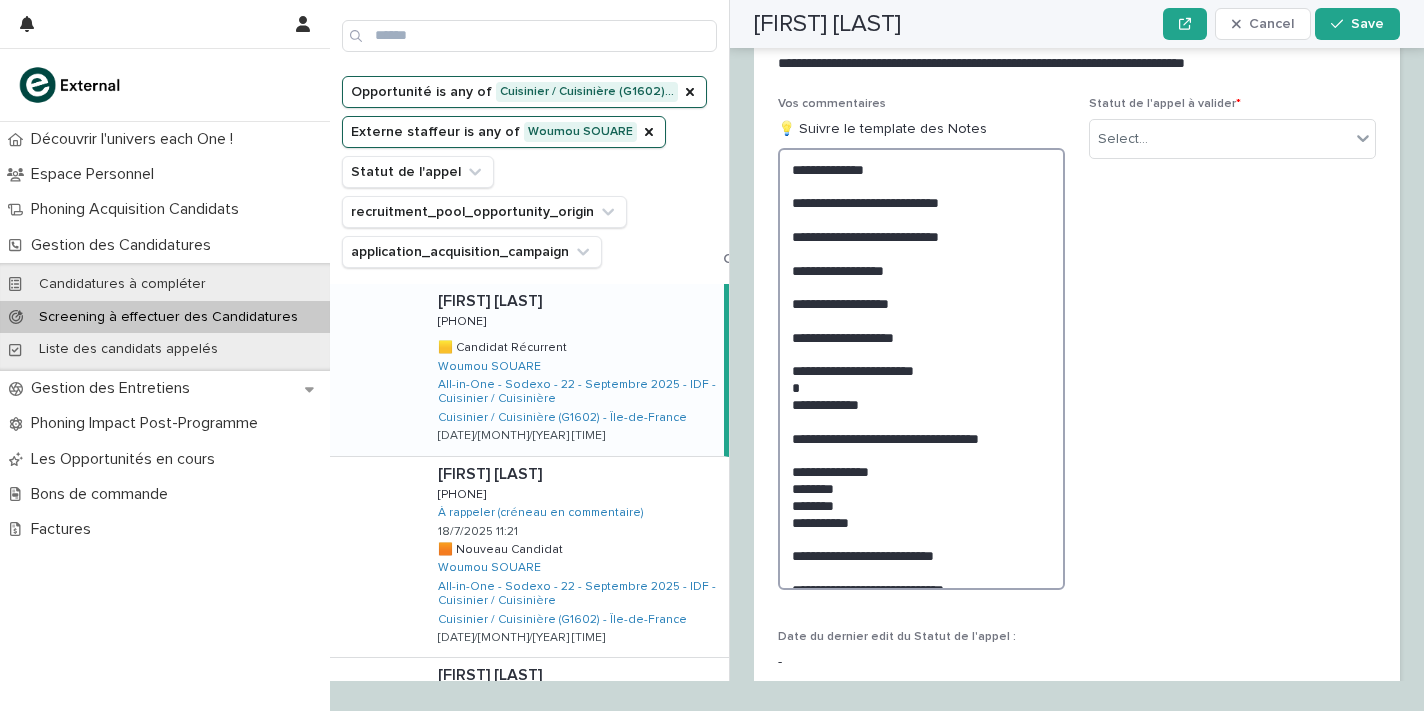 click on "**********" at bounding box center [921, 369] 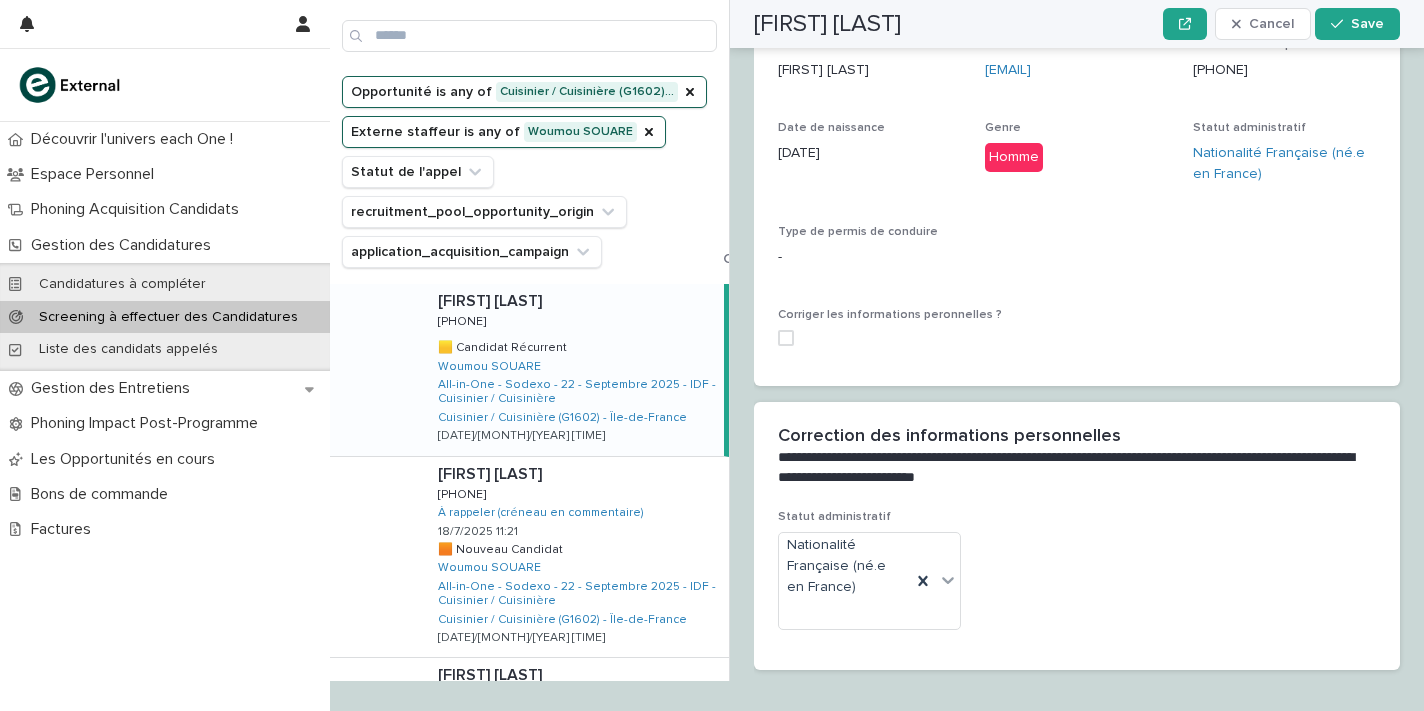 scroll, scrollTop: 1277, scrollLeft: 0, axis: vertical 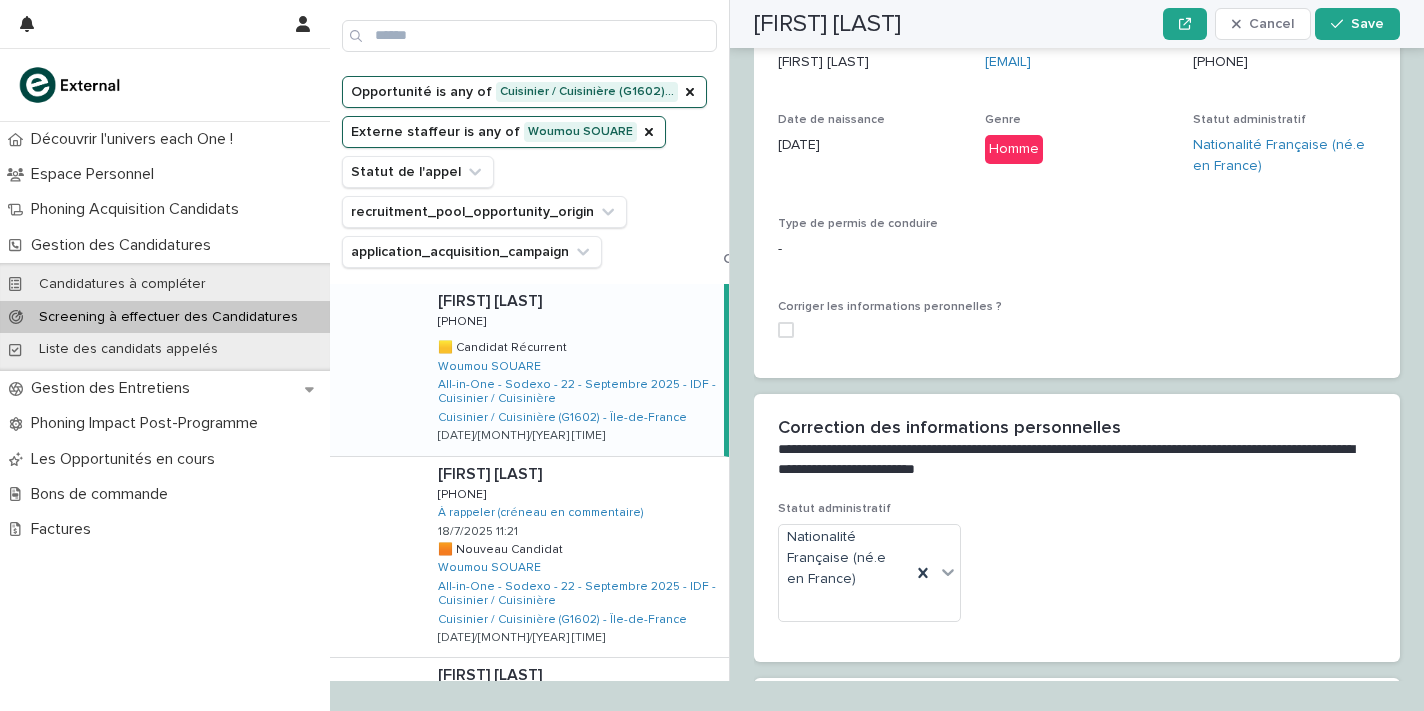 click at bounding box center [786, 330] 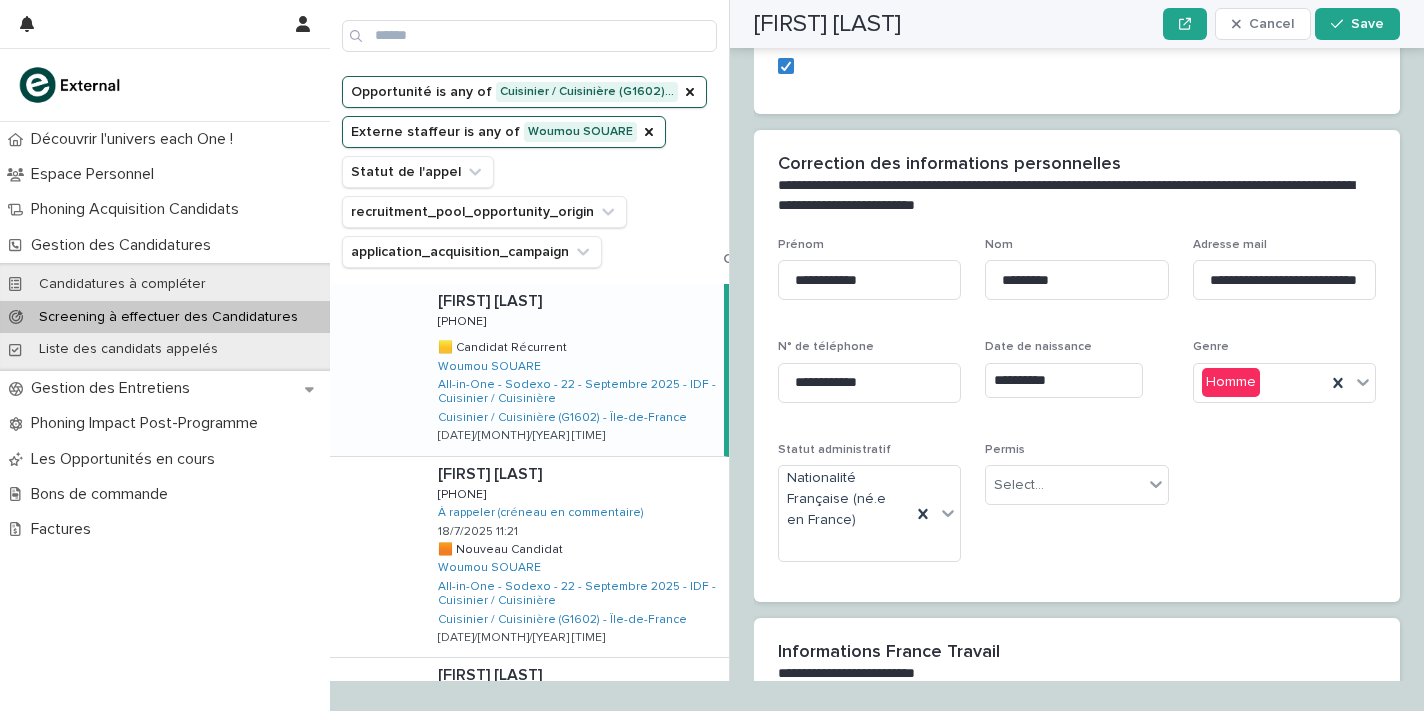 scroll, scrollTop: 1584, scrollLeft: 0, axis: vertical 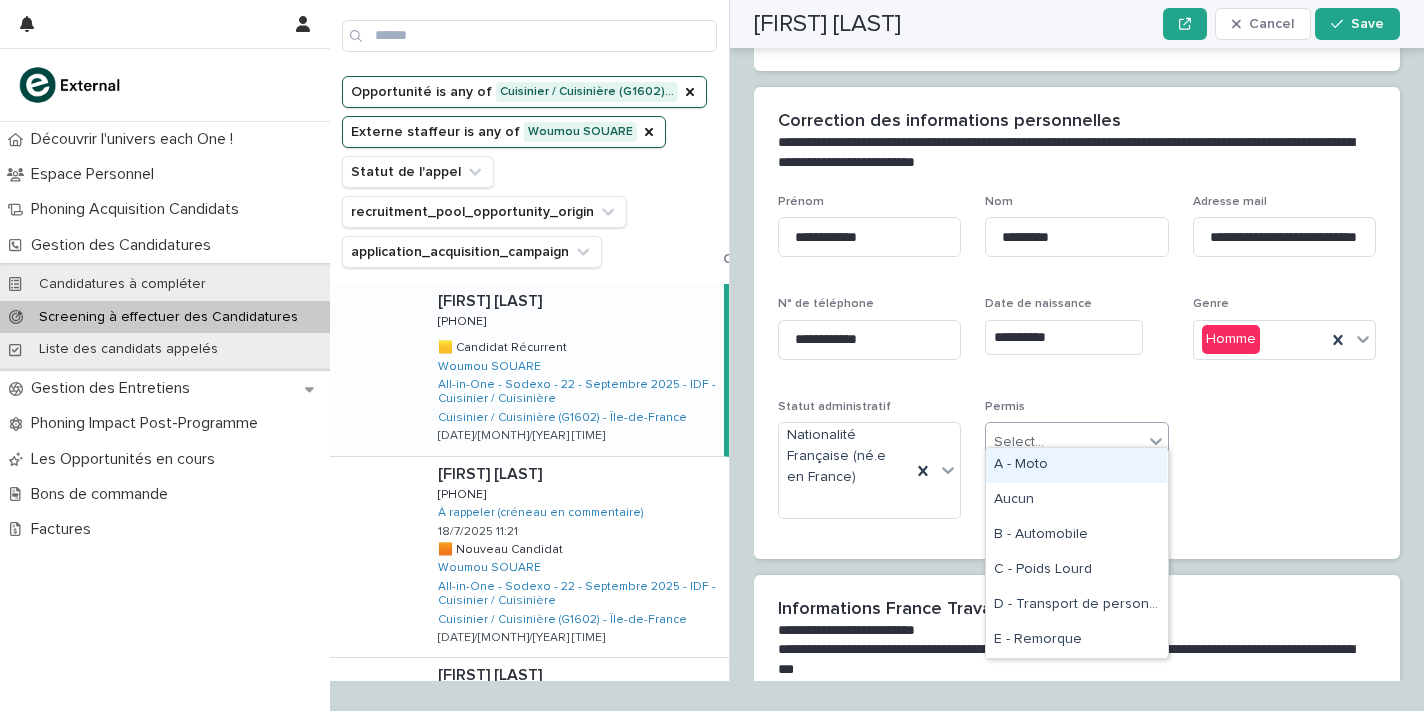 click on "Select..." at bounding box center [1064, 442] 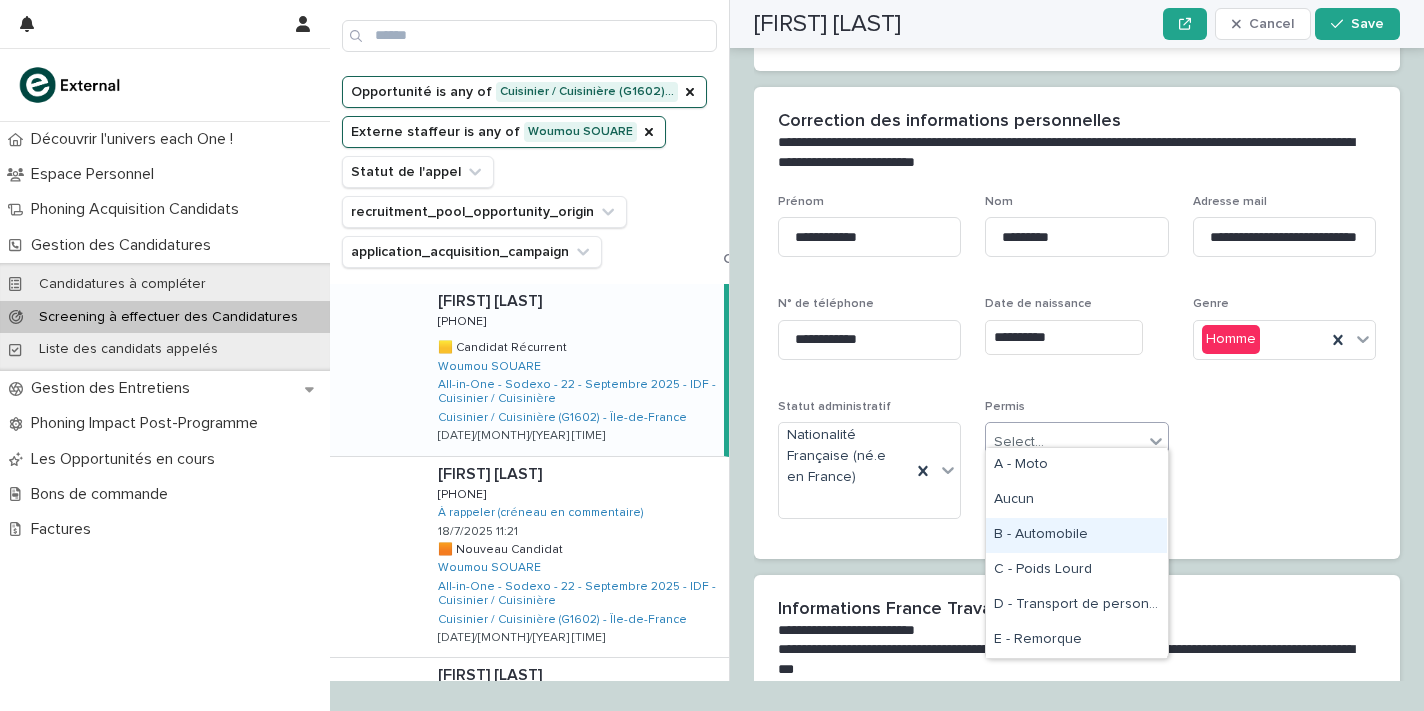click on "B - Automobile" at bounding box center [1076, 535] 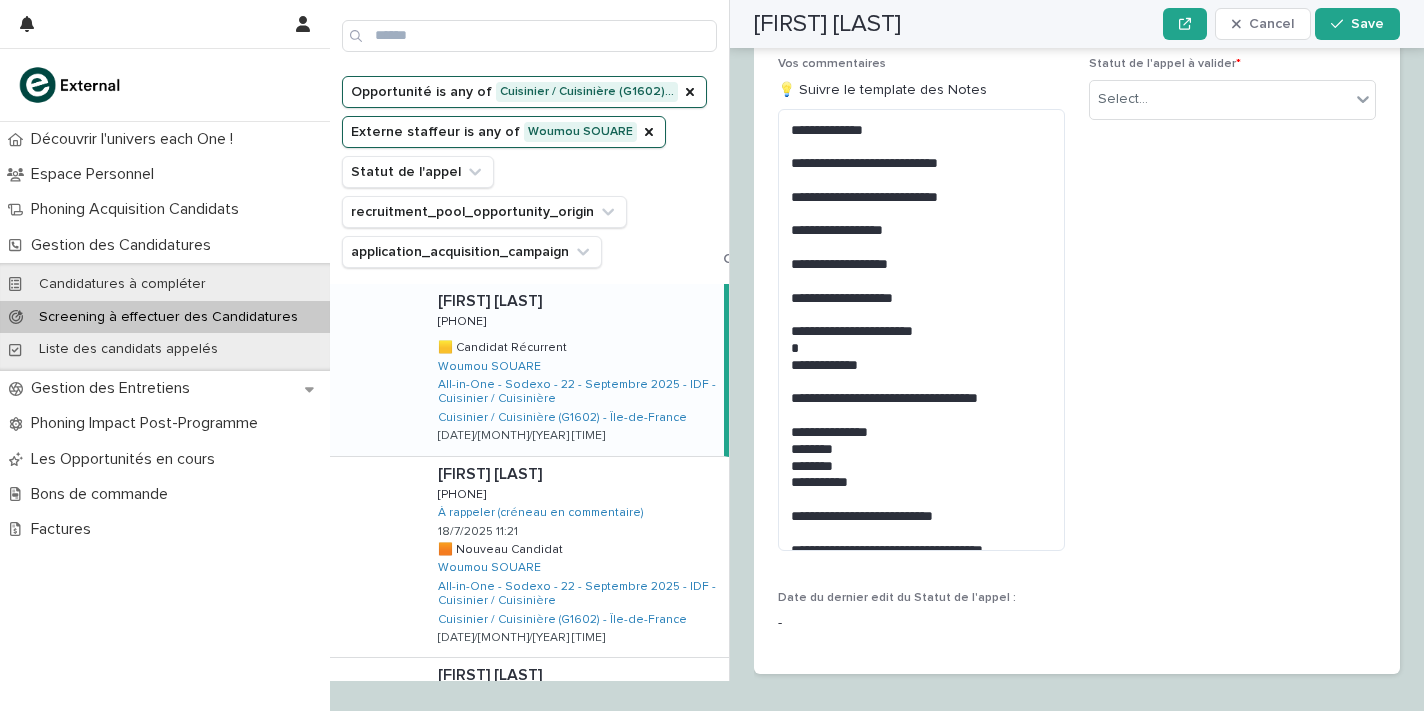 scroll, scrollTop: 3145, scrollLeft: 0, axis: vertical 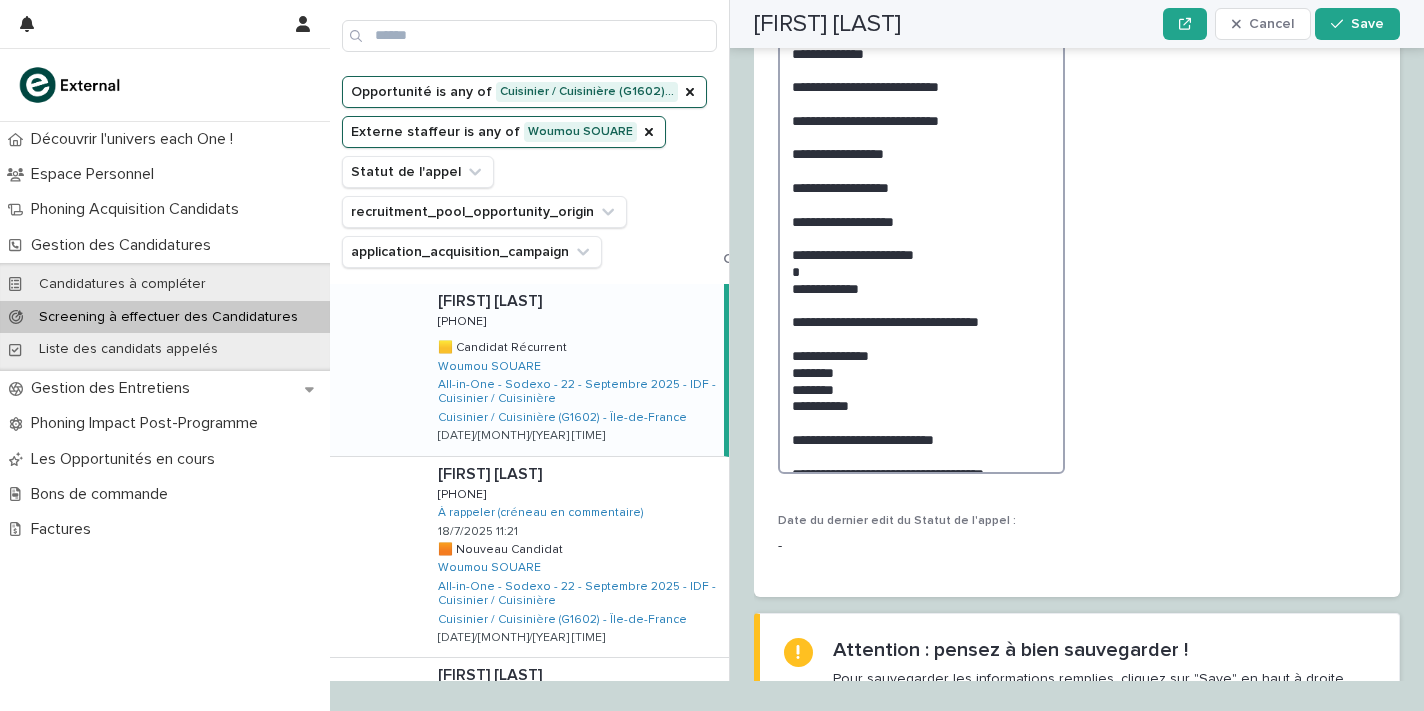 drag, startPoint x: 891, startPoint y: 368, endPoint x: 769, endPoint y: 290, distance: 144.80331 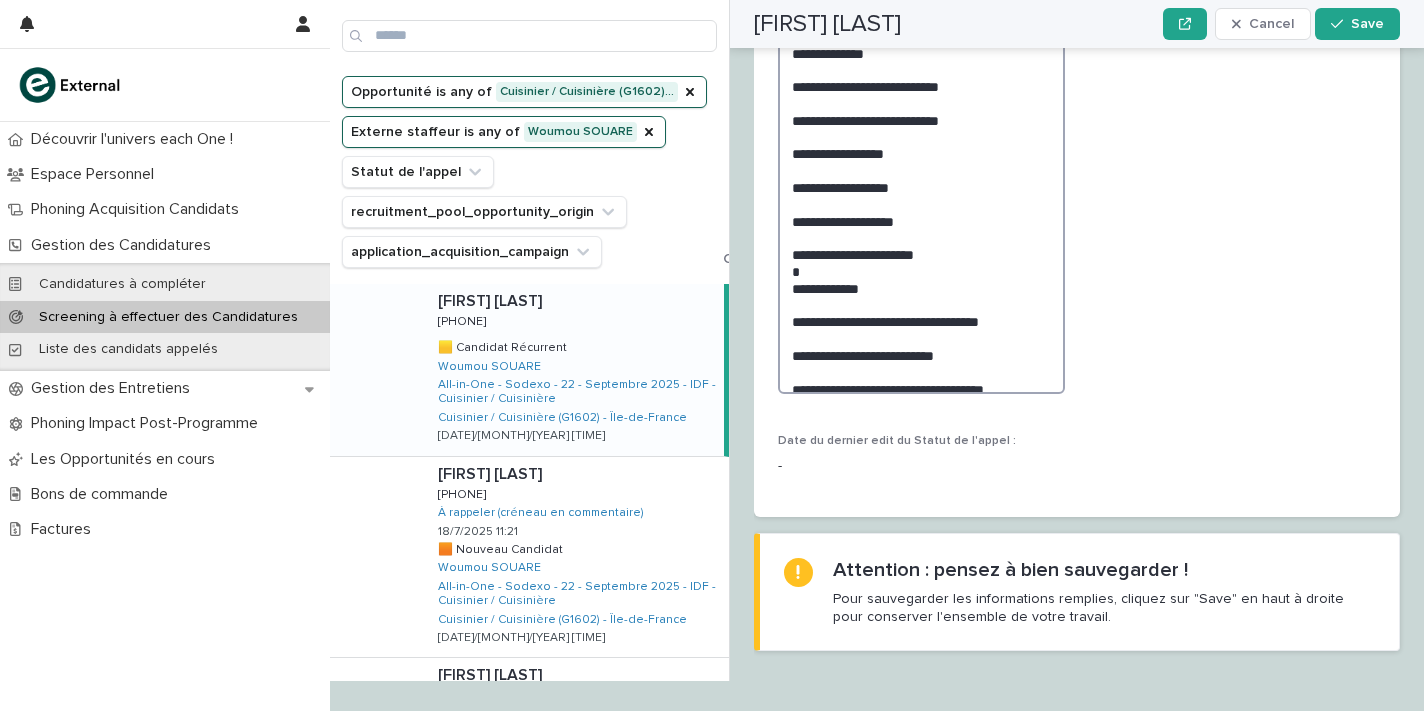 scroll, scrollTop: 3145, scrollLeft: 0, axis: vertical 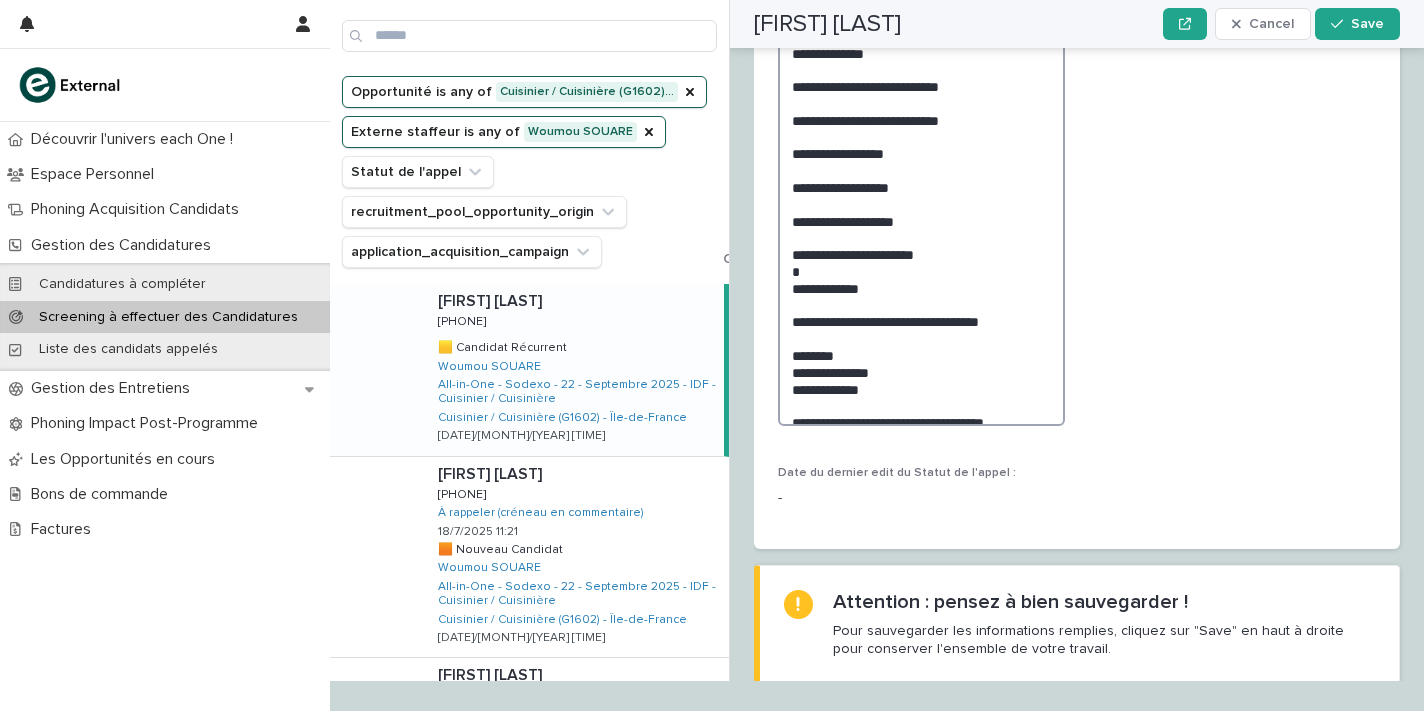 click on "**********" at bounding box center [921, 229] 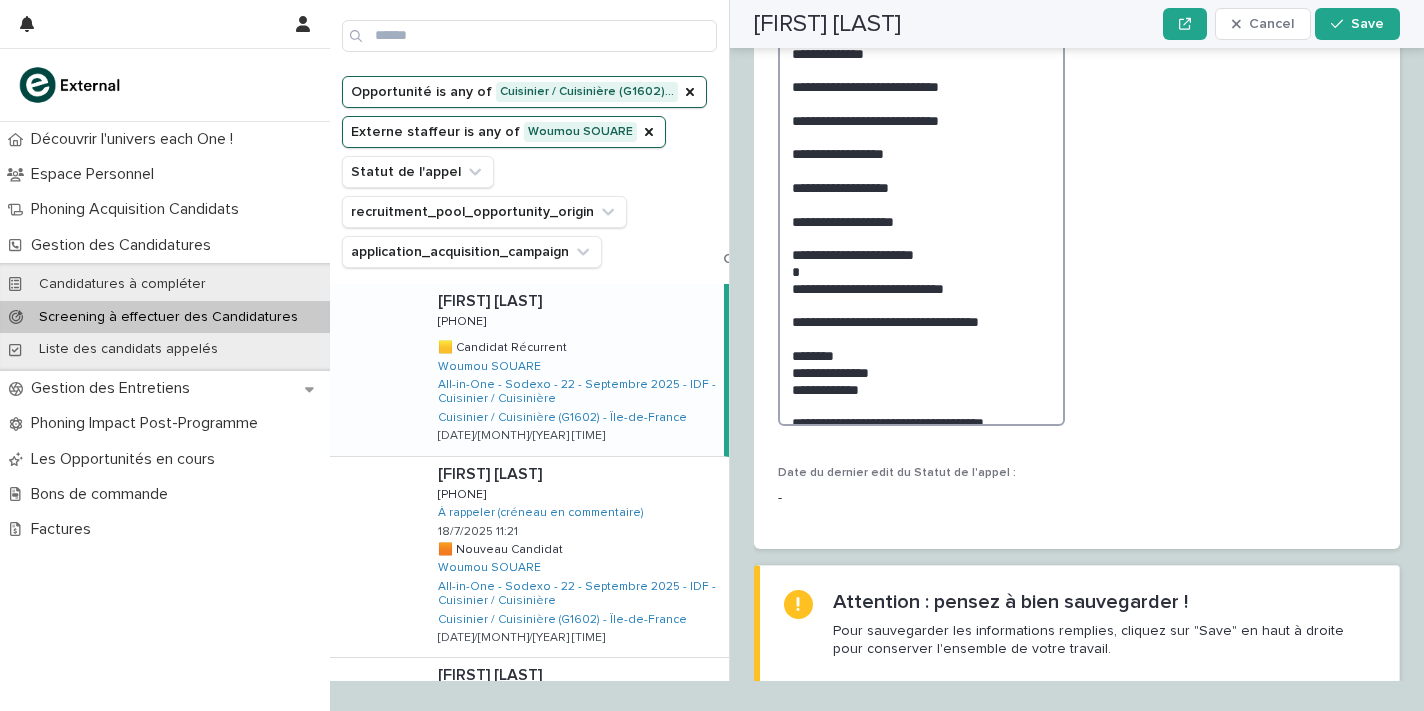 scroll, scrollTop: 3145, scrollLeft: 0, axis: vertical 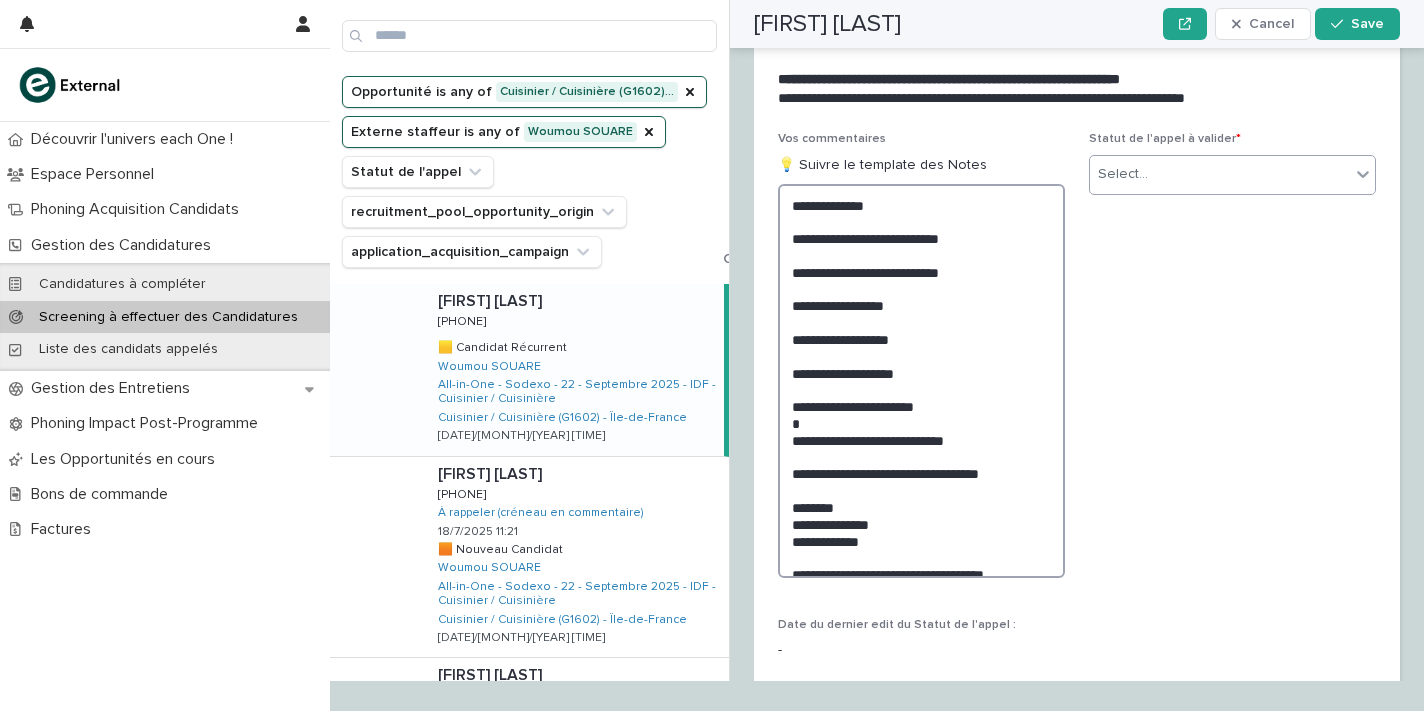 type on "**********" 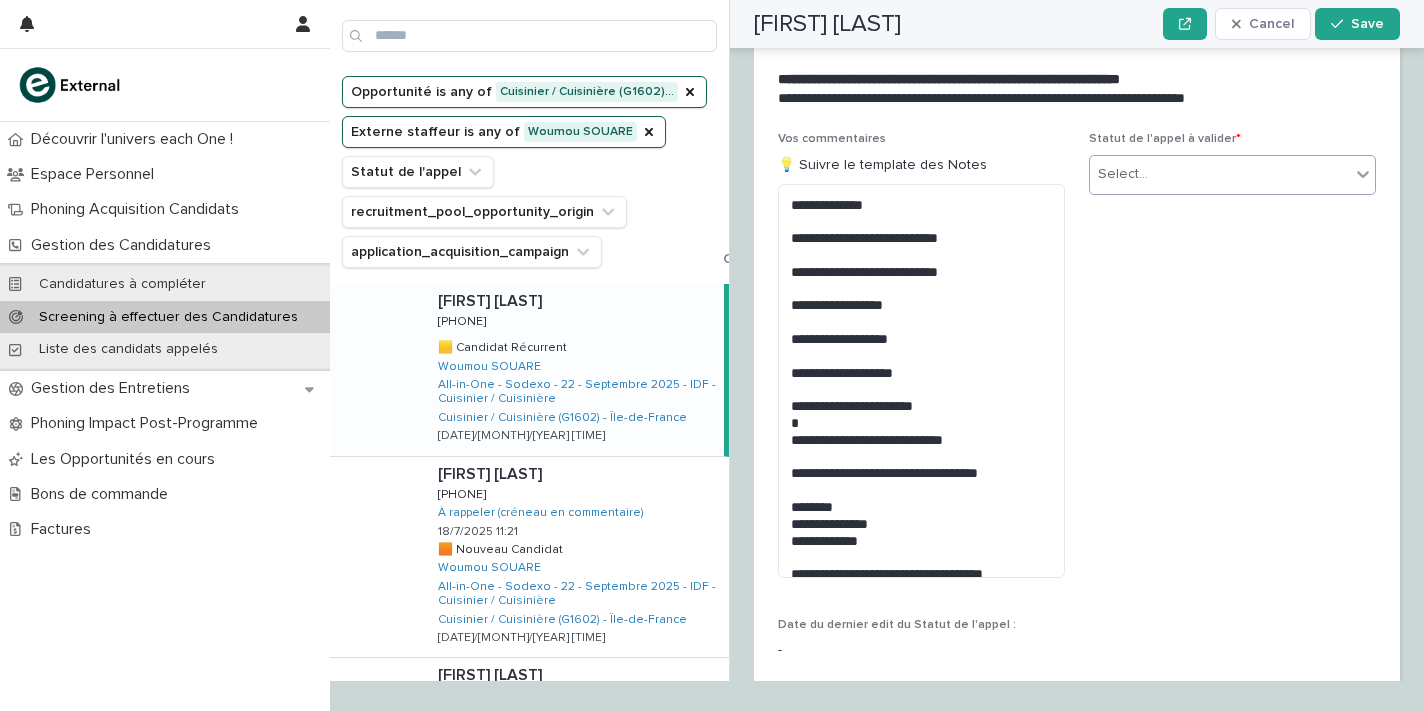 click on "Select..." at bounding box center (1220, 174) 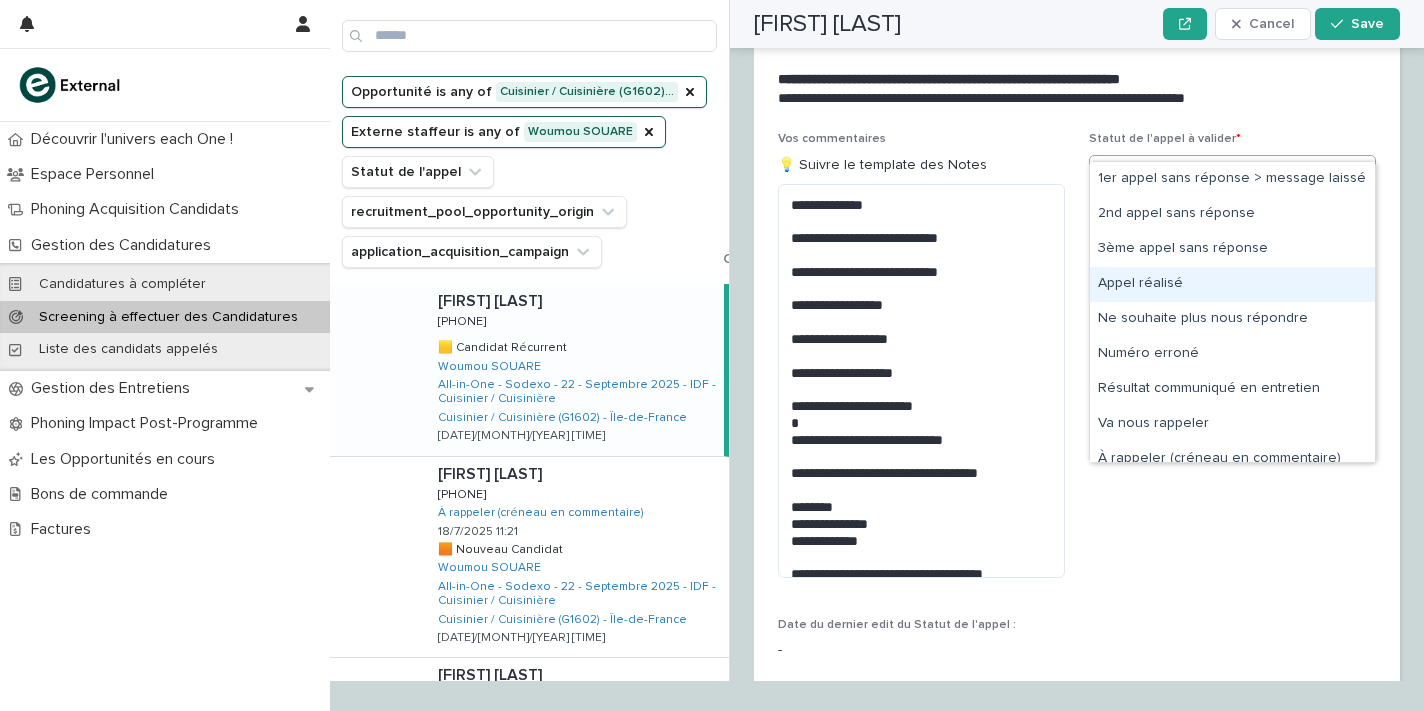 click on "Appel réalisé" at bounding box center [1232, 284] 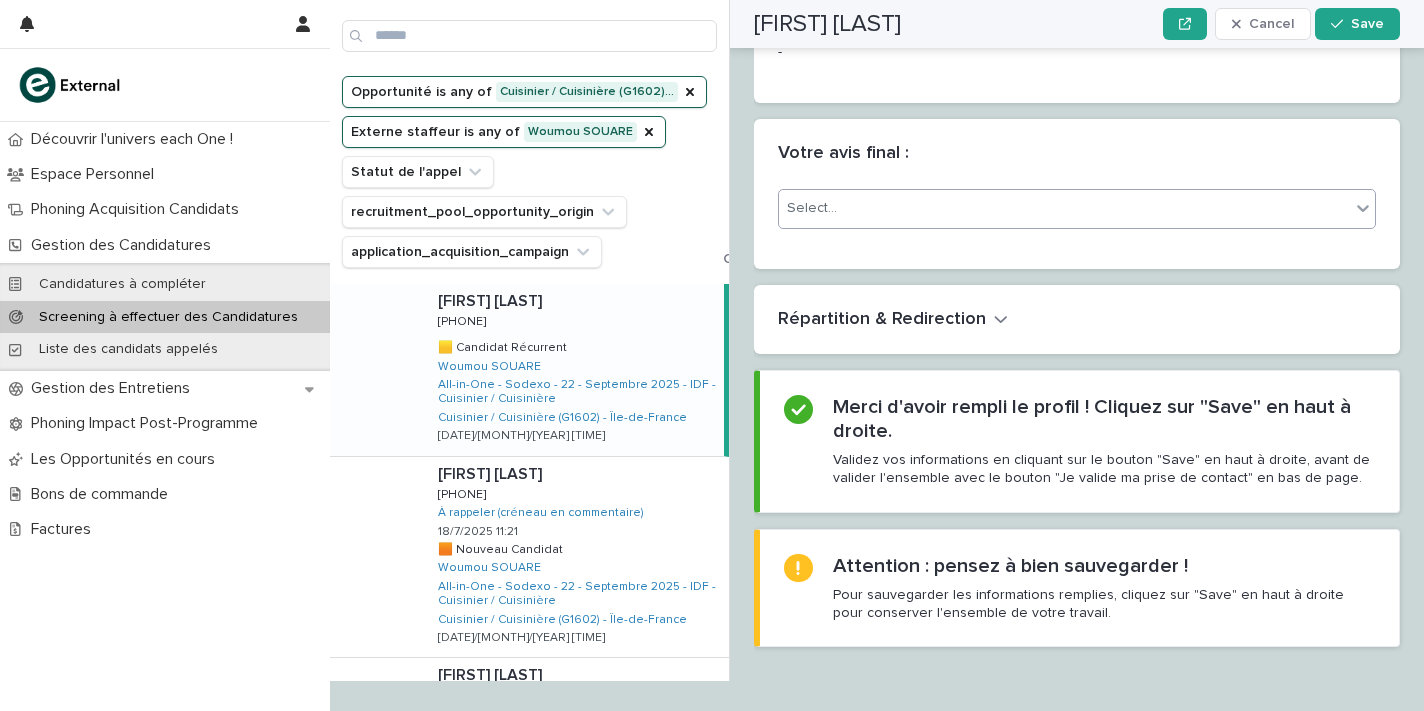 scroll, scrollTop: 3631, scrollLeft: 0, axis: vertical 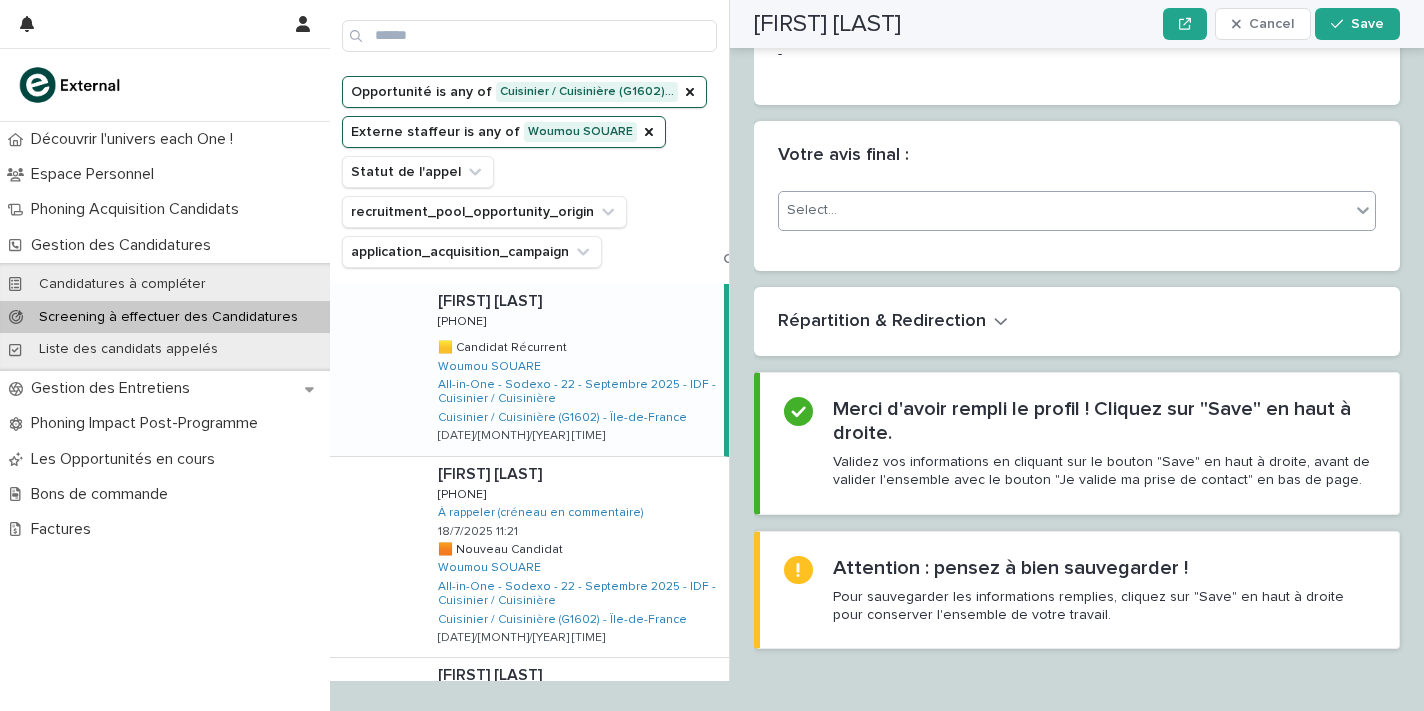 click on "Select..." at bounding box center (1077, 211) 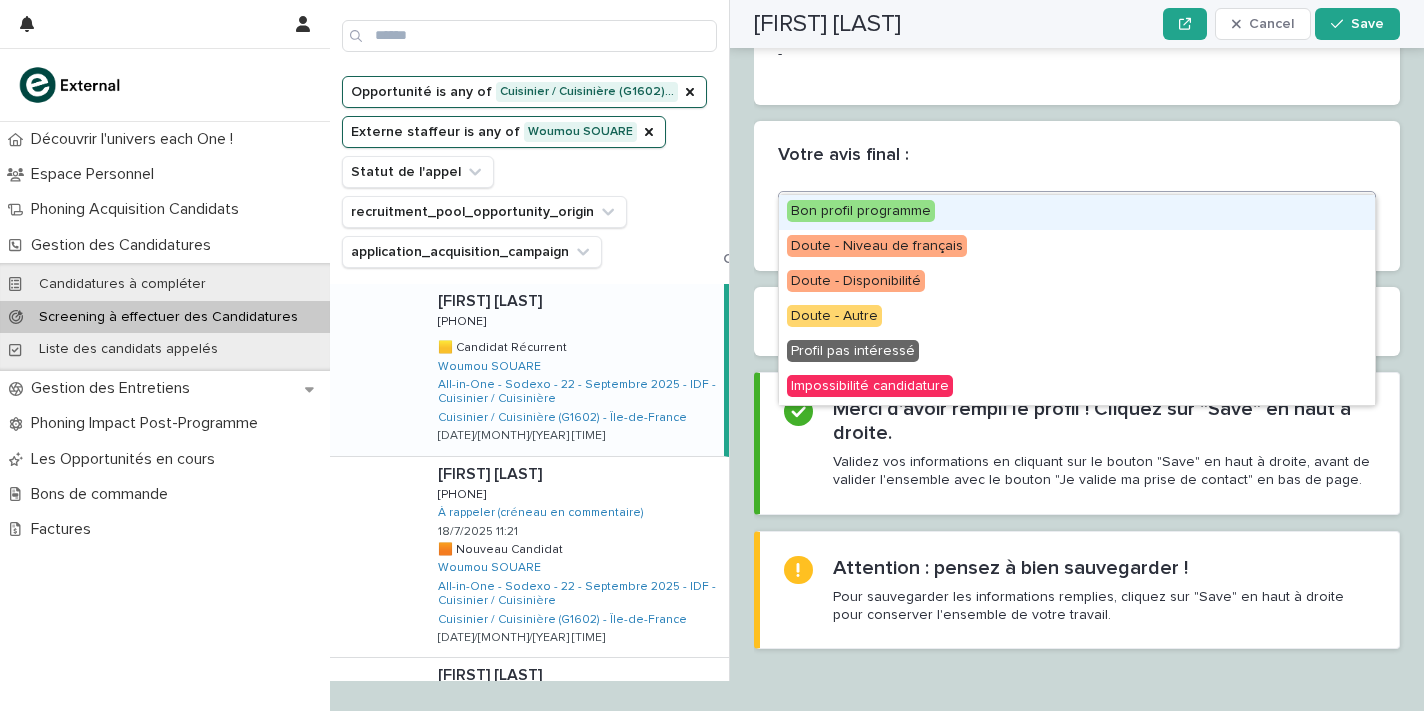 click on "Bon profil programme" at bounding box center (1077, 212) 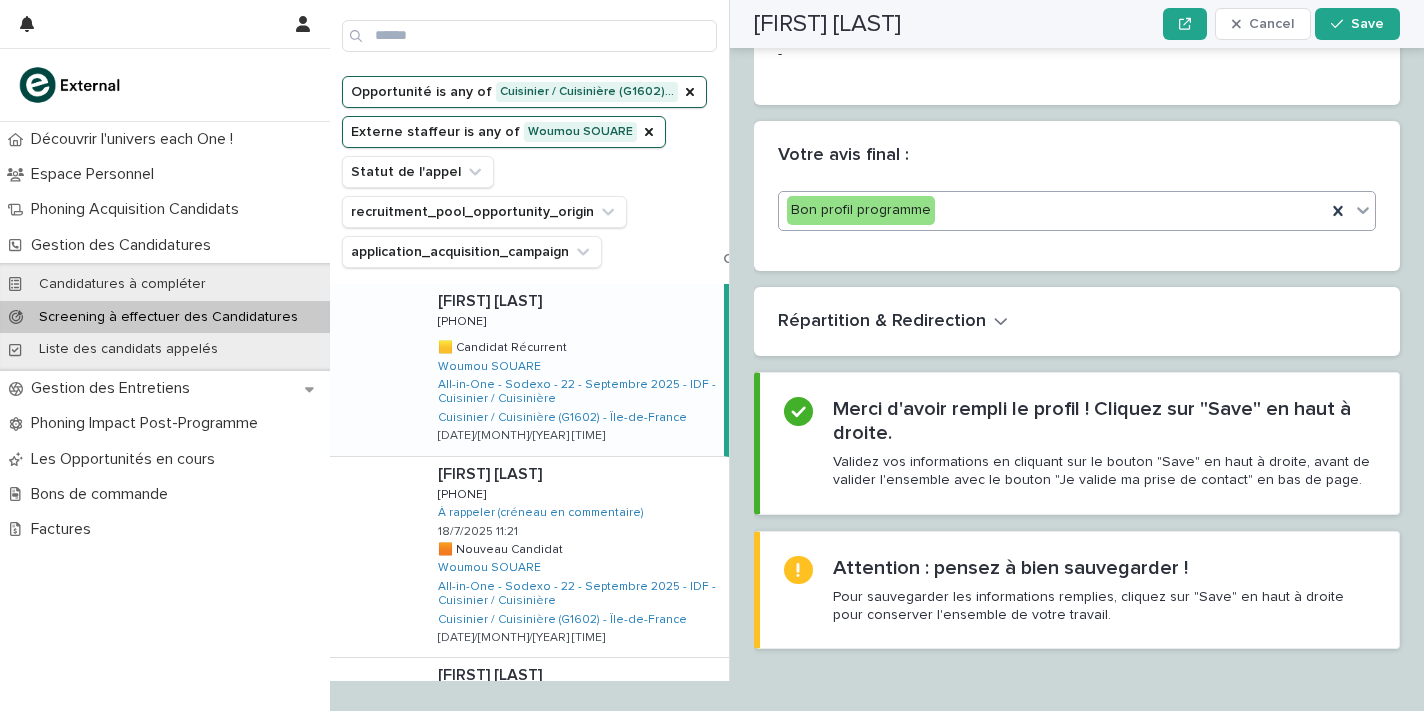 scroll, scrollTop: 3631, scrollLeft: 0, axis: vertical 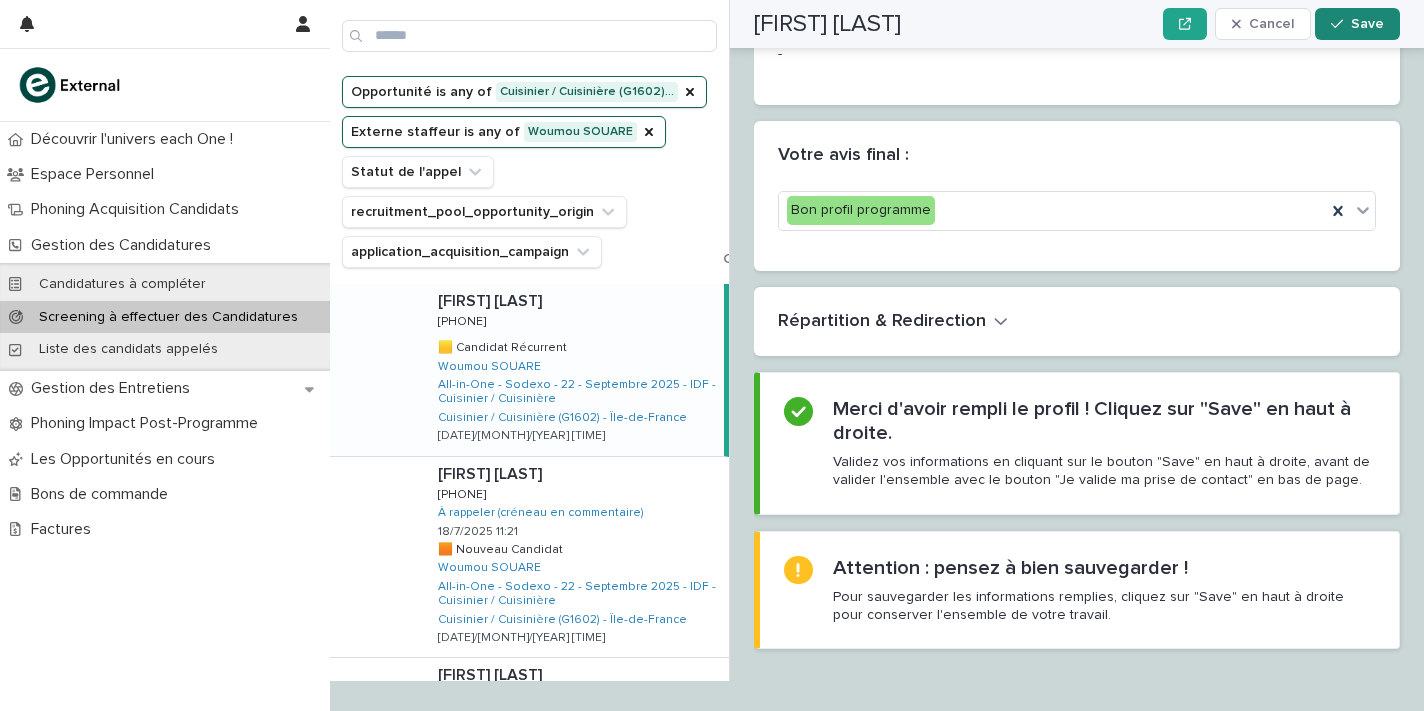 click on "Save" at bounding box center (1367, 24) 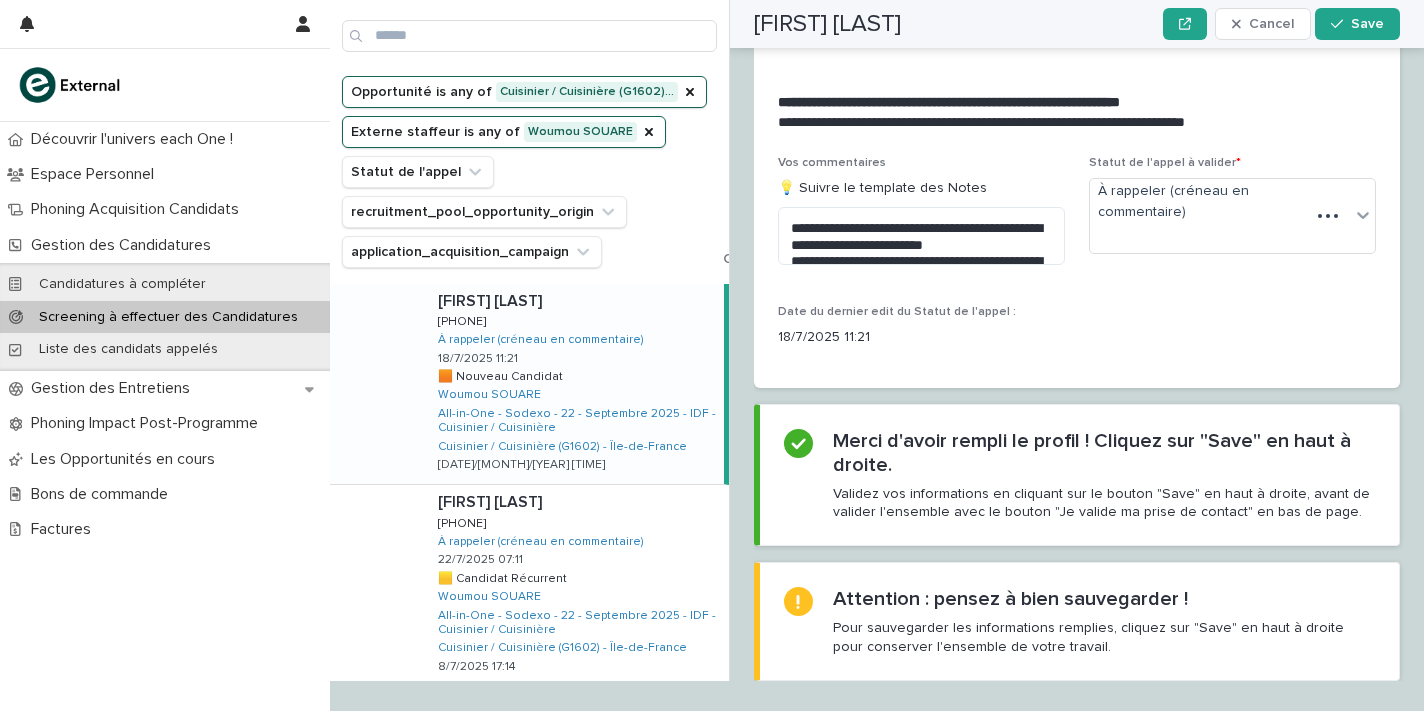 scroll, scrollTop: 2329, scrollLeft: 0, axis: vertical 